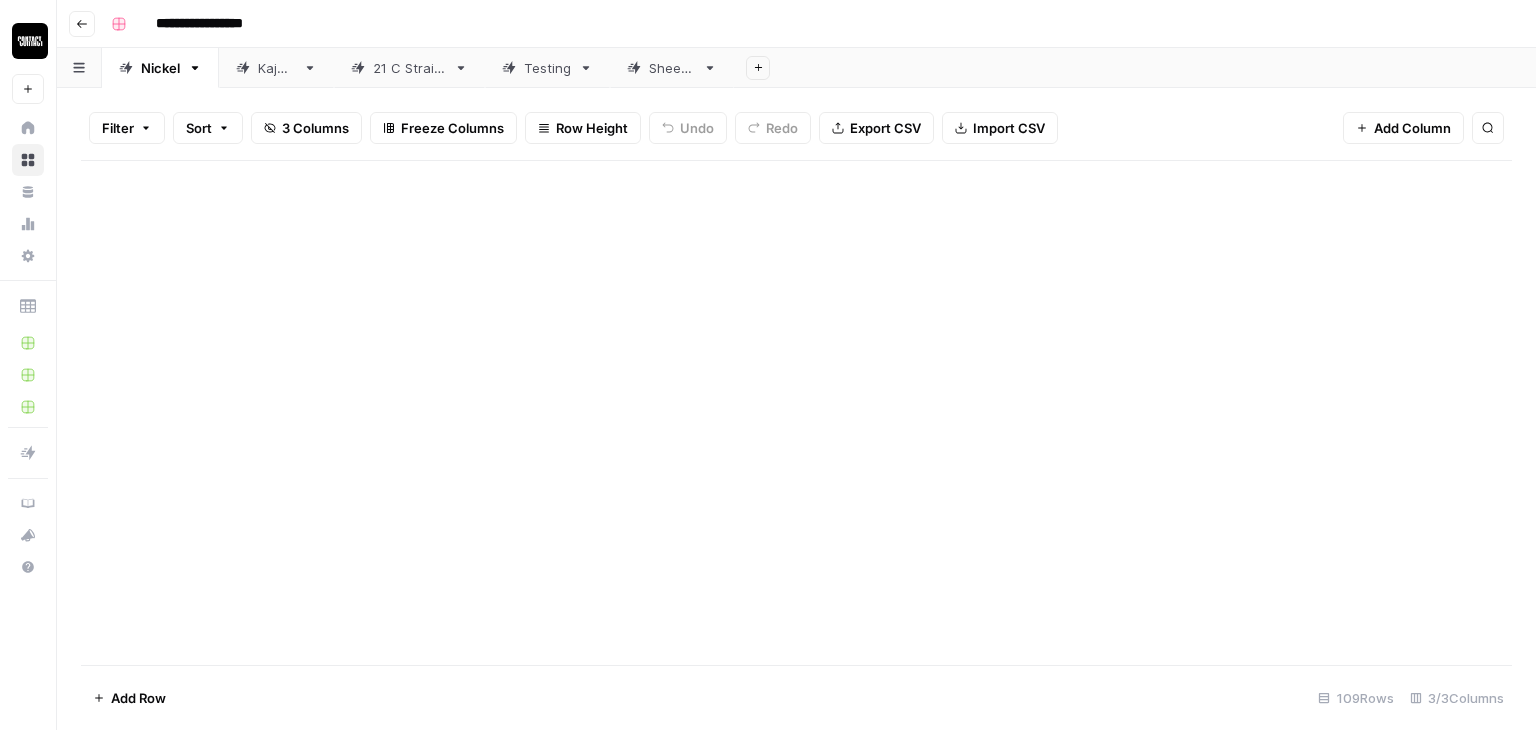 scroll, scrollTop: 0, scrollLeft: 0, axis: both 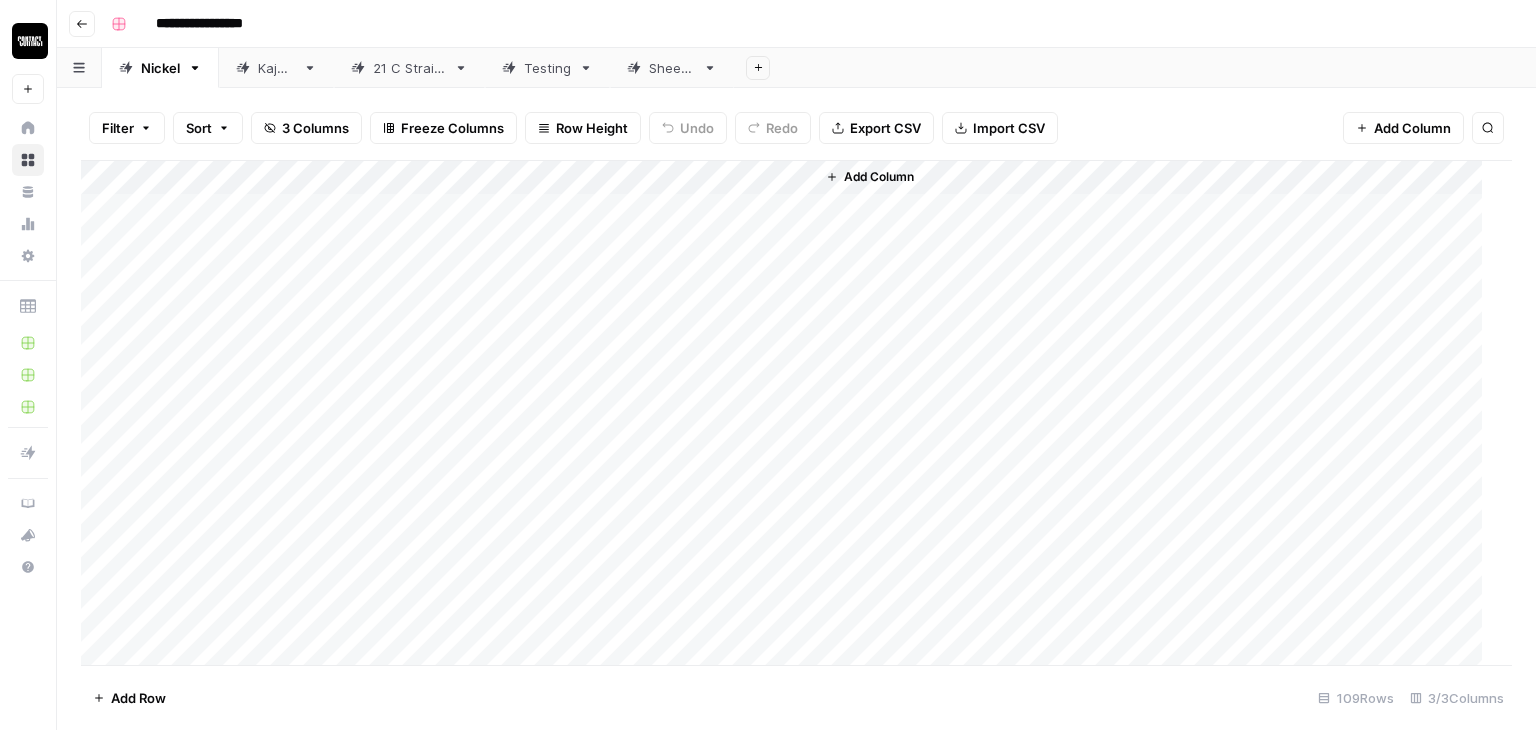 click on "Sheet 1" at bounding box center [672, 68] 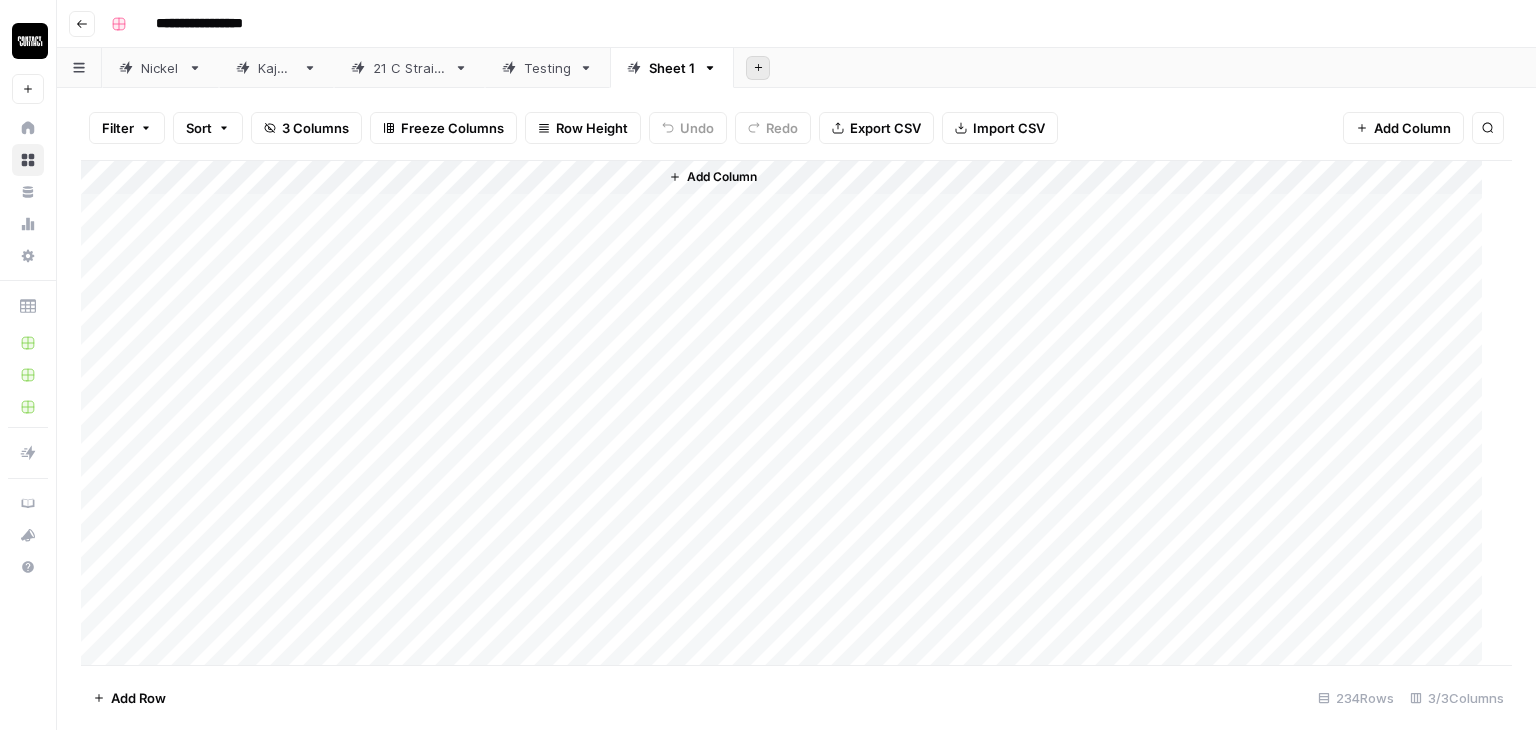 click on "Add Sheet" at bounding box center [758, 68] 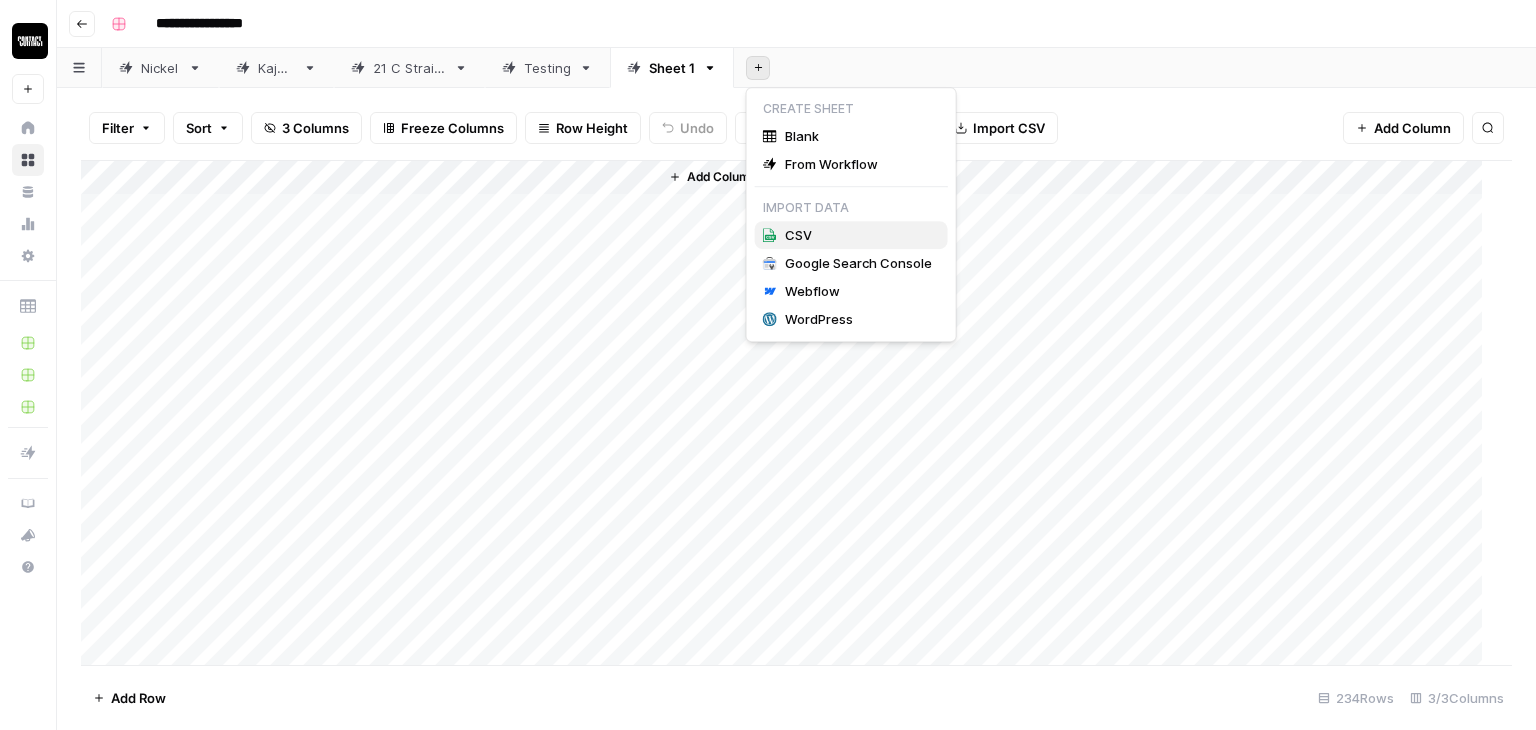 click on "CSV" at bounding box center (851, 235) 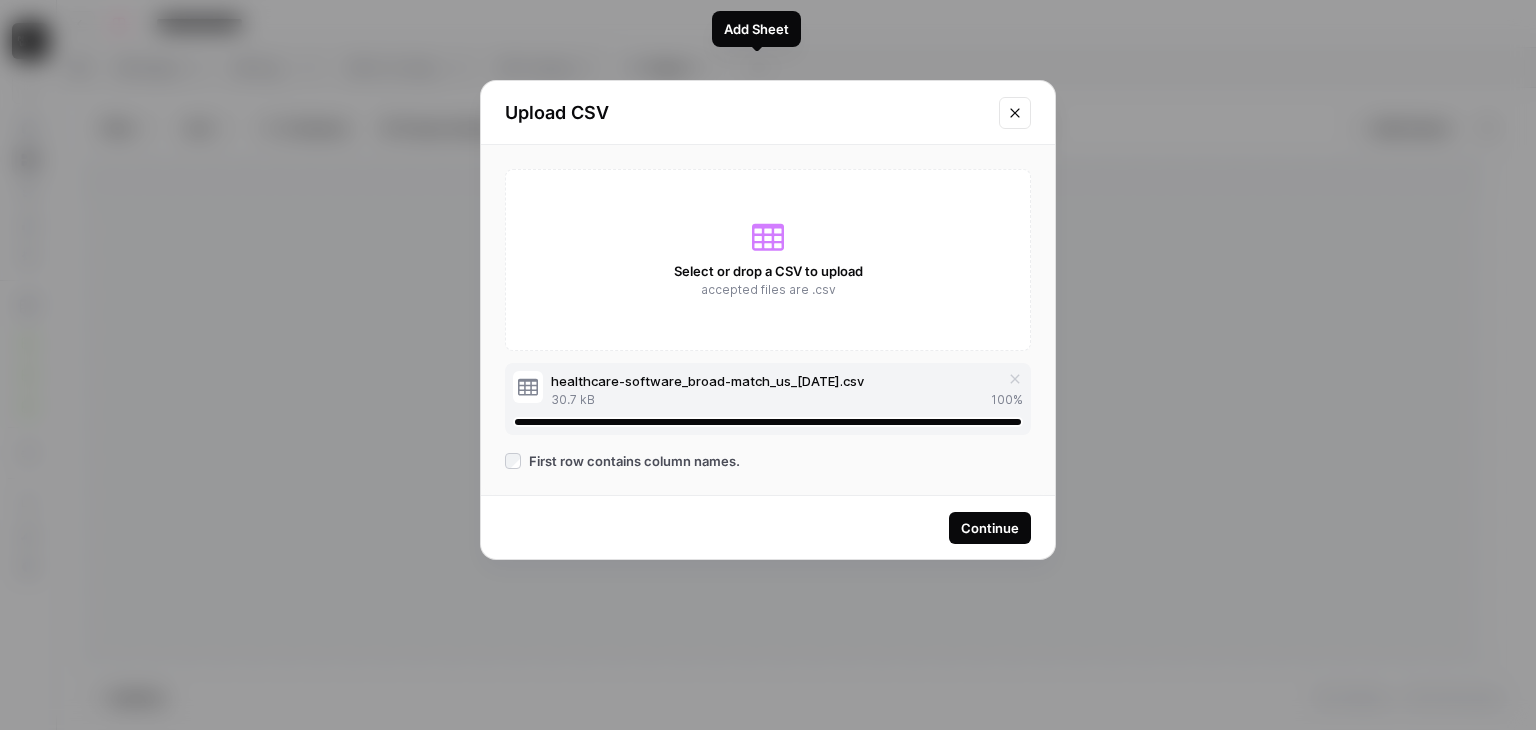 click on "Continue" at bounding box center (990, 528) 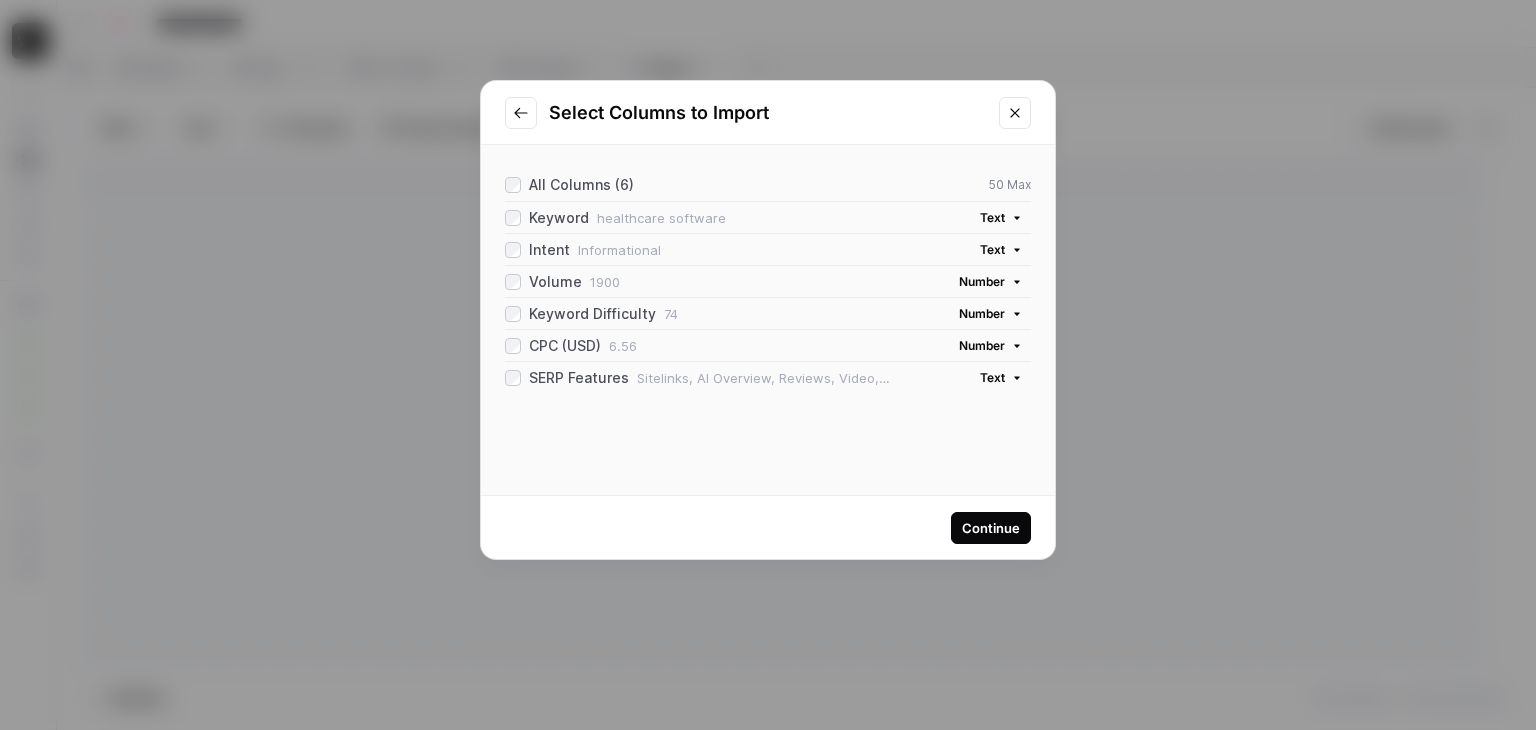 click on "Intent" at bounding box center [537, 250] 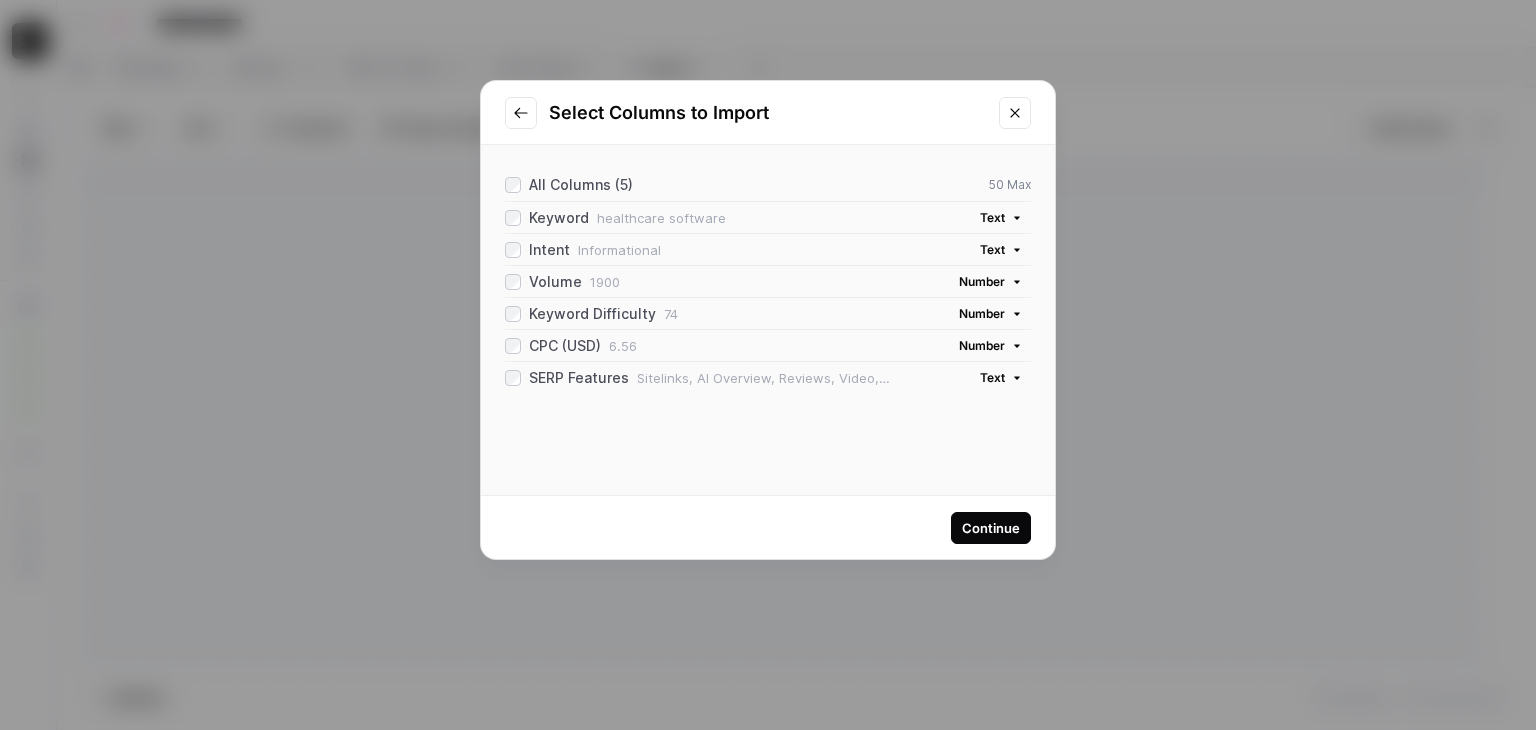 click at bounding box center [521, 113] 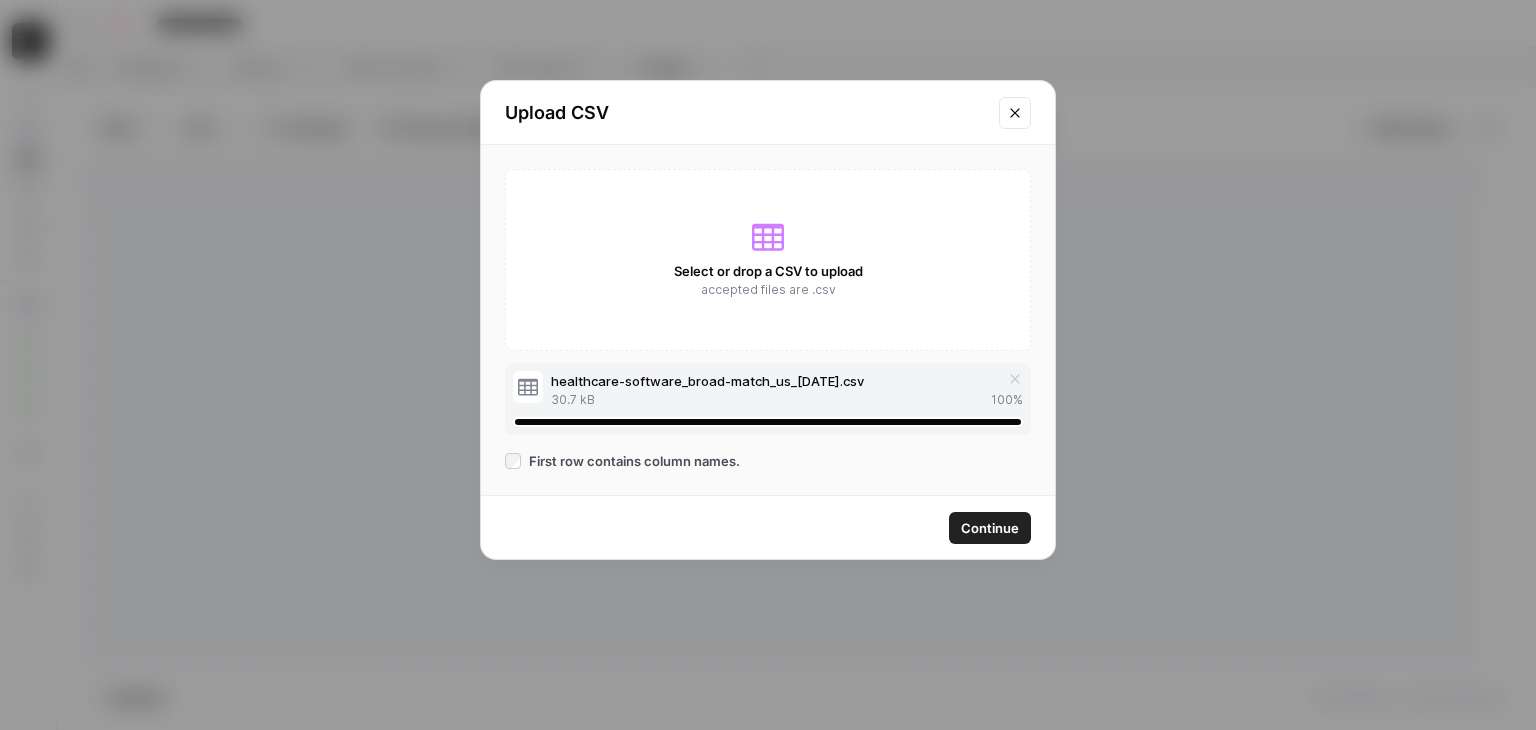 click 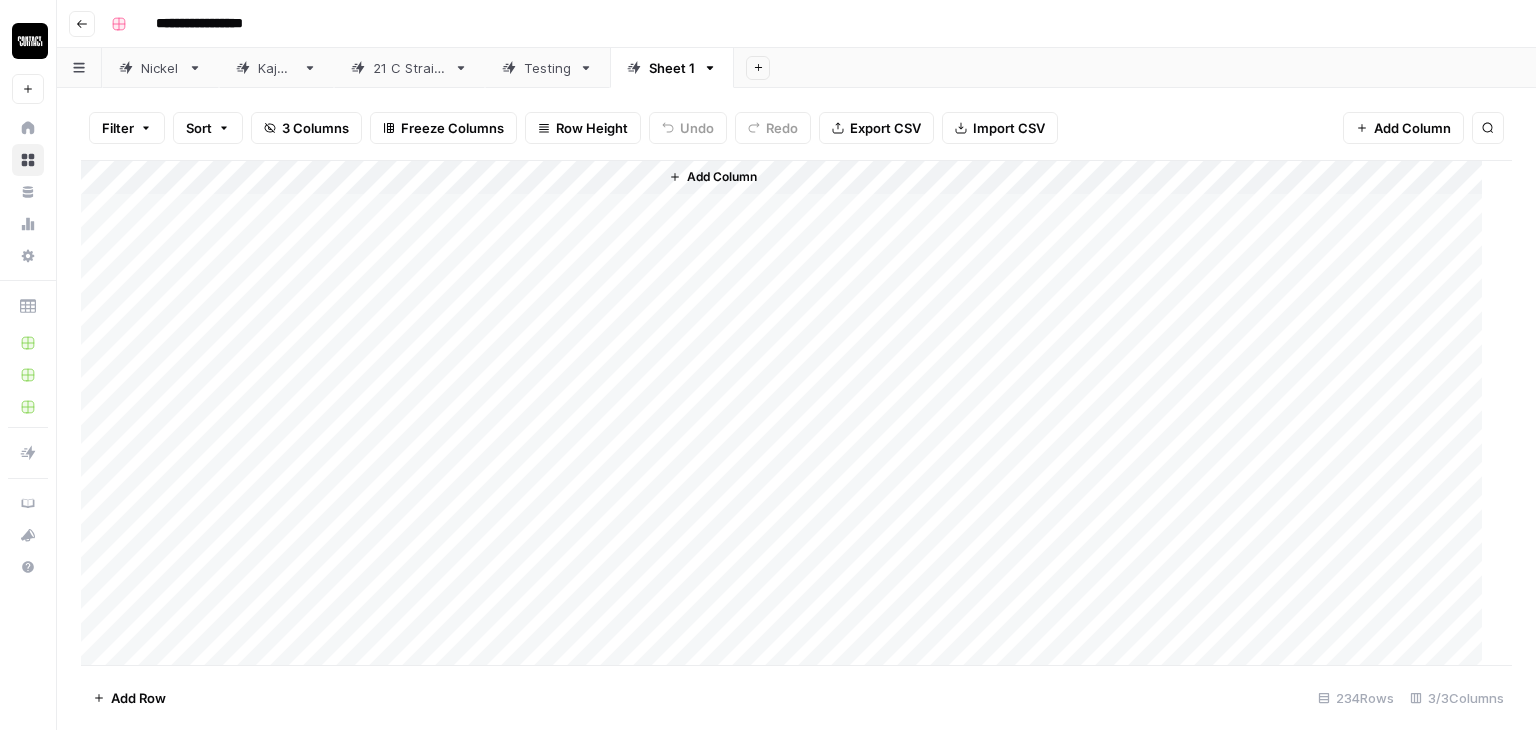 click on "Nickel" at bounding box center (160, 68) 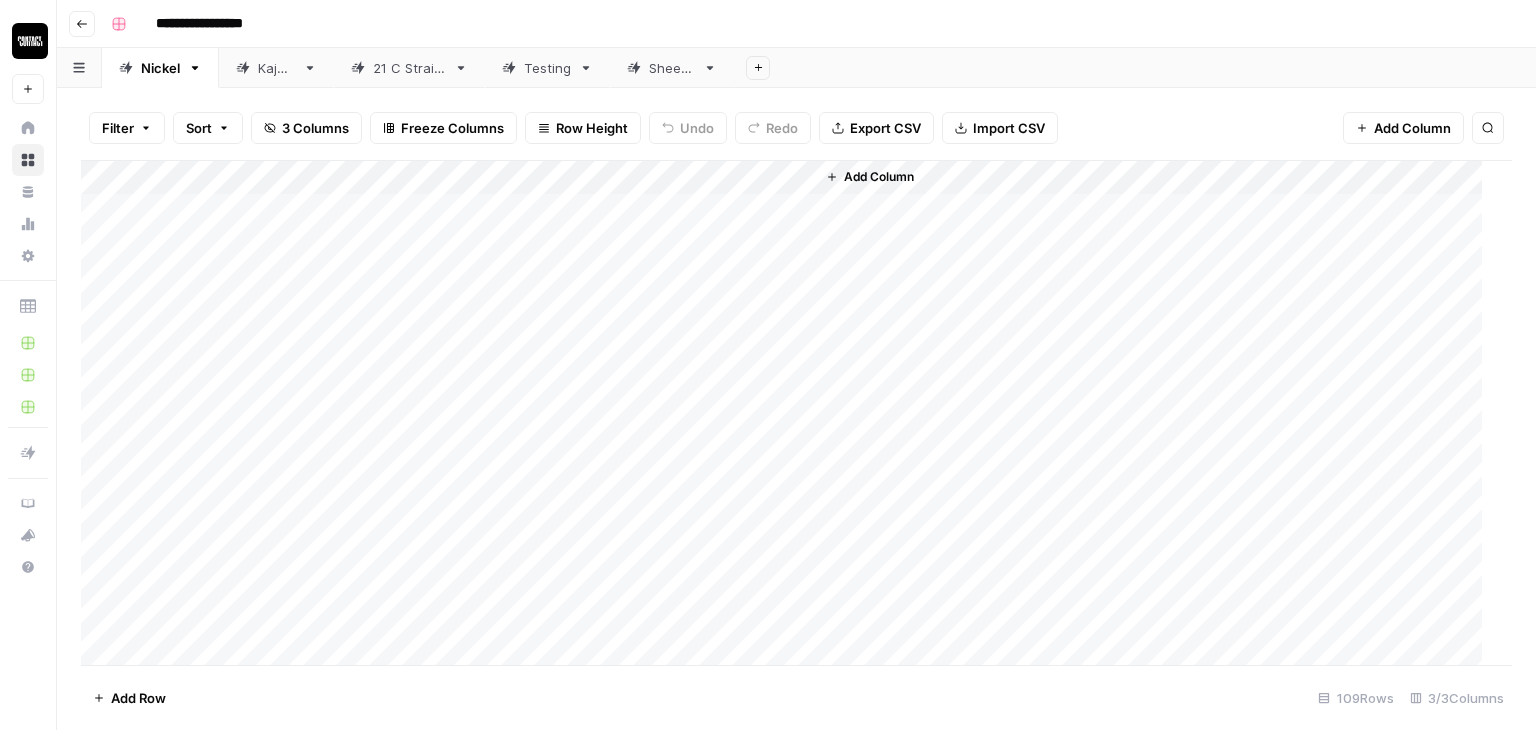 click on "Add Column" at bounding box center [789, 413] 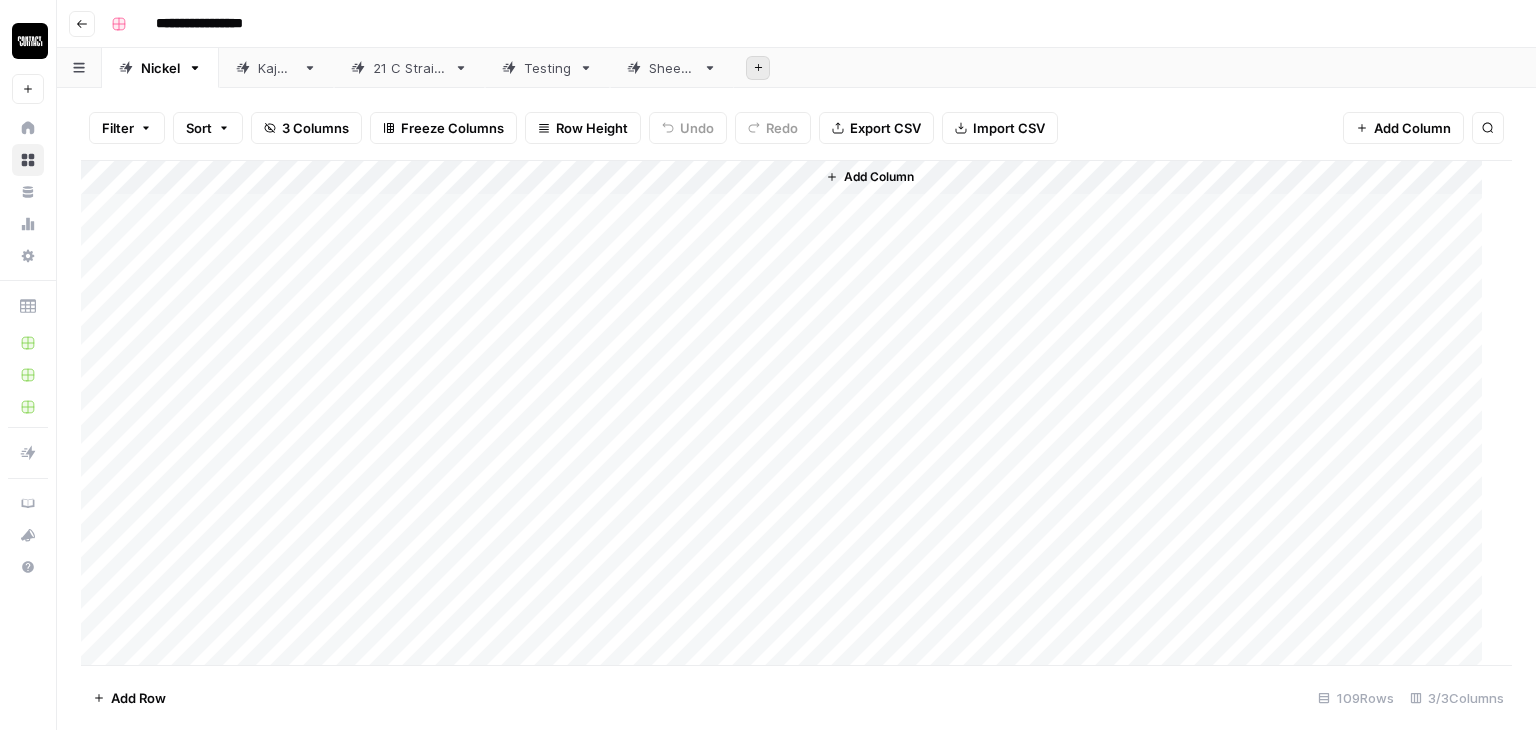 click 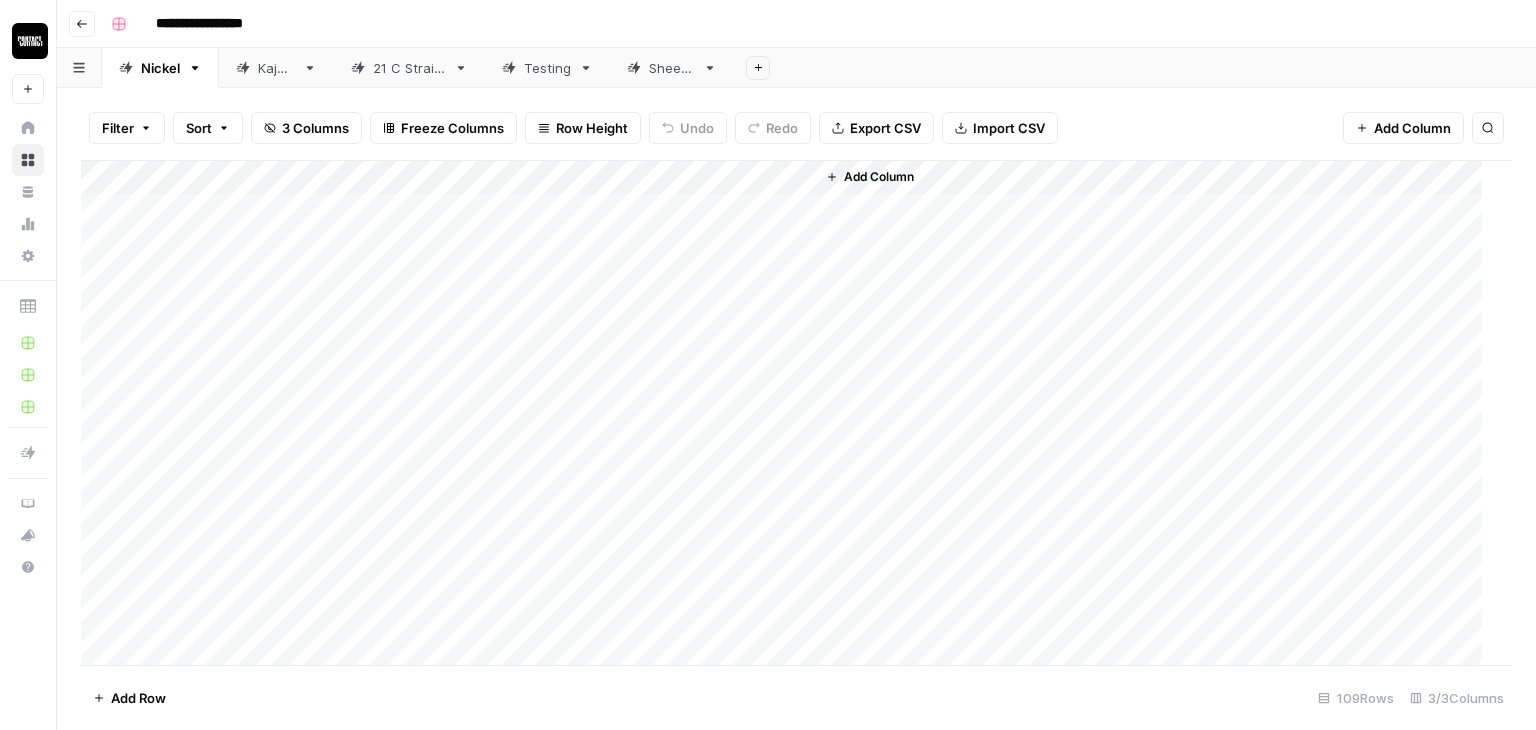 click on "Add Column" at bounding box center [789, 413] 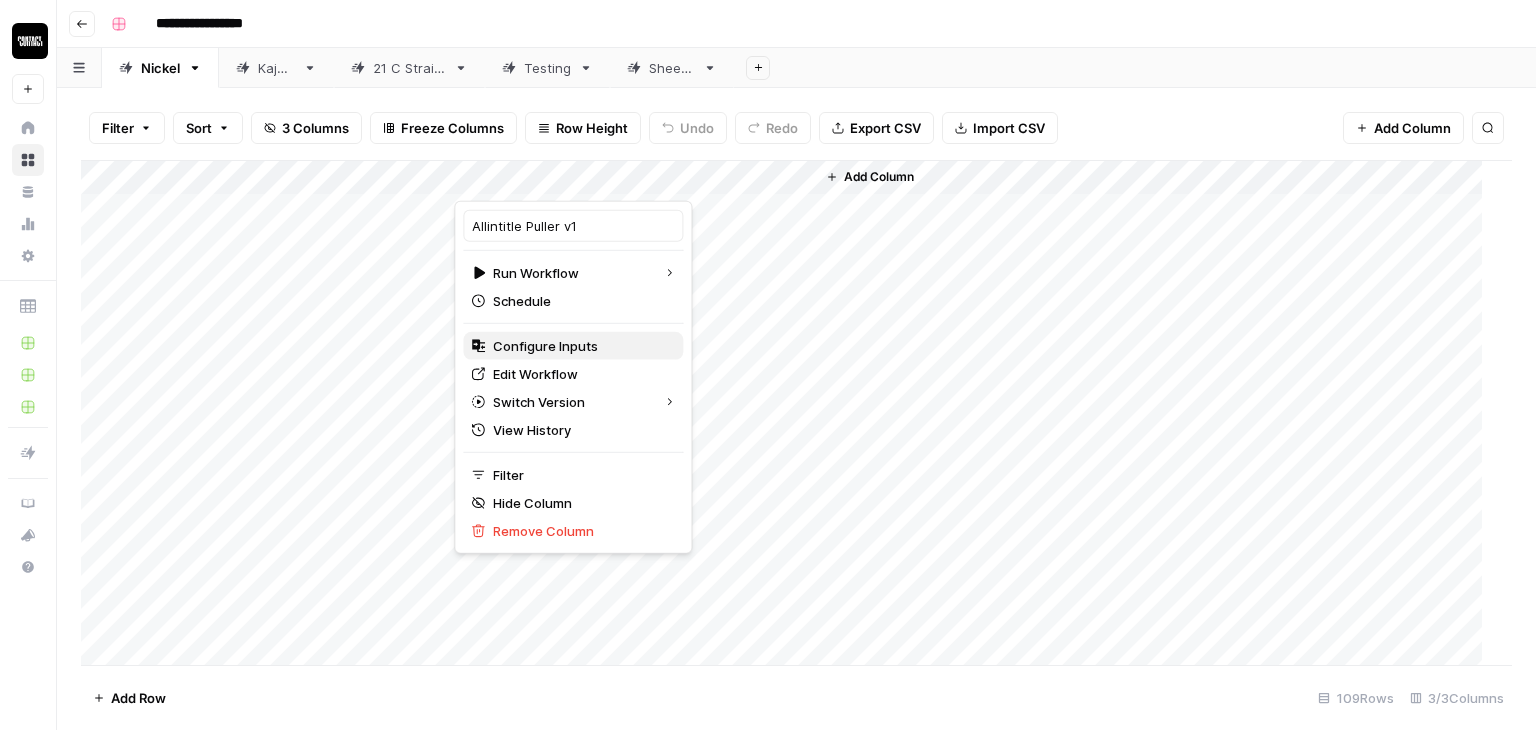 click on "Configure Inputs" at bounding box center (545, 346) 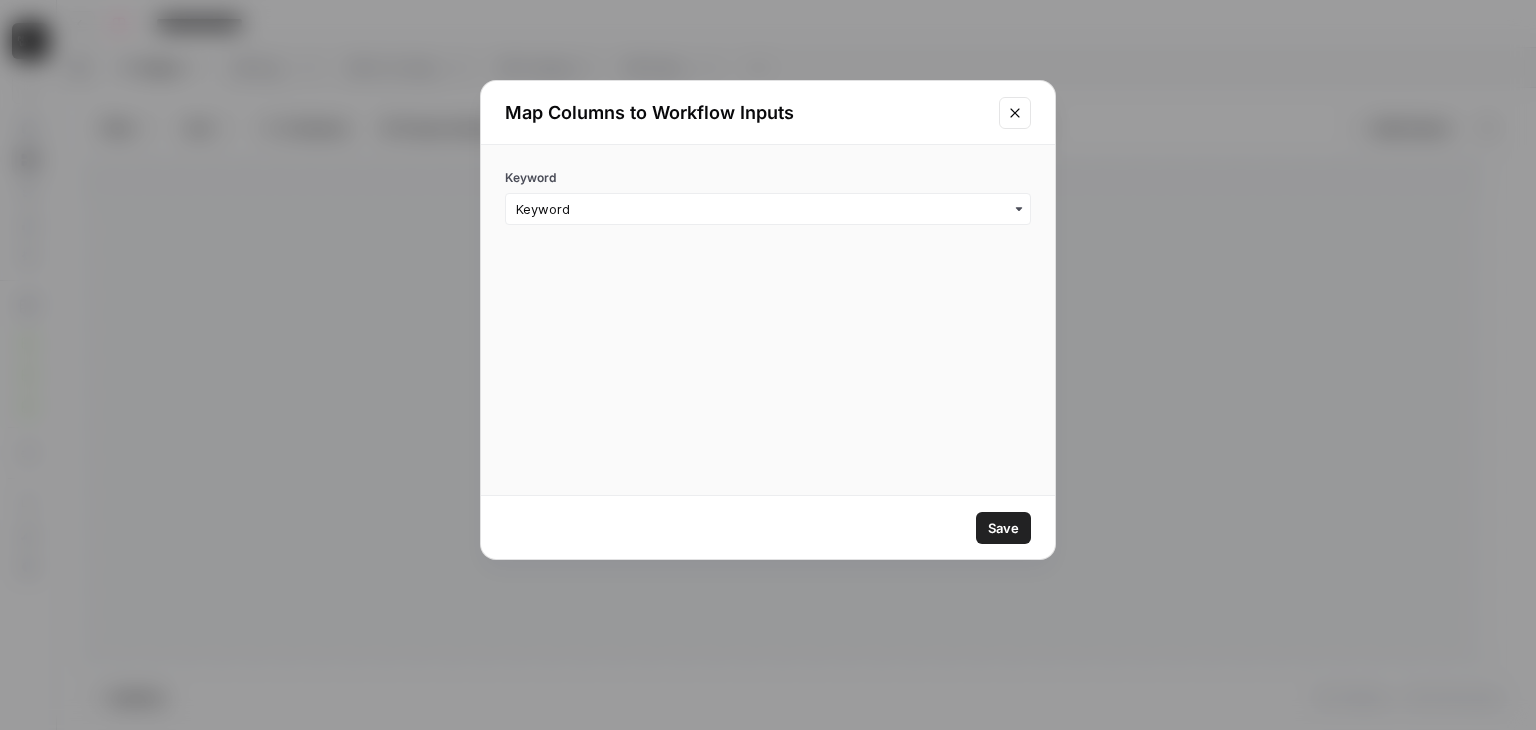 click 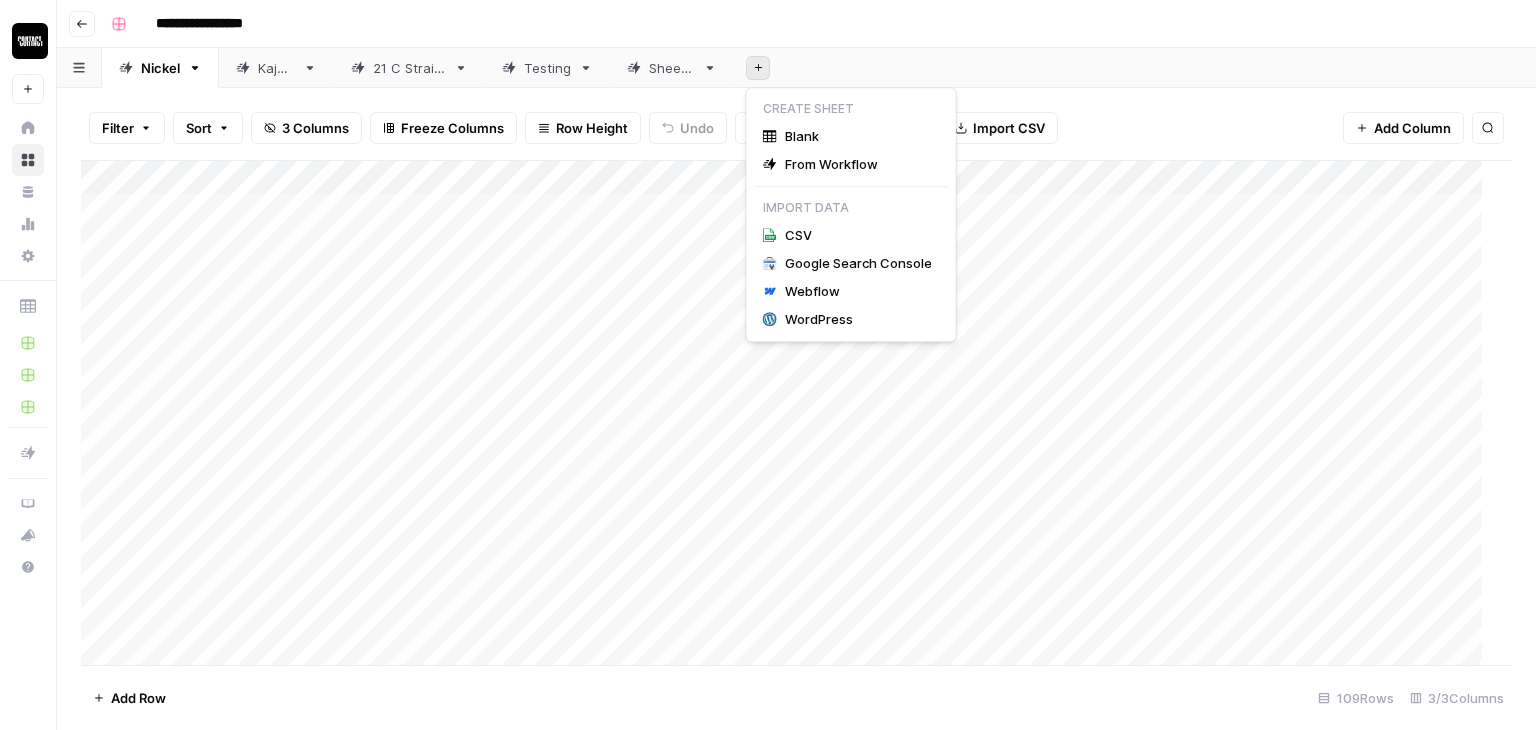 click 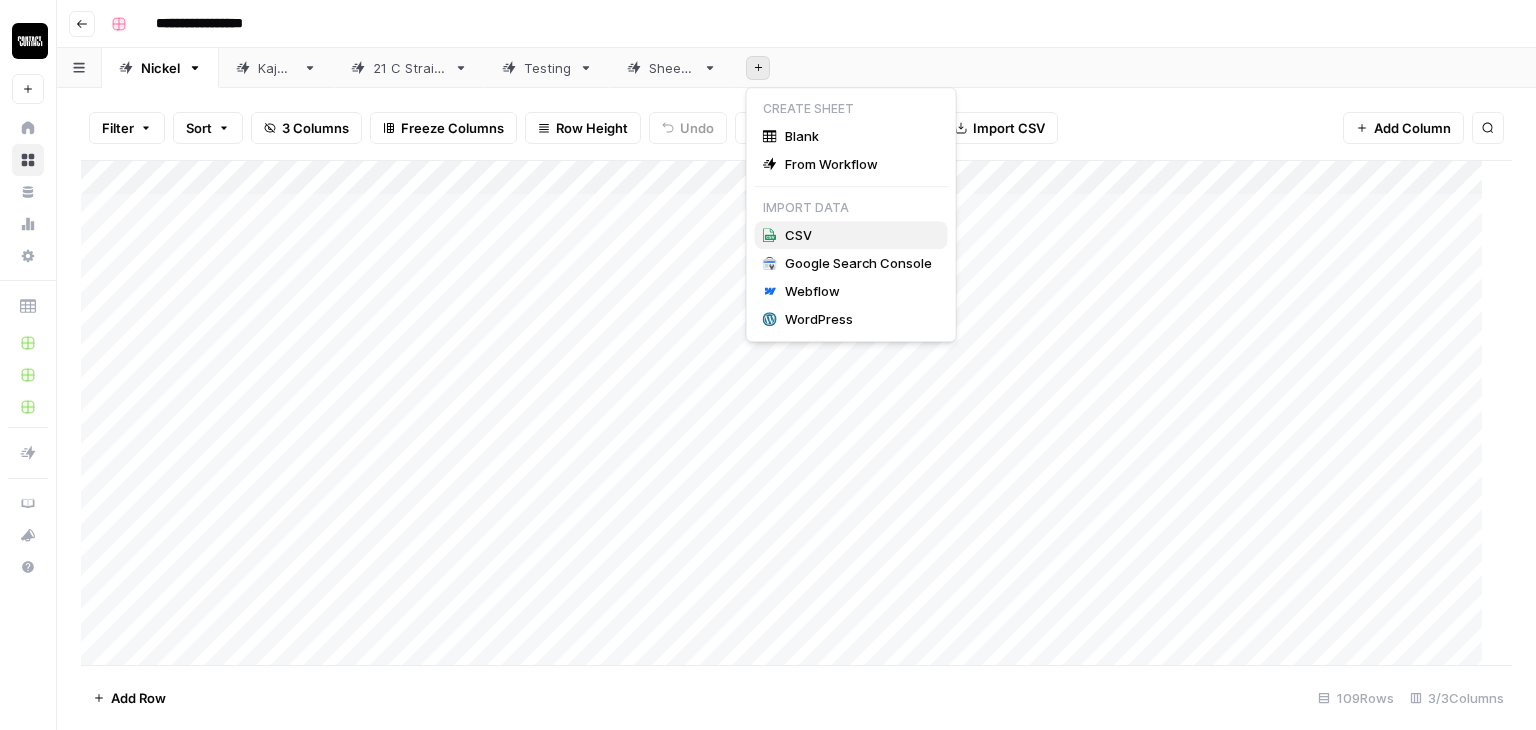 click on "CSV" at bounding box center [851, 235] 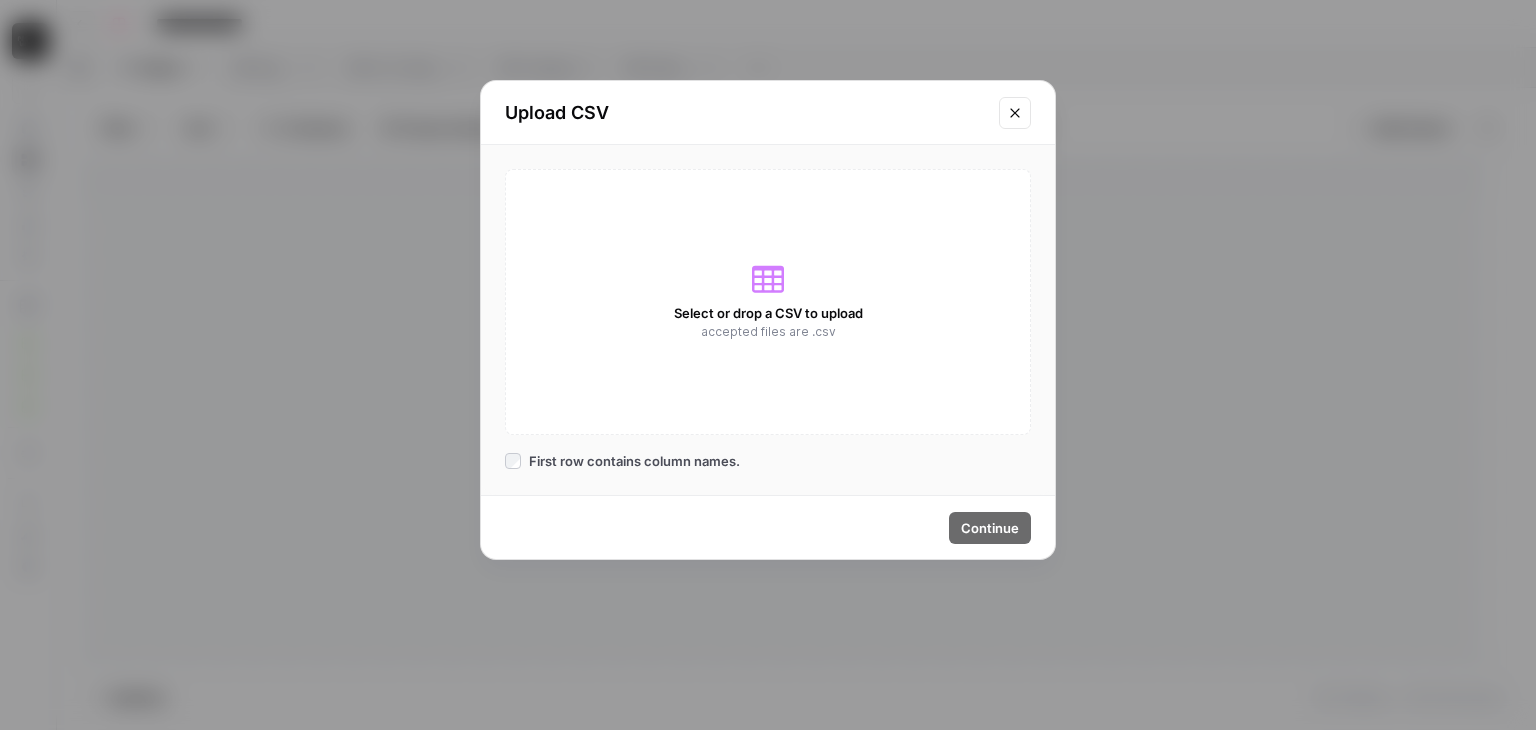 click on "Select or drop a CSV to upload accepted files are .csv" at bounding box center (768, 302) 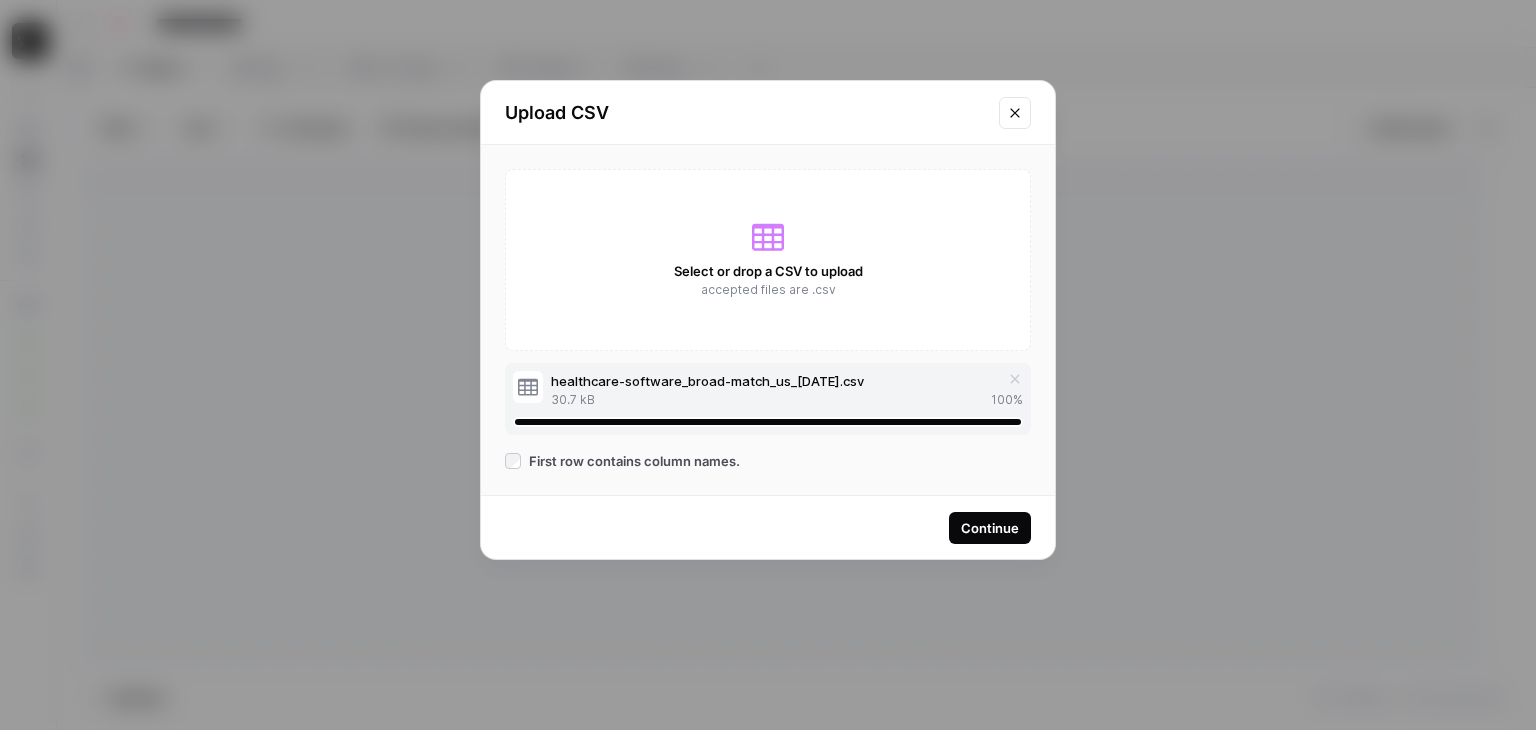 click on "Continue" at bounding box center (990, 528) 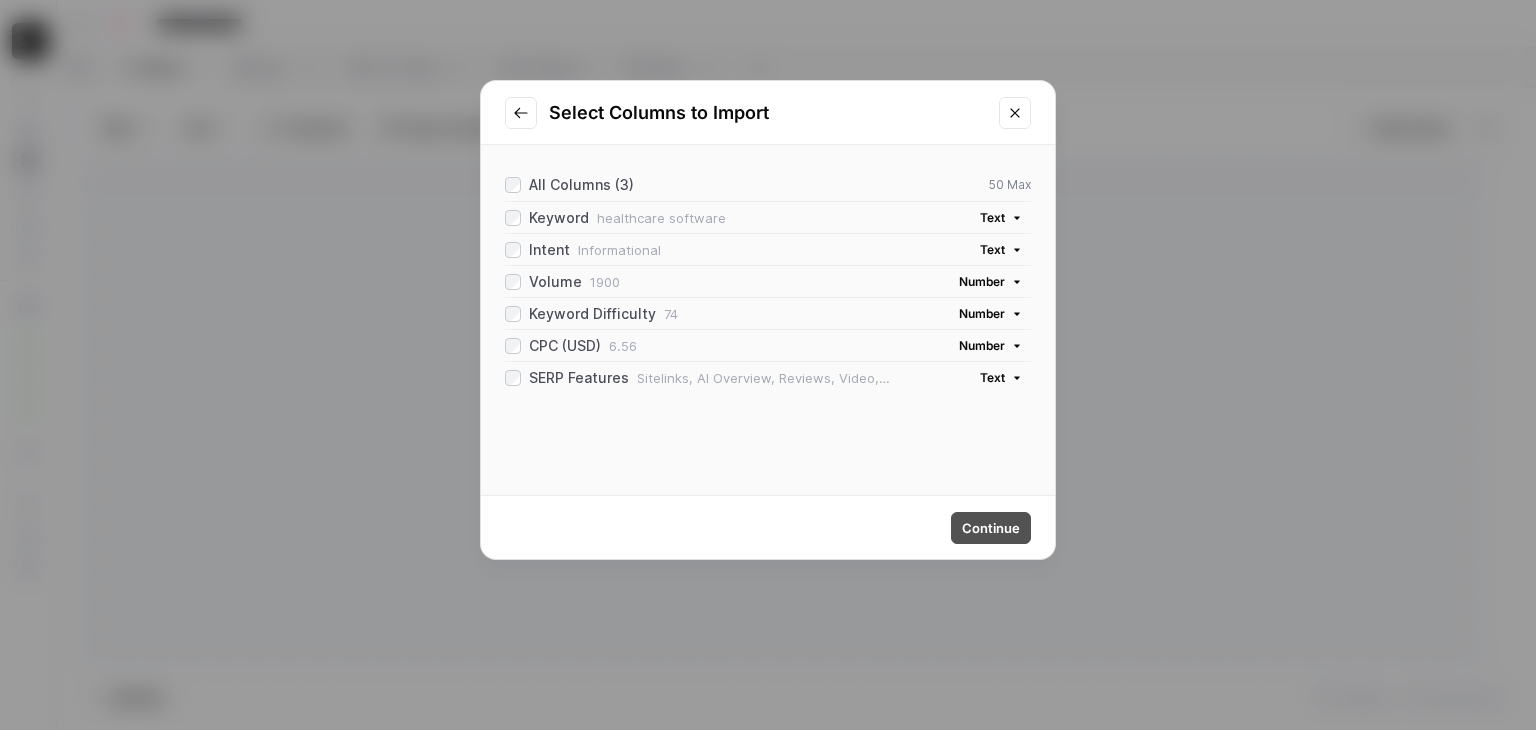 click on "Continue" at bounding box center (991, 528) 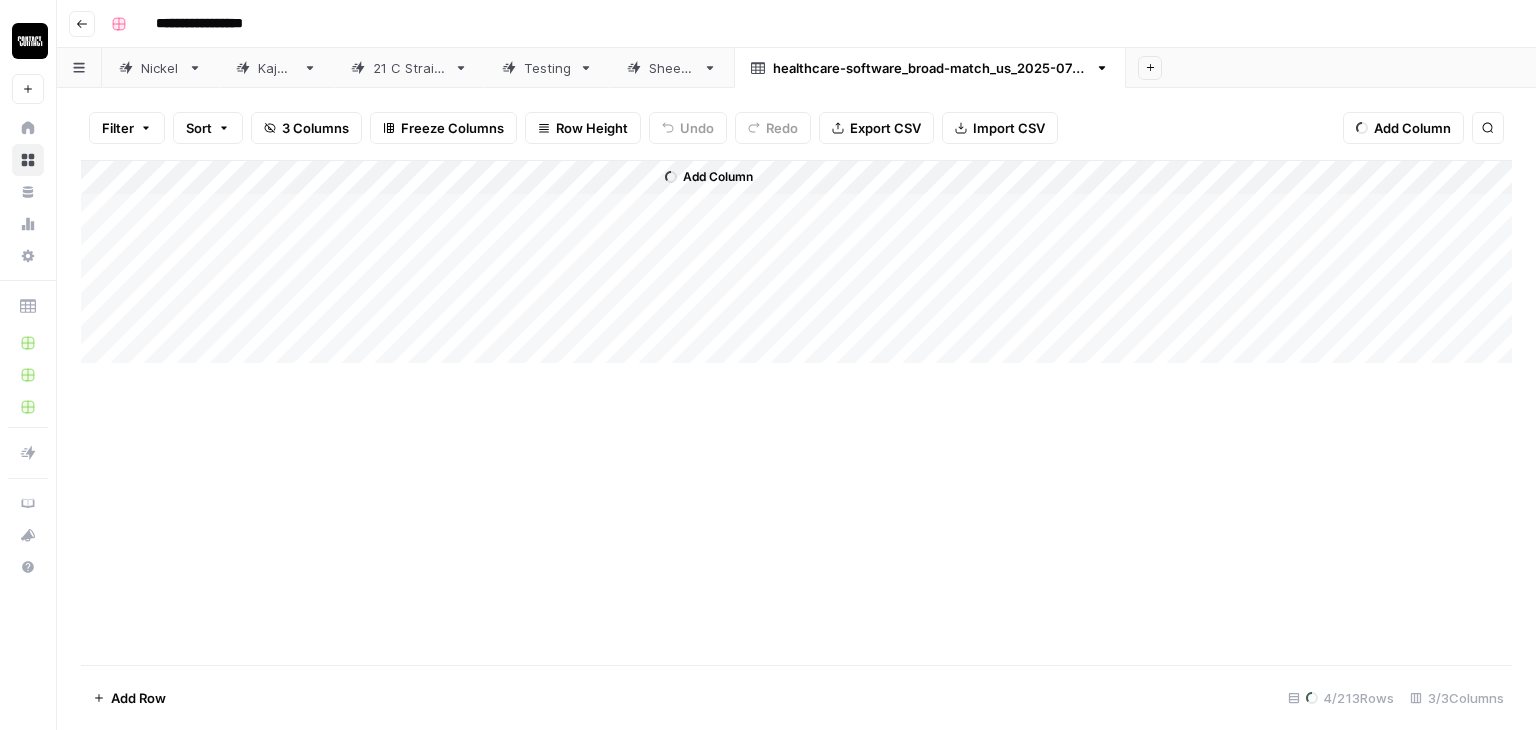 click on "healthcare-software_broad-match_us_[DATE].csv" at bounding box center [930, 68] 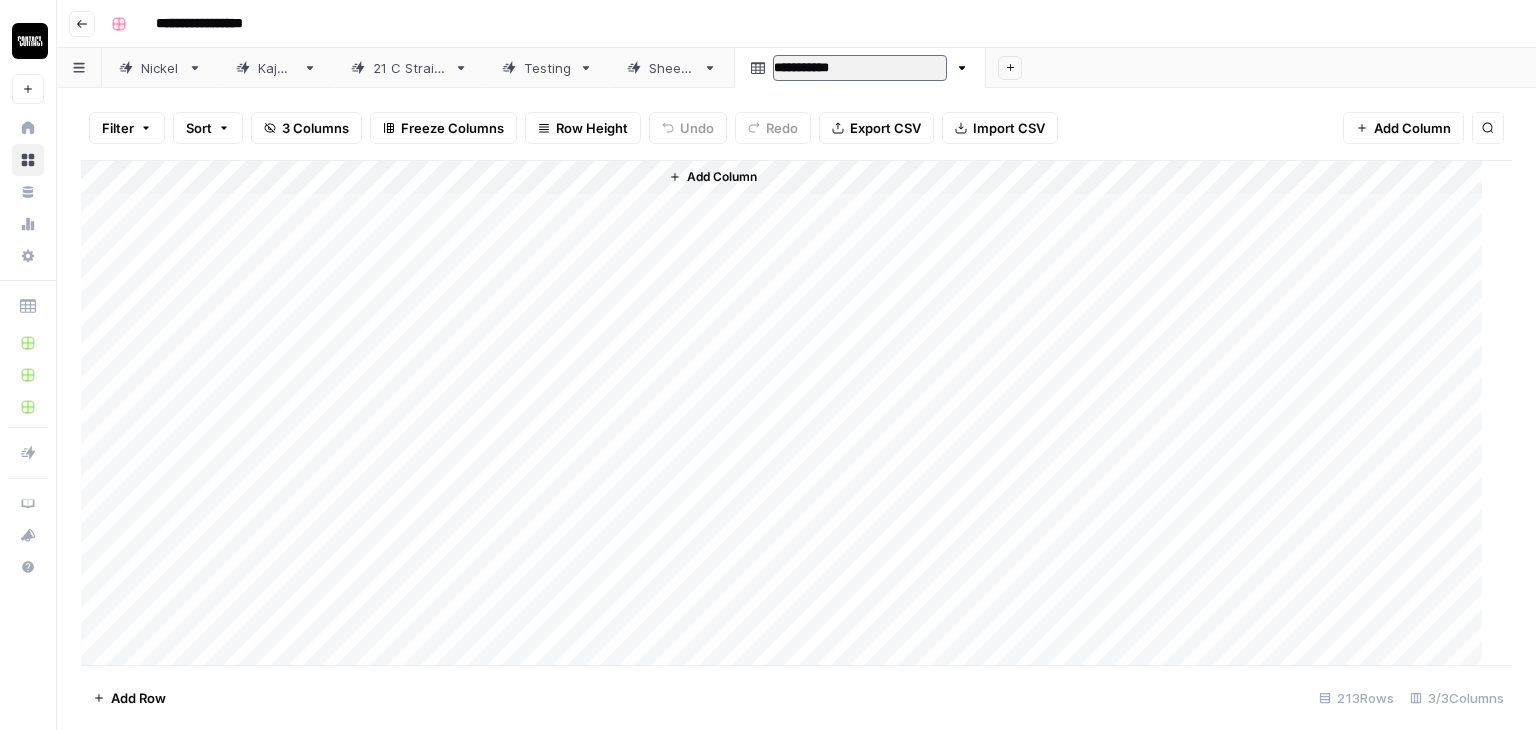 type on "**********" 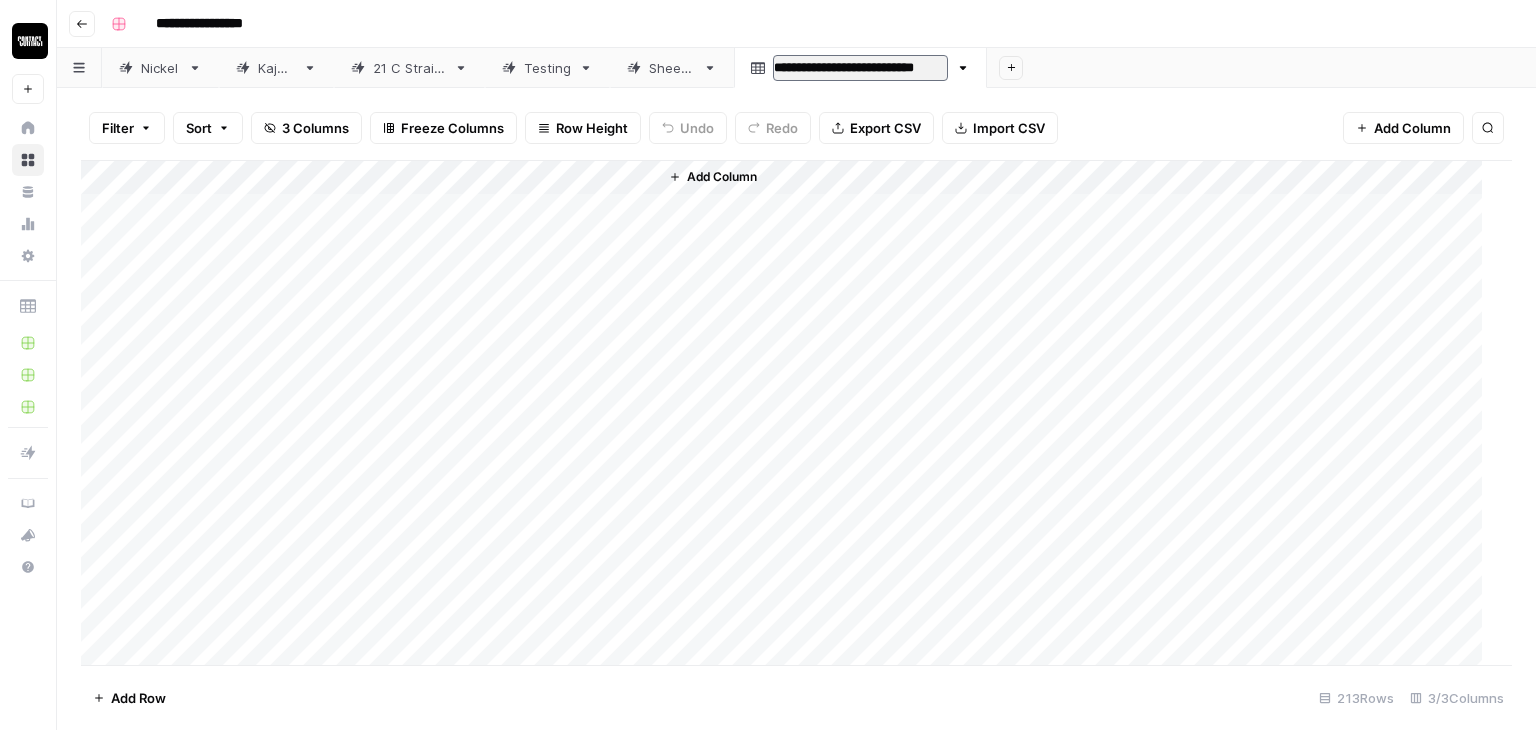 type on "**********" 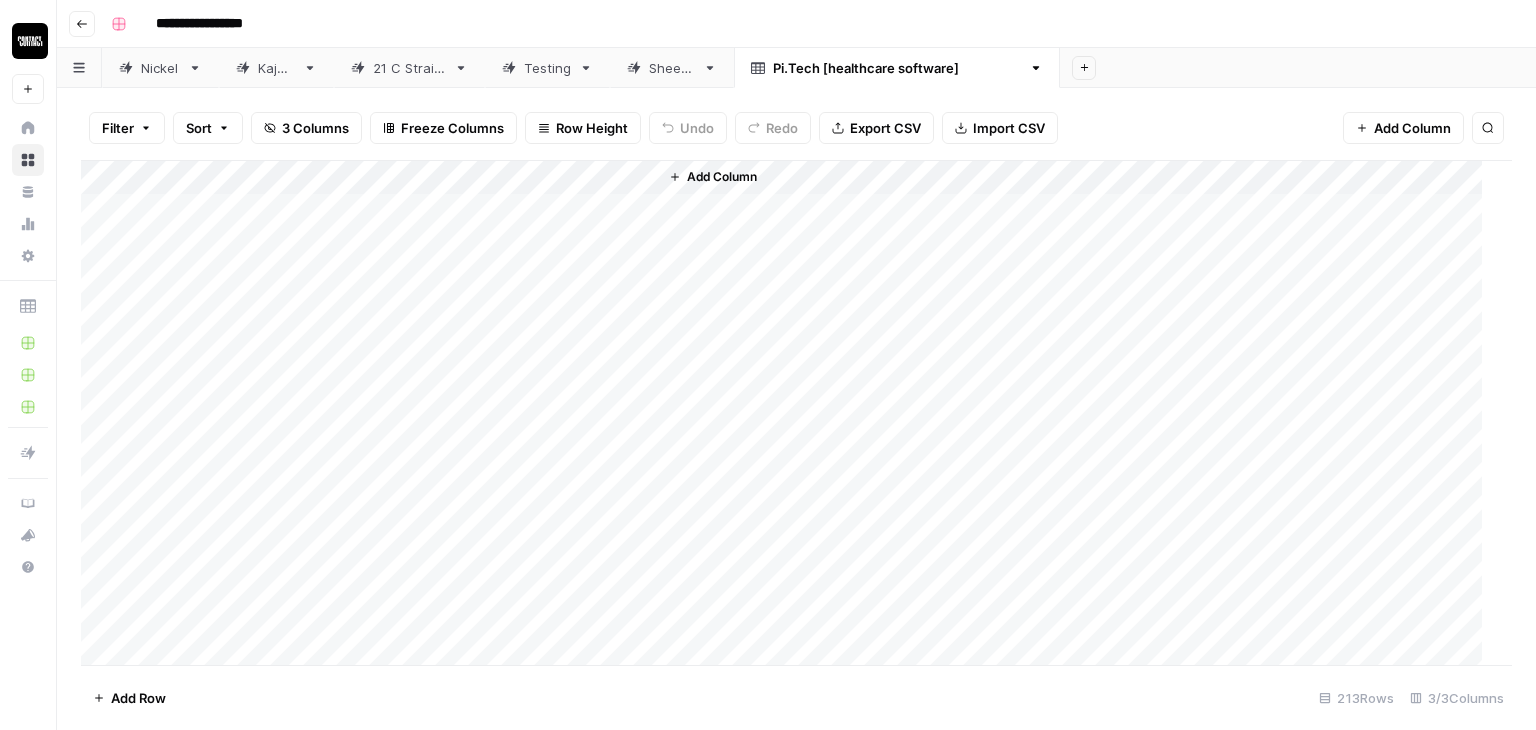 click on "**********" at bounding box center (796, 24) 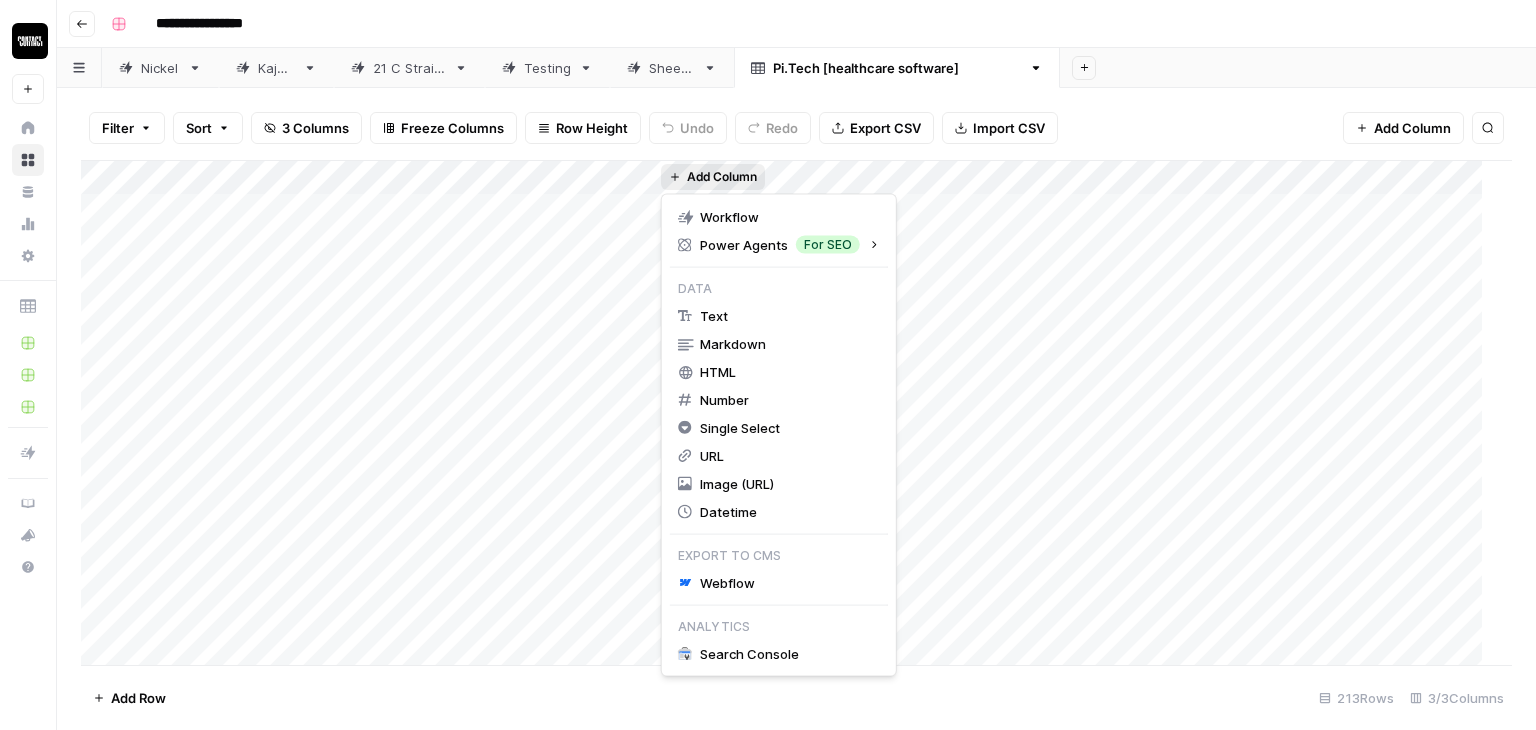 click on "Add Column" at bounding box center [722, 177] 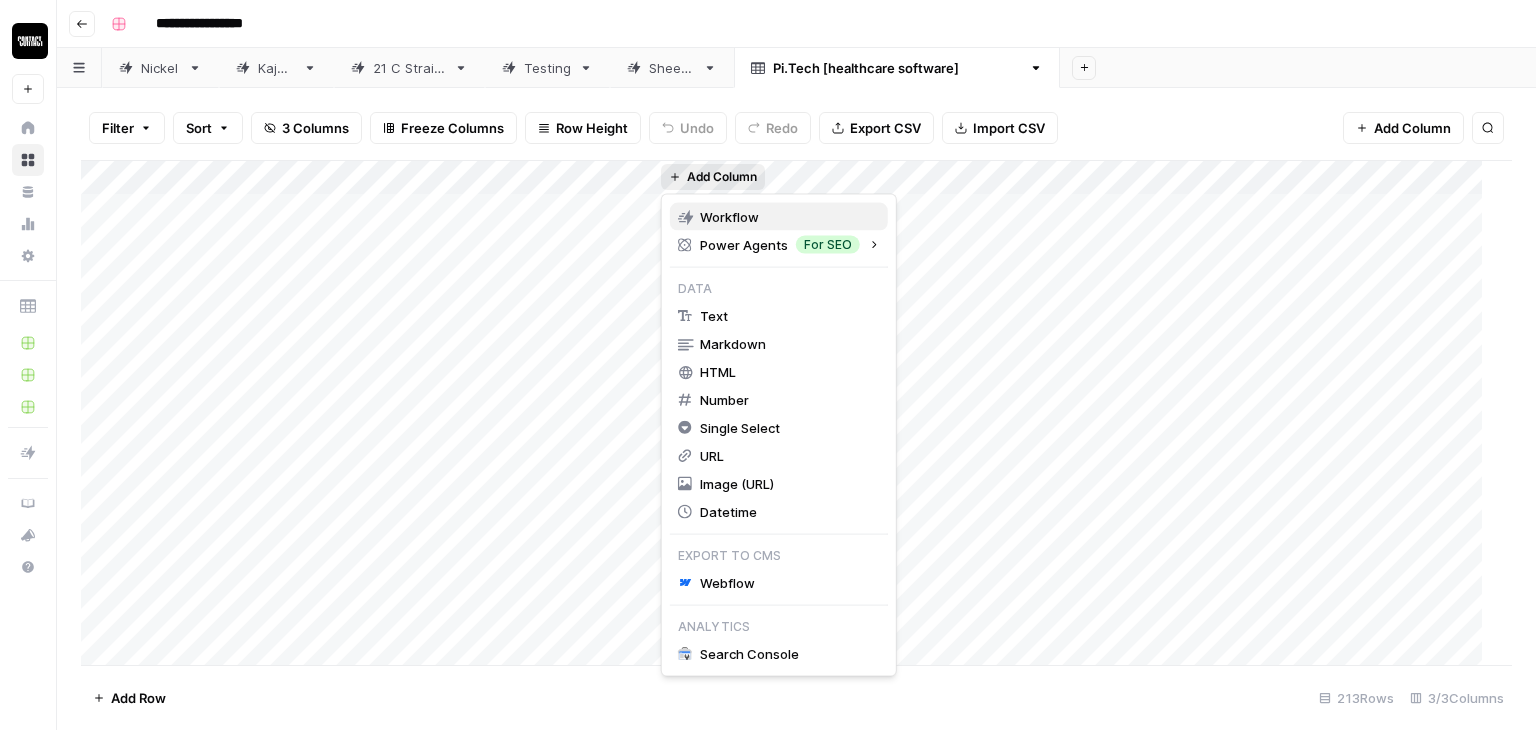 click on "Workflow" at bounding box center [779, 217] 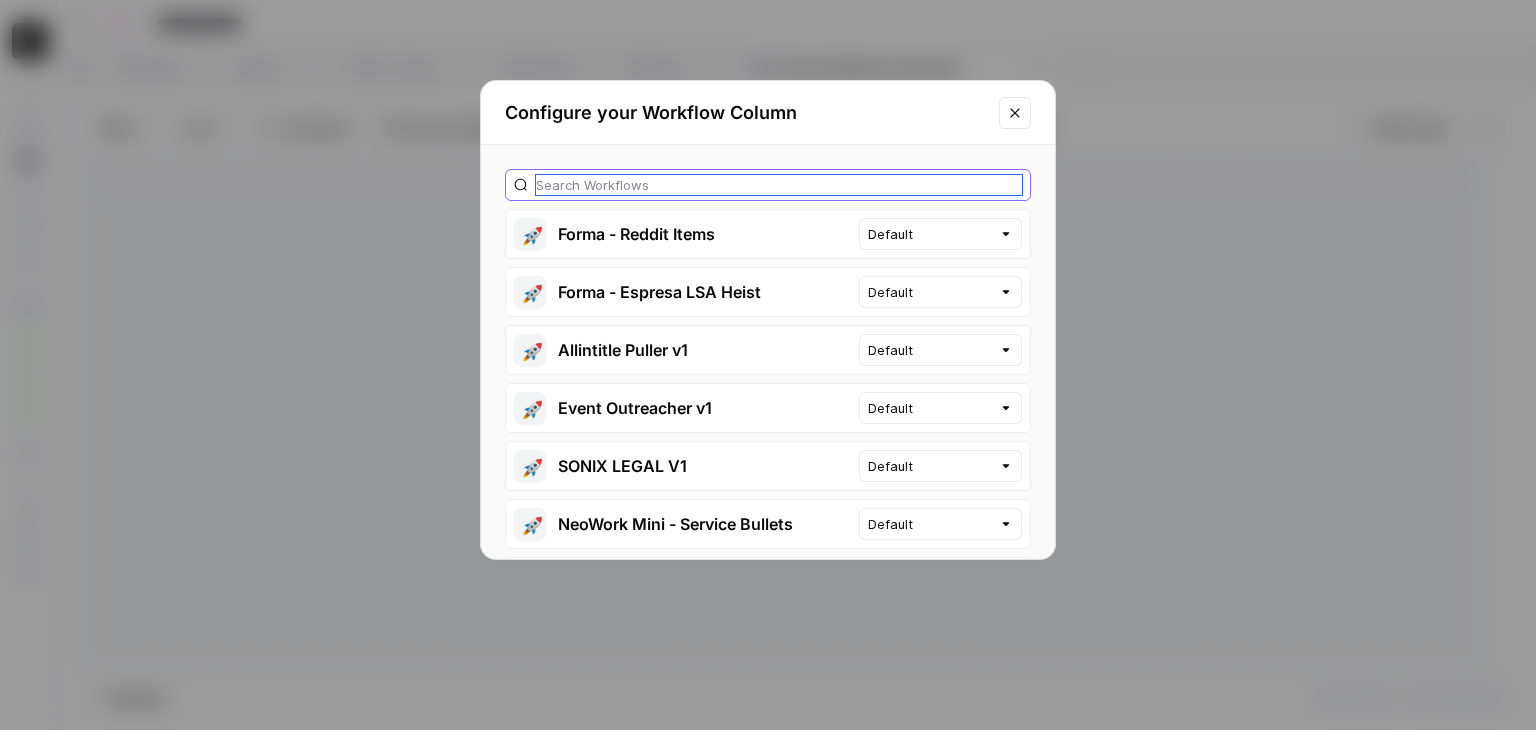 click at bounding box center [779, 185] 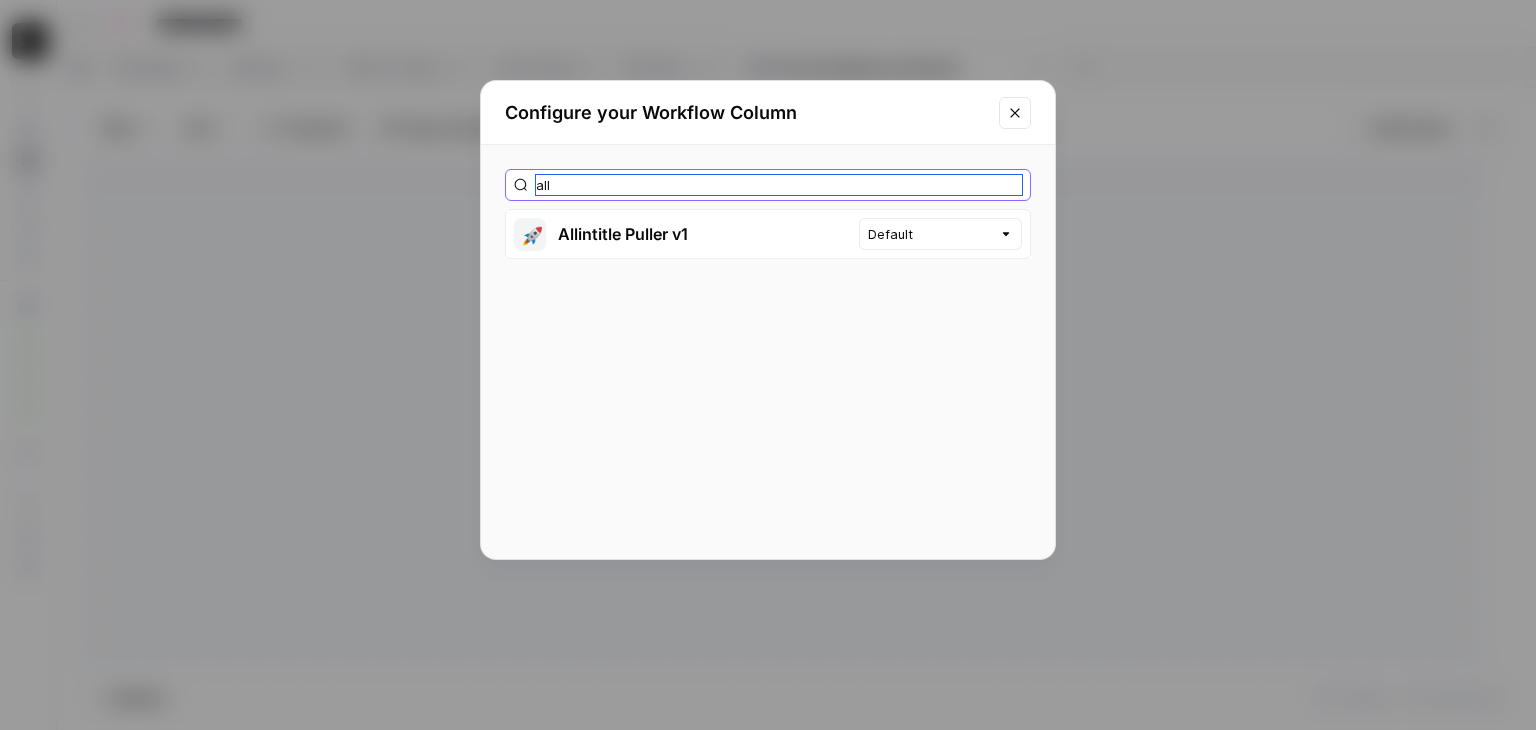 type on "all" 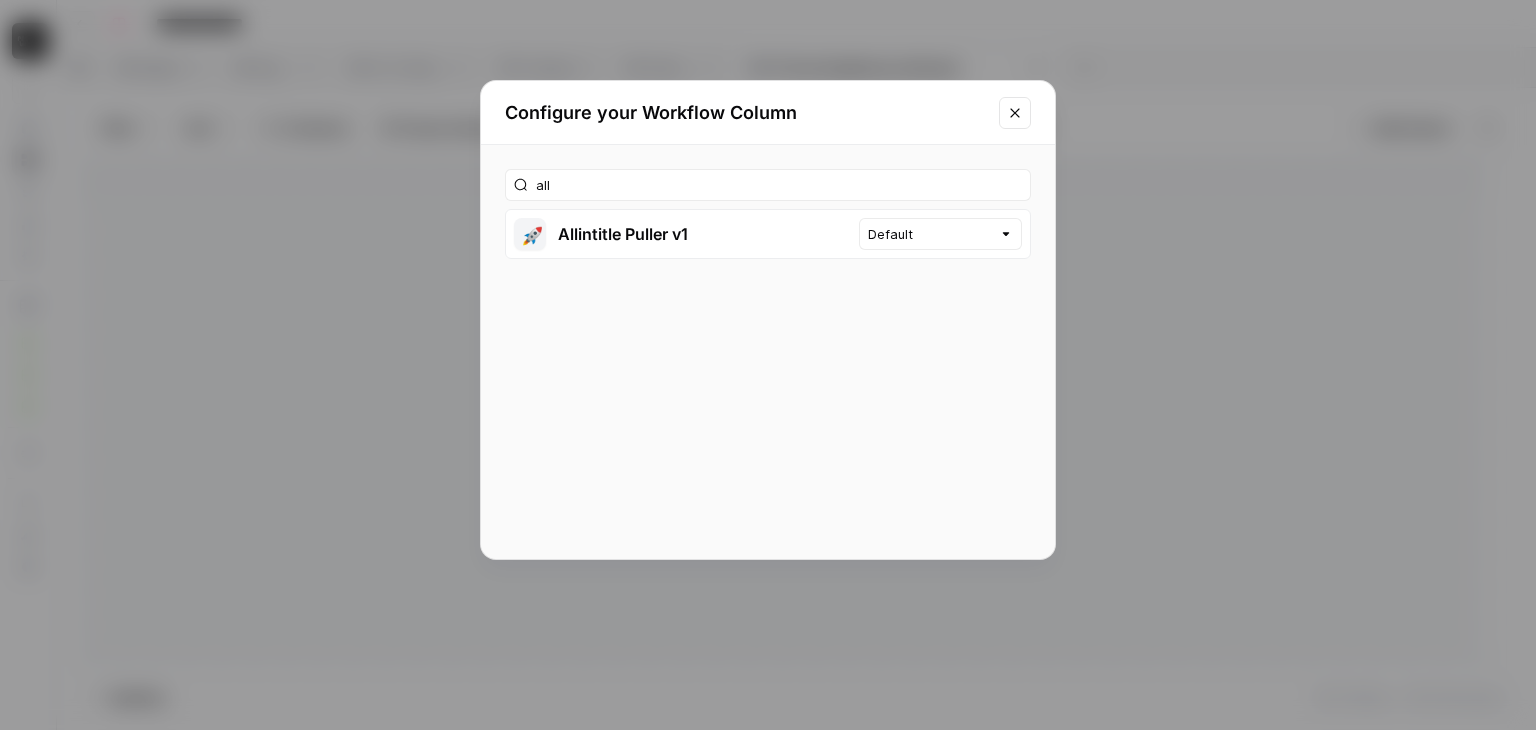 click on "🚀 Allintitle Puller v1" at bounding box center [682, 234] 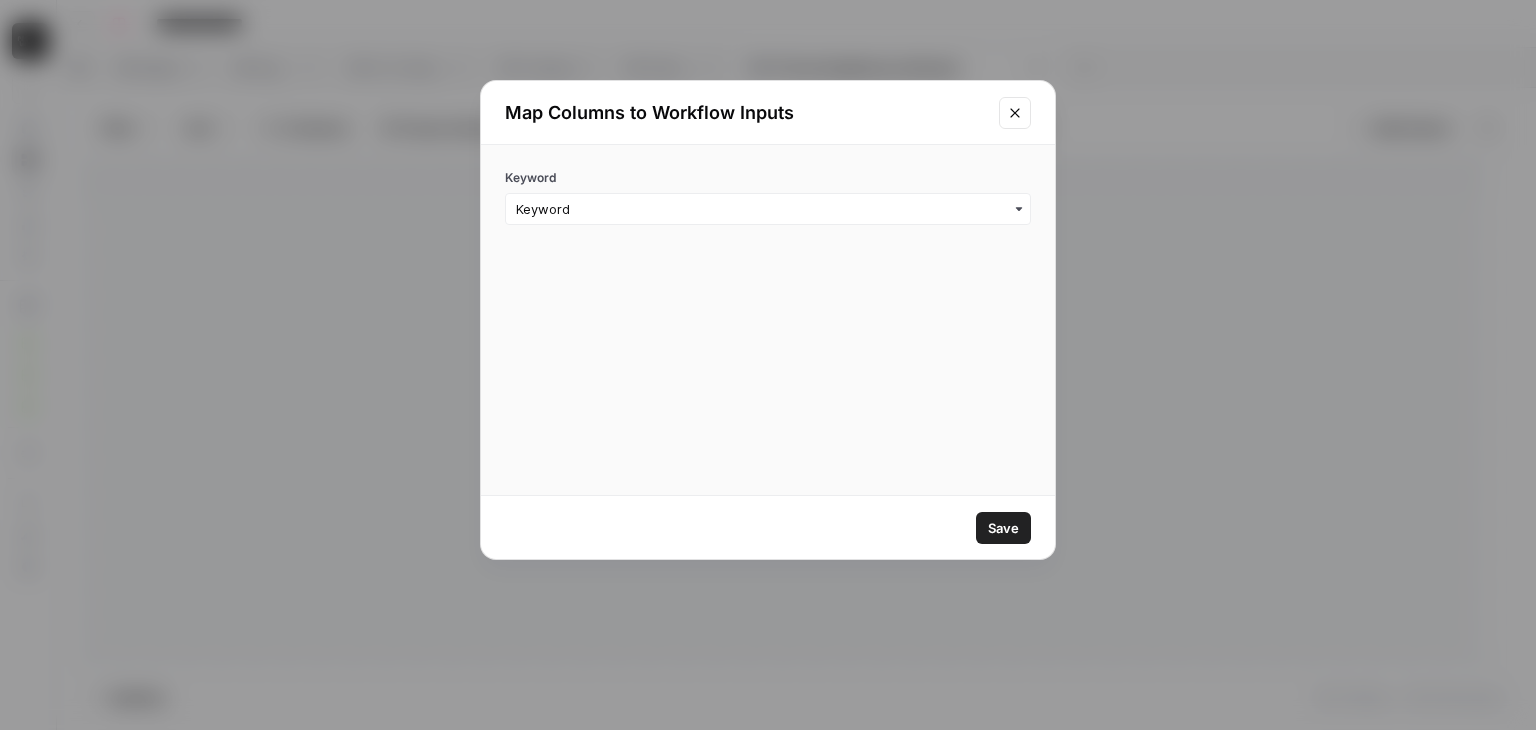 click on "Save" at bounding box center [768, 527] 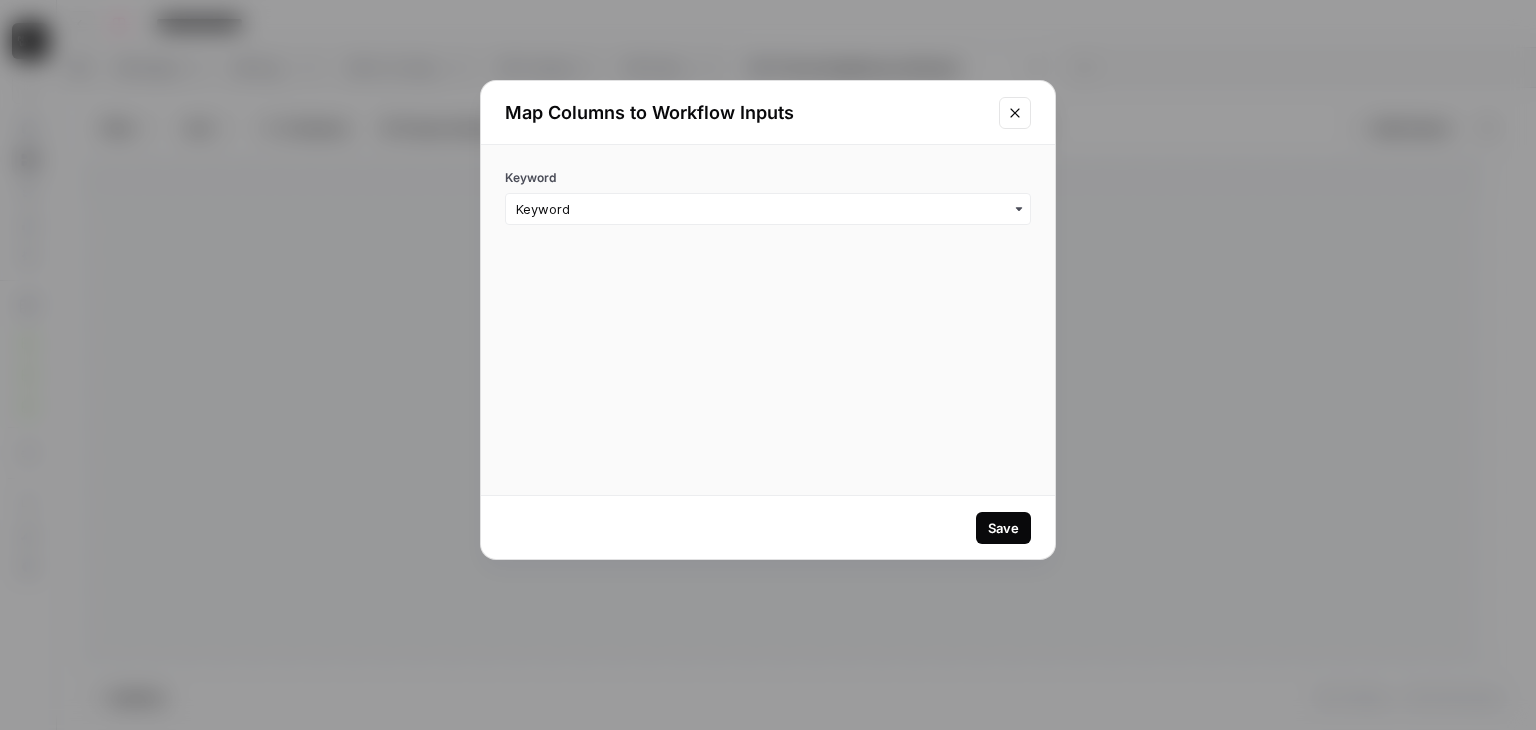 click on "Save" at bounding box center (1003, 528) 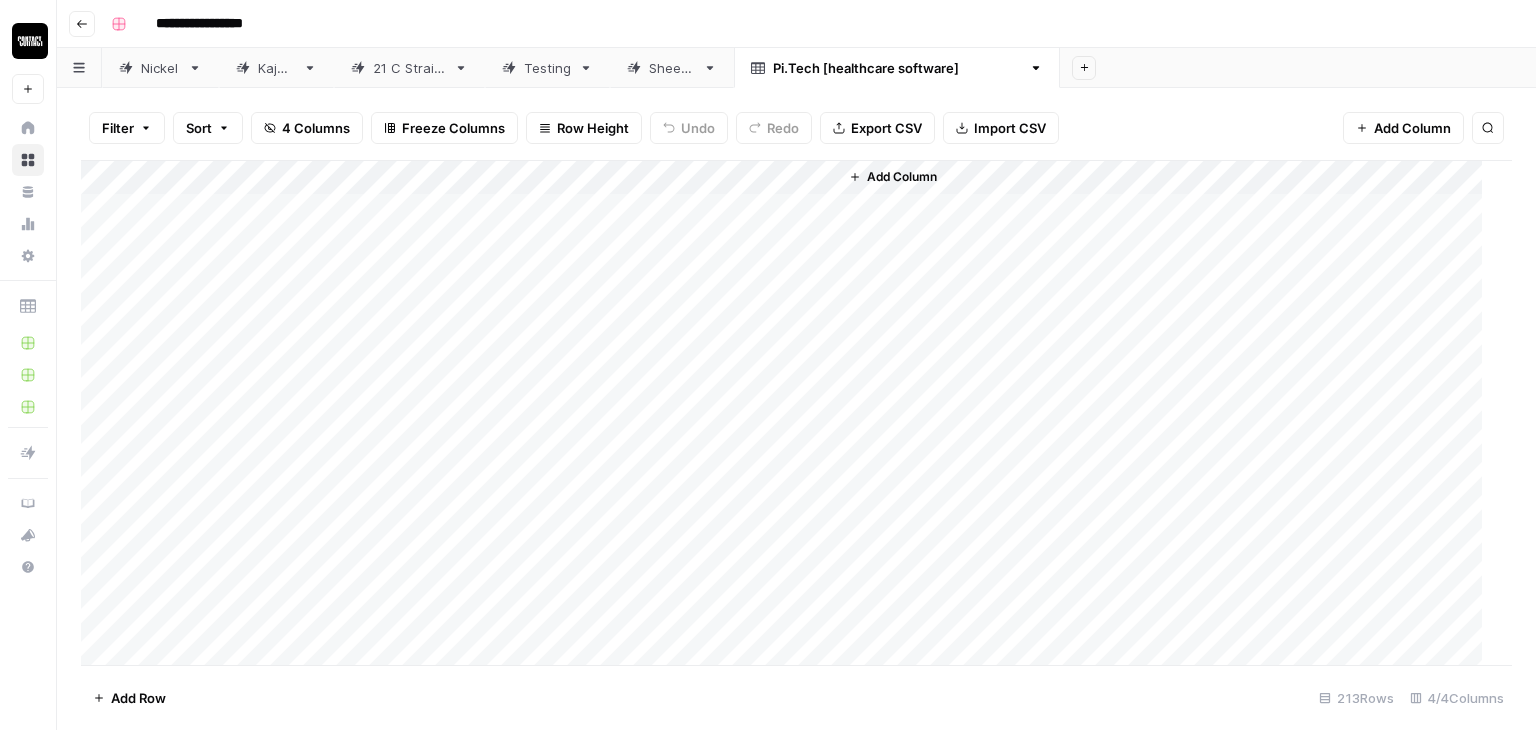 click on "Add Column" at bounding box center [789, 413] 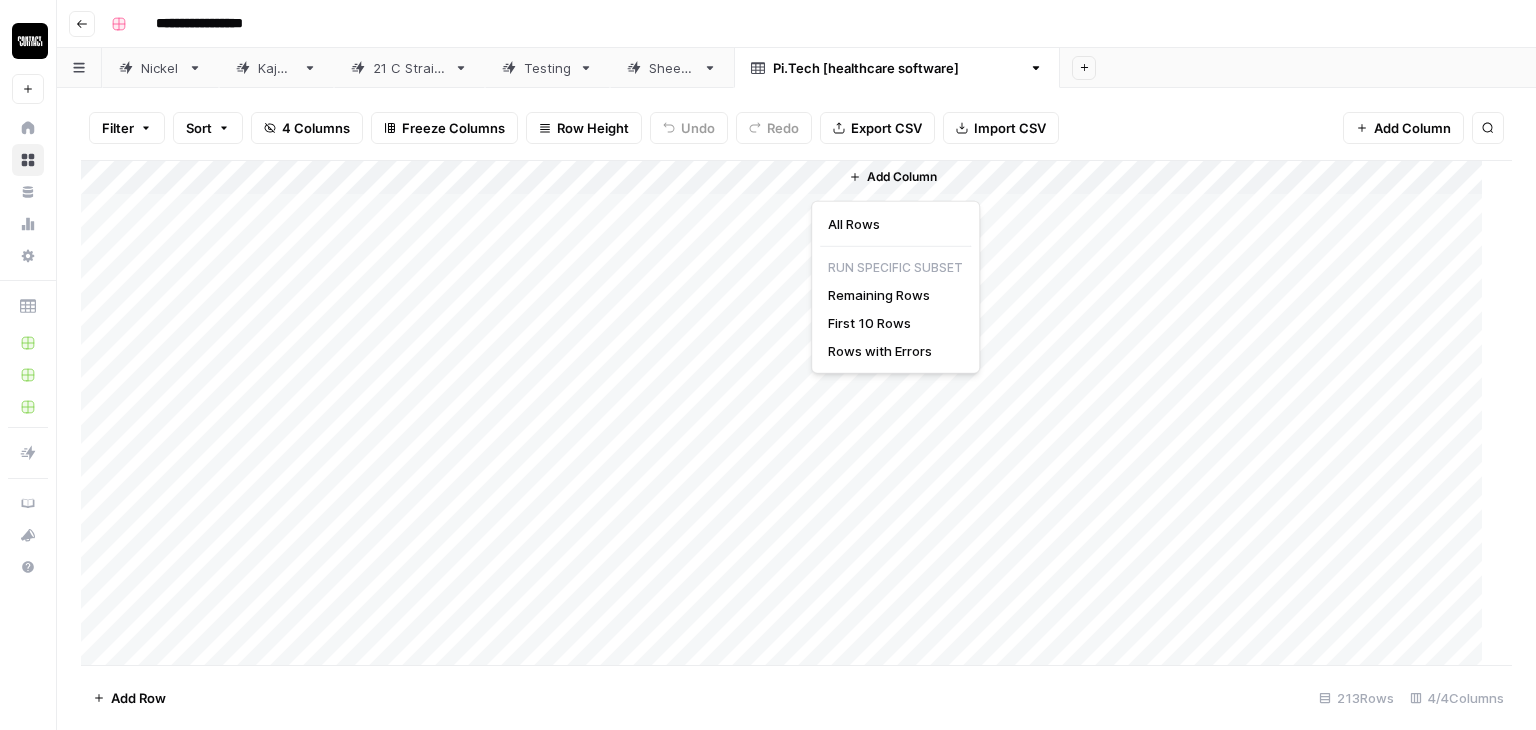 click on "Testing" at bounding box center (547, 68) 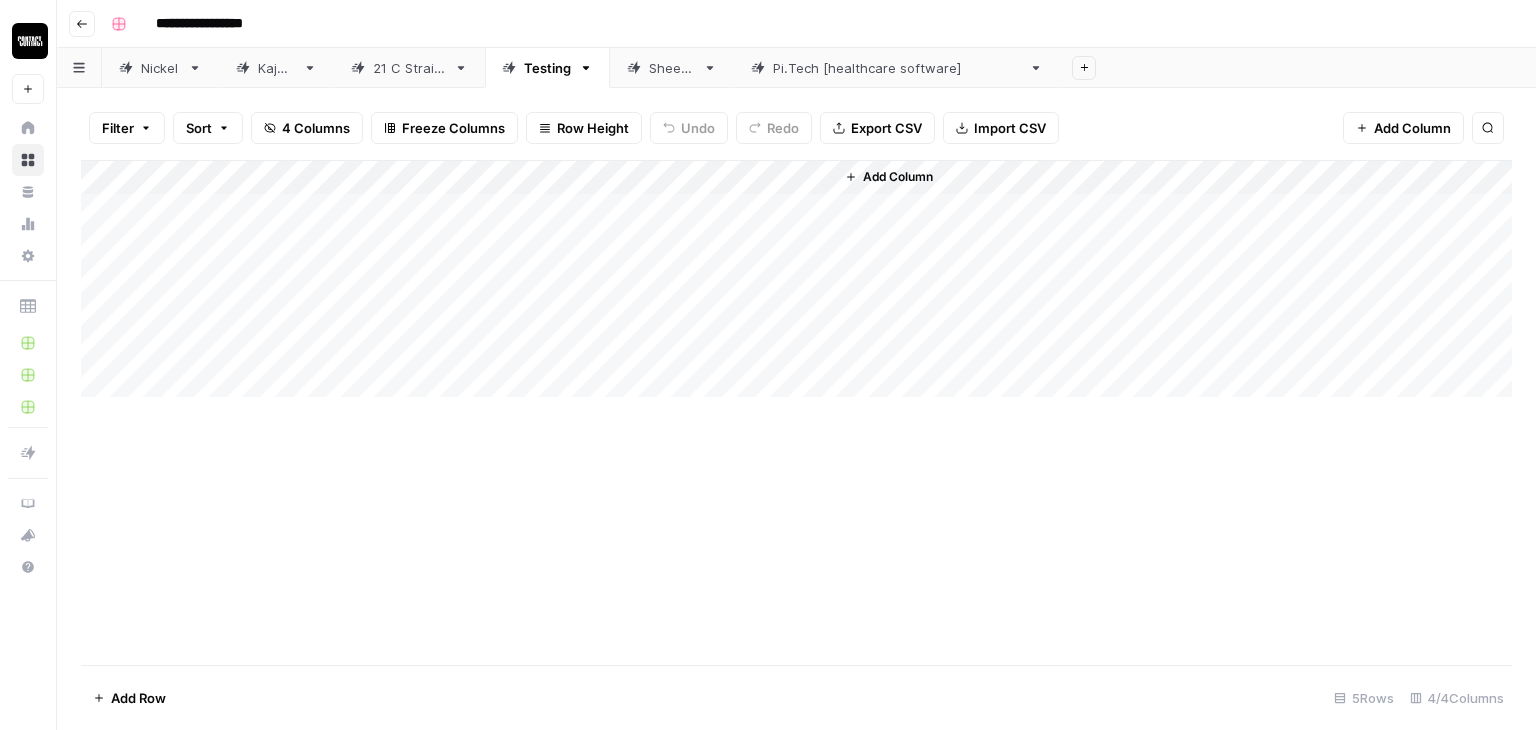 click on "21 C Strains" at bounding box center (409, 68) 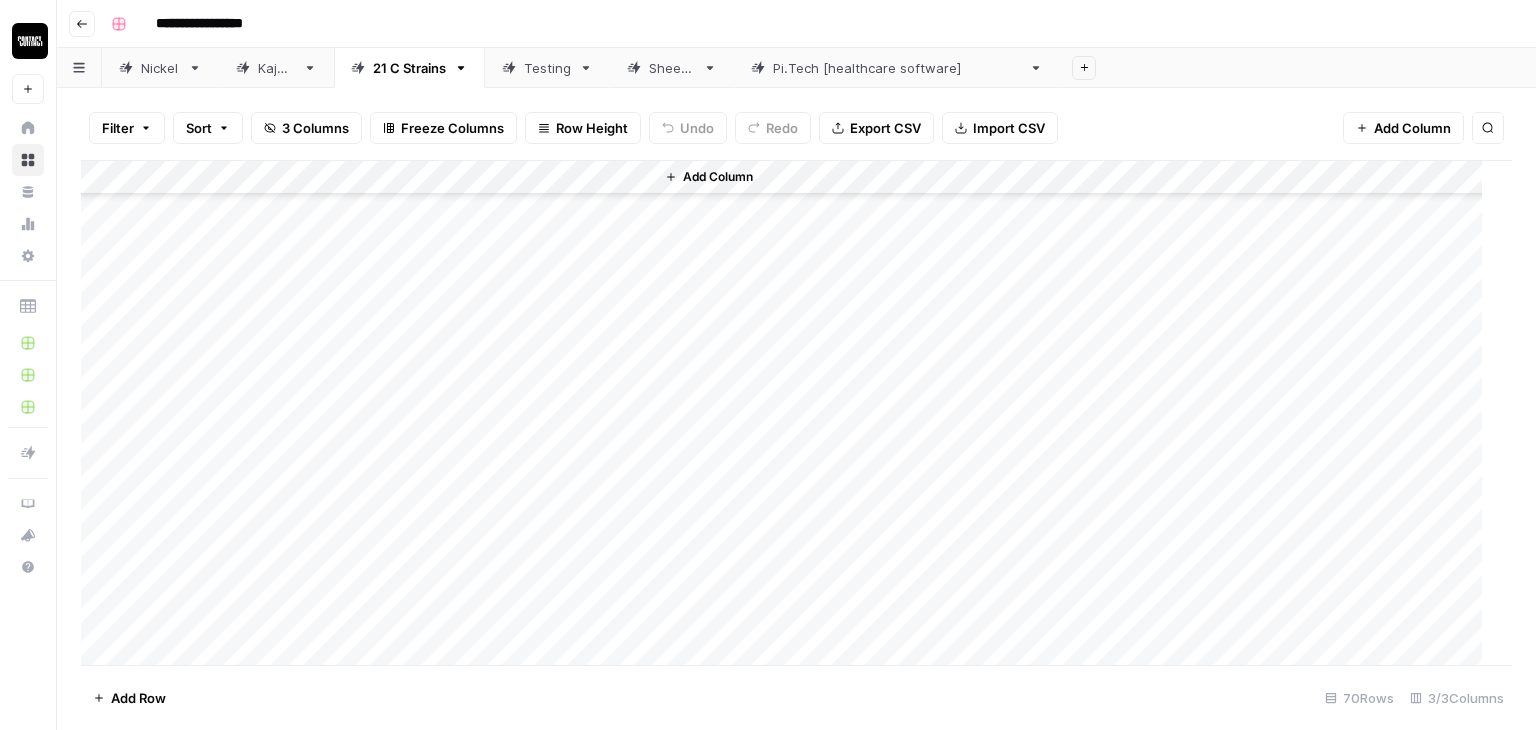 scroll, scrollTop: 0, scrollLeft: 0, axis: both 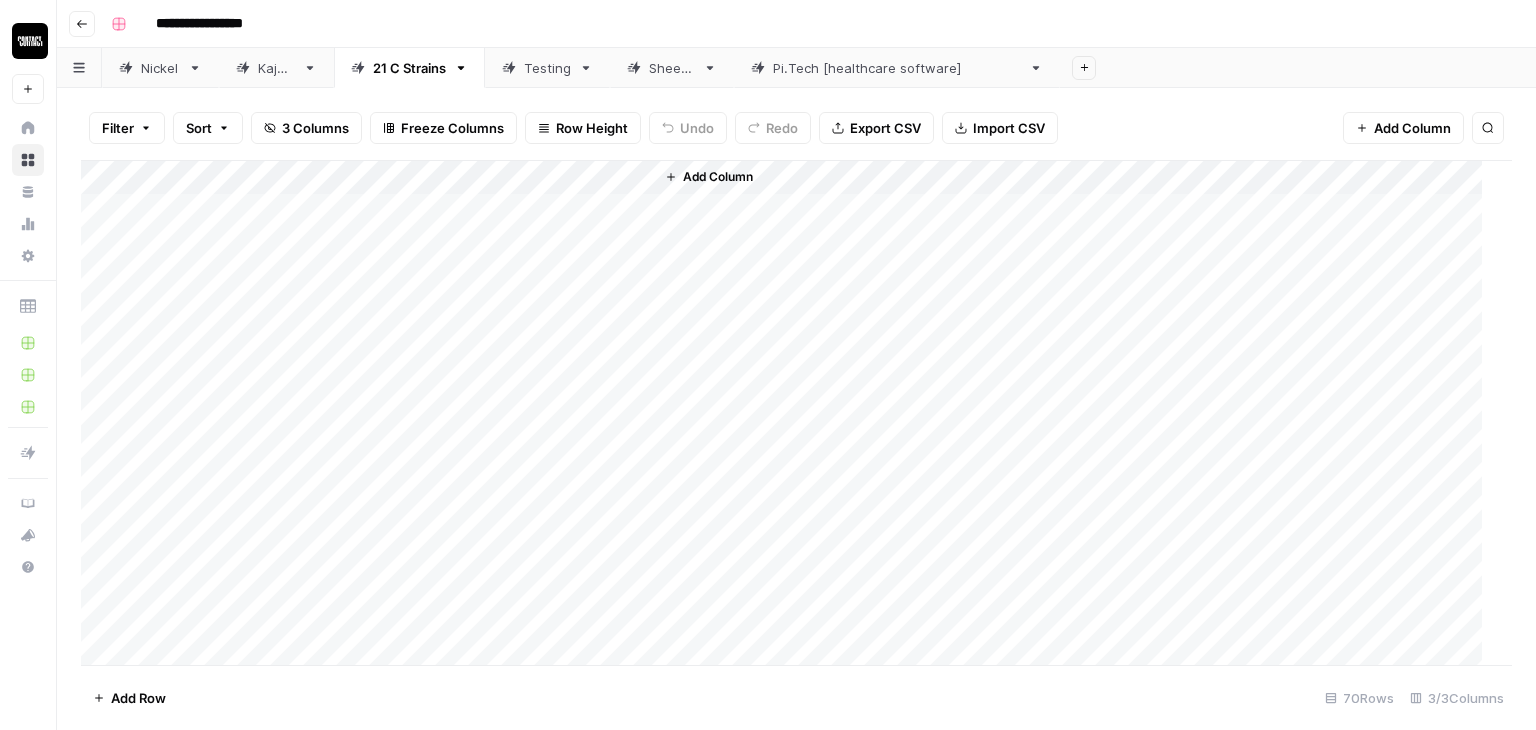 click on "Kajabi" at bounding box center [276, 68] 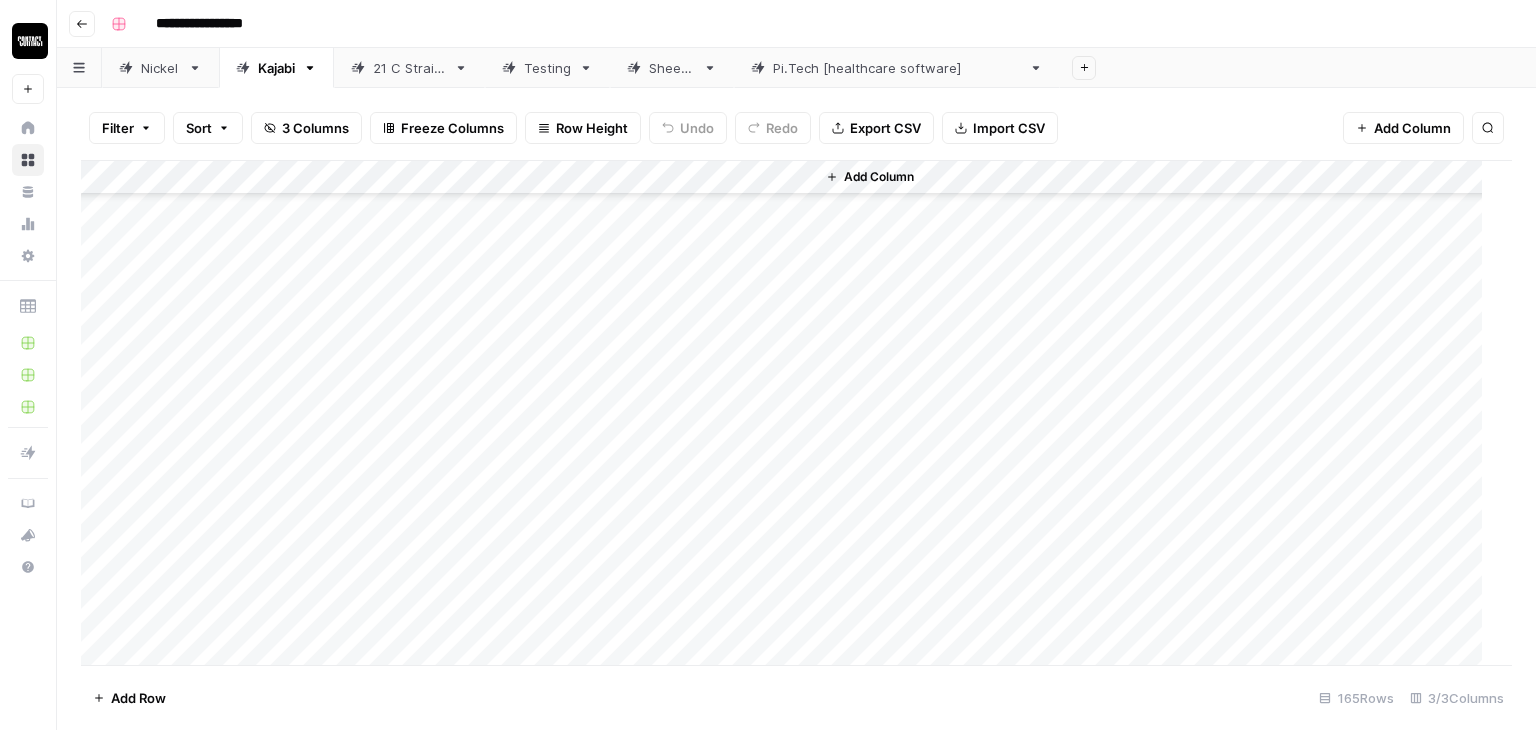 scroll, scrollTop: 0, scrollLeft: 0, axis: both 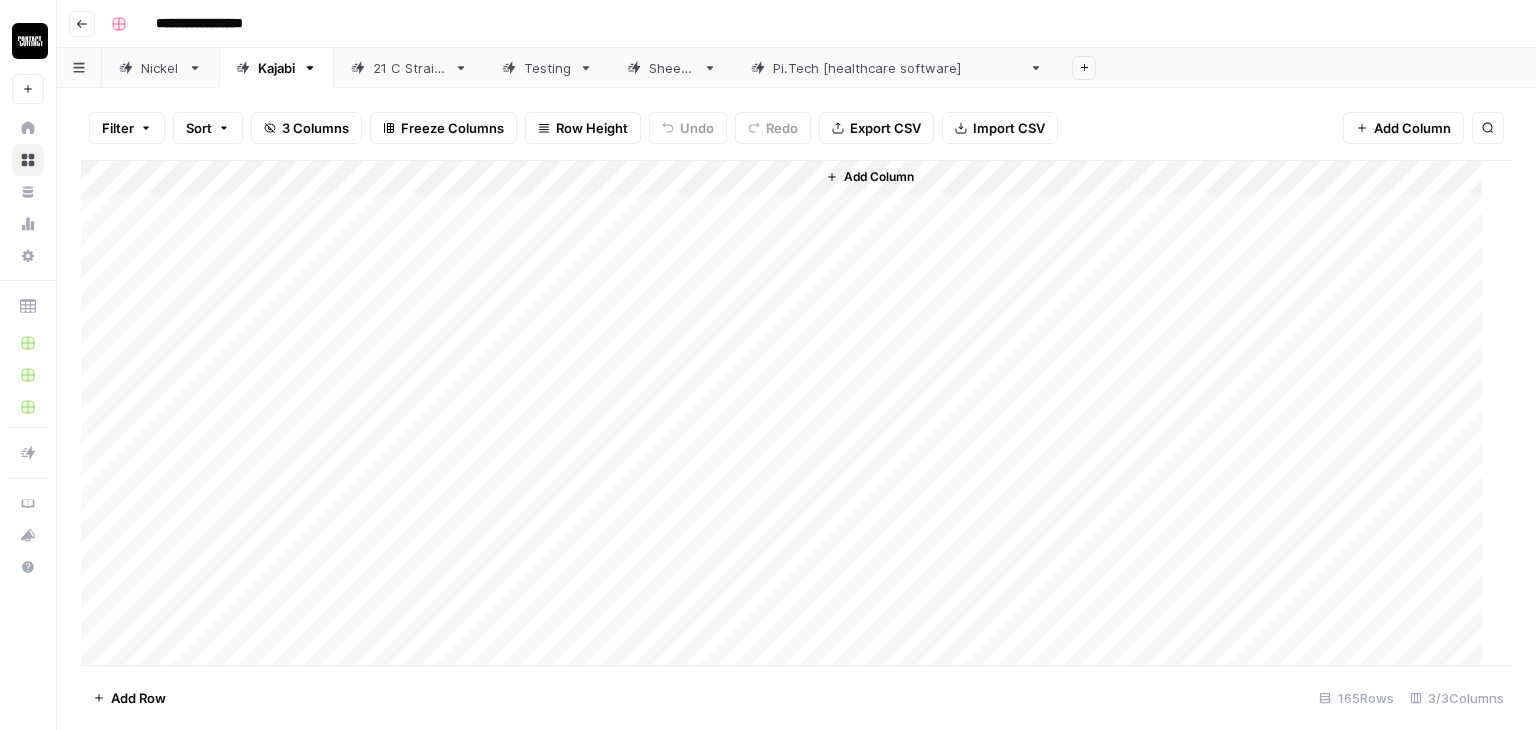 click on "[DOMAIN_NAME] [healthcare software]" at bounding box center (897, 68) 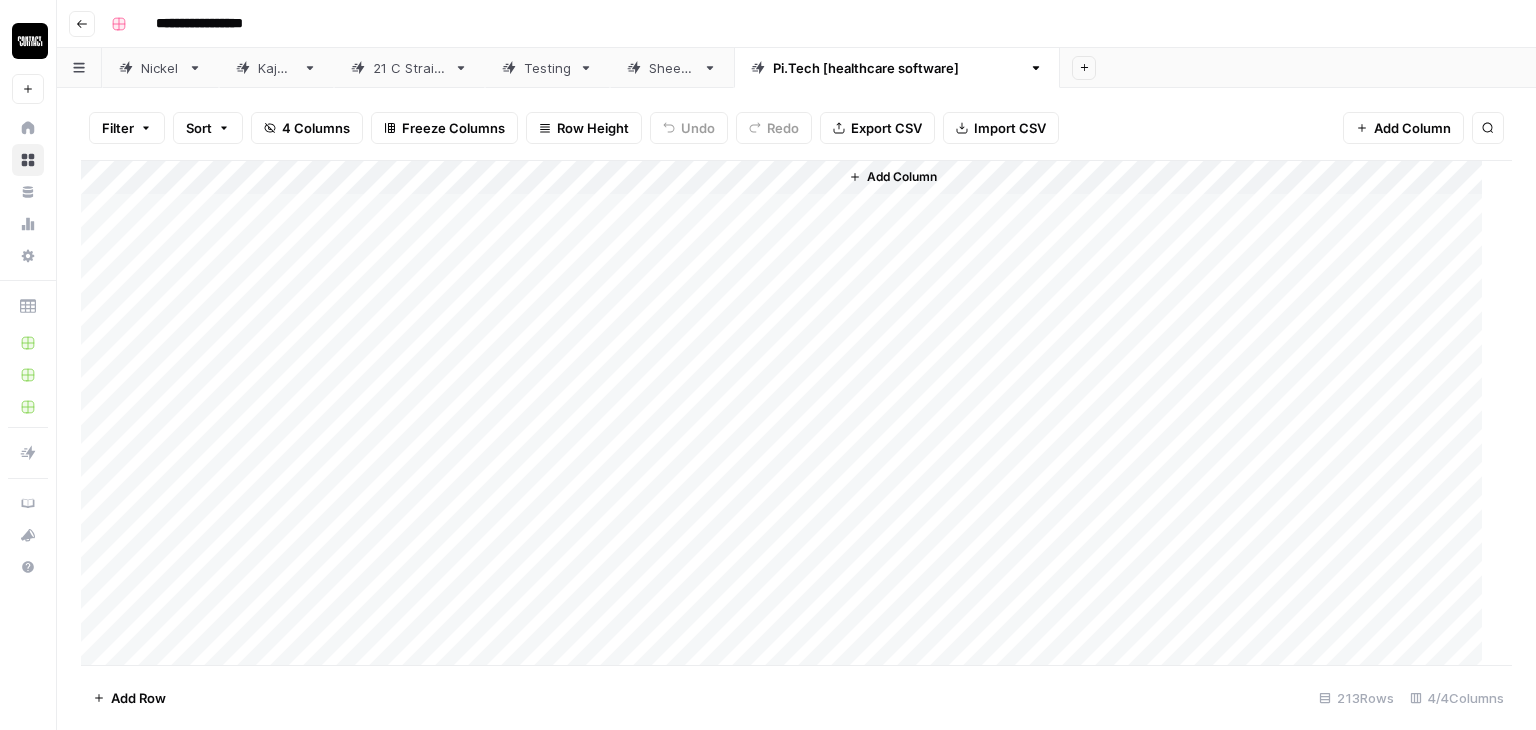 click on "Add Column" at bounding box center [789, 413] 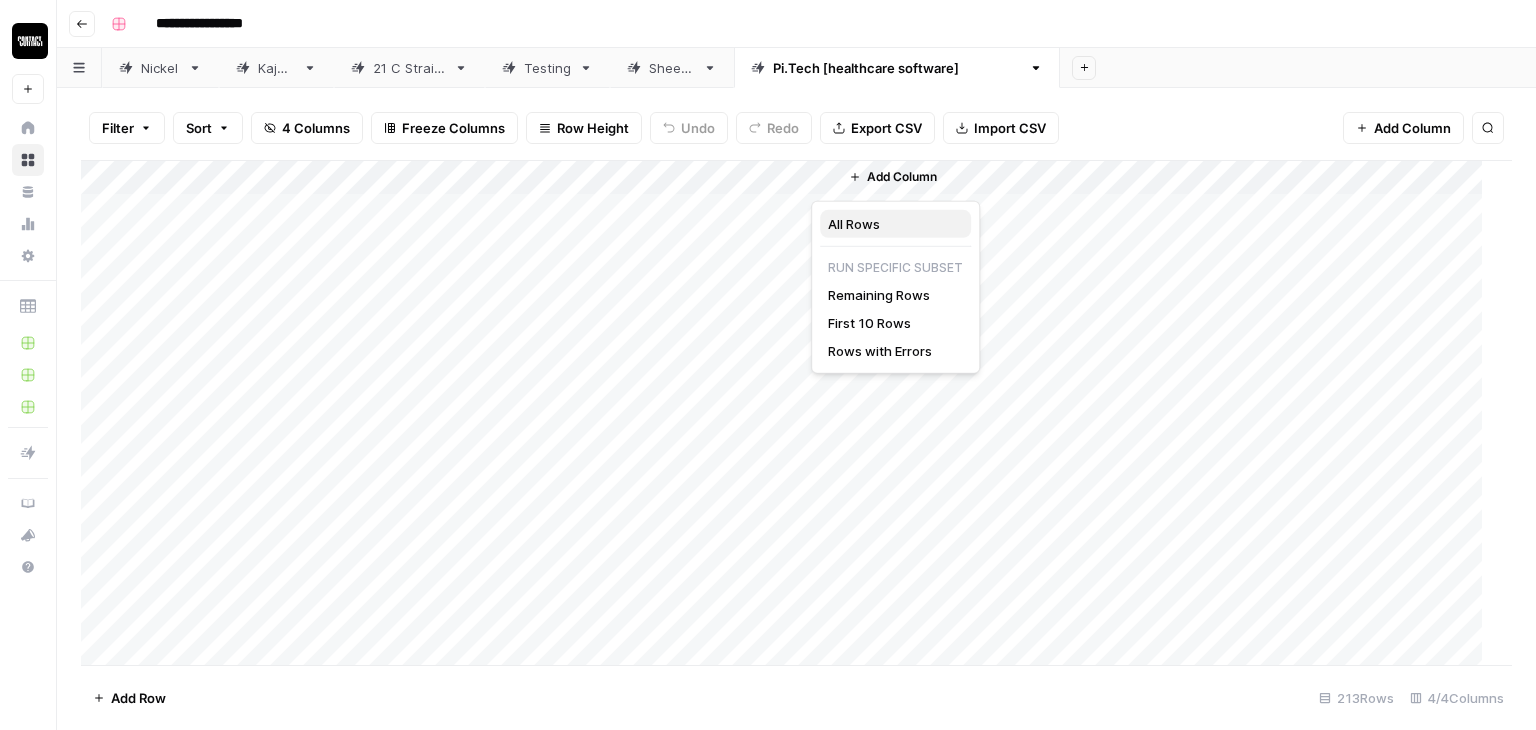 click on "All Rows" at bounding box center [854, 224] 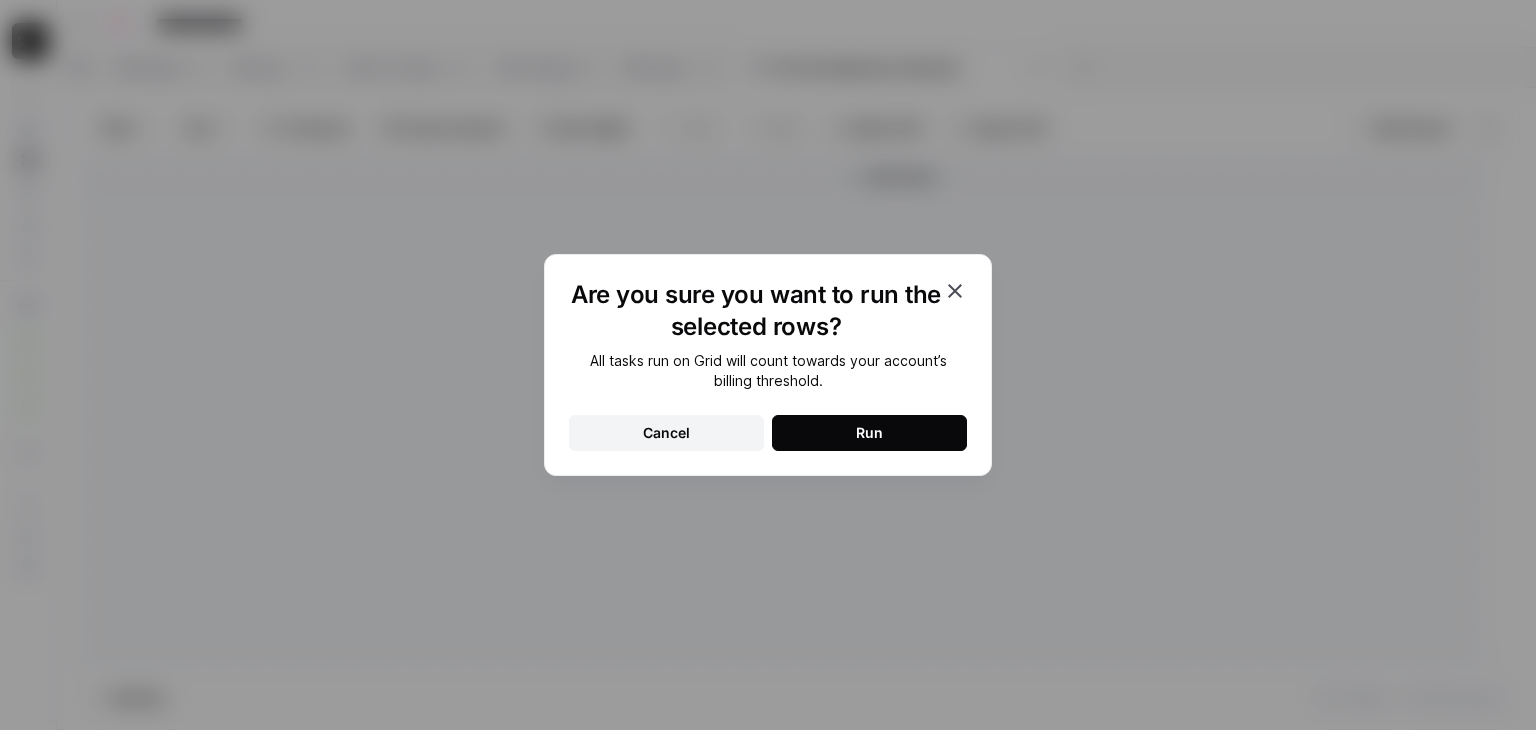 click 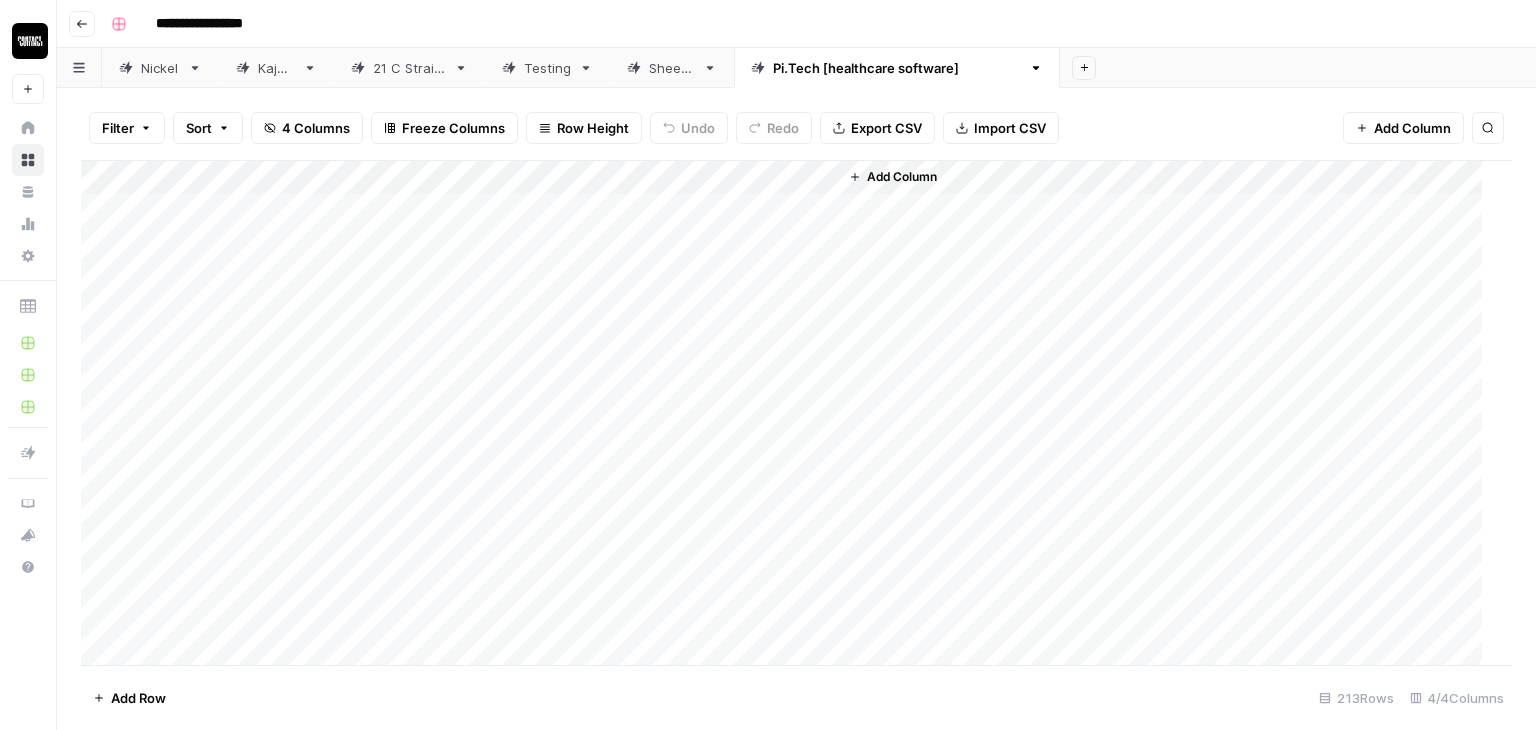 click on "Add Column" at bounding box center [789, 413] 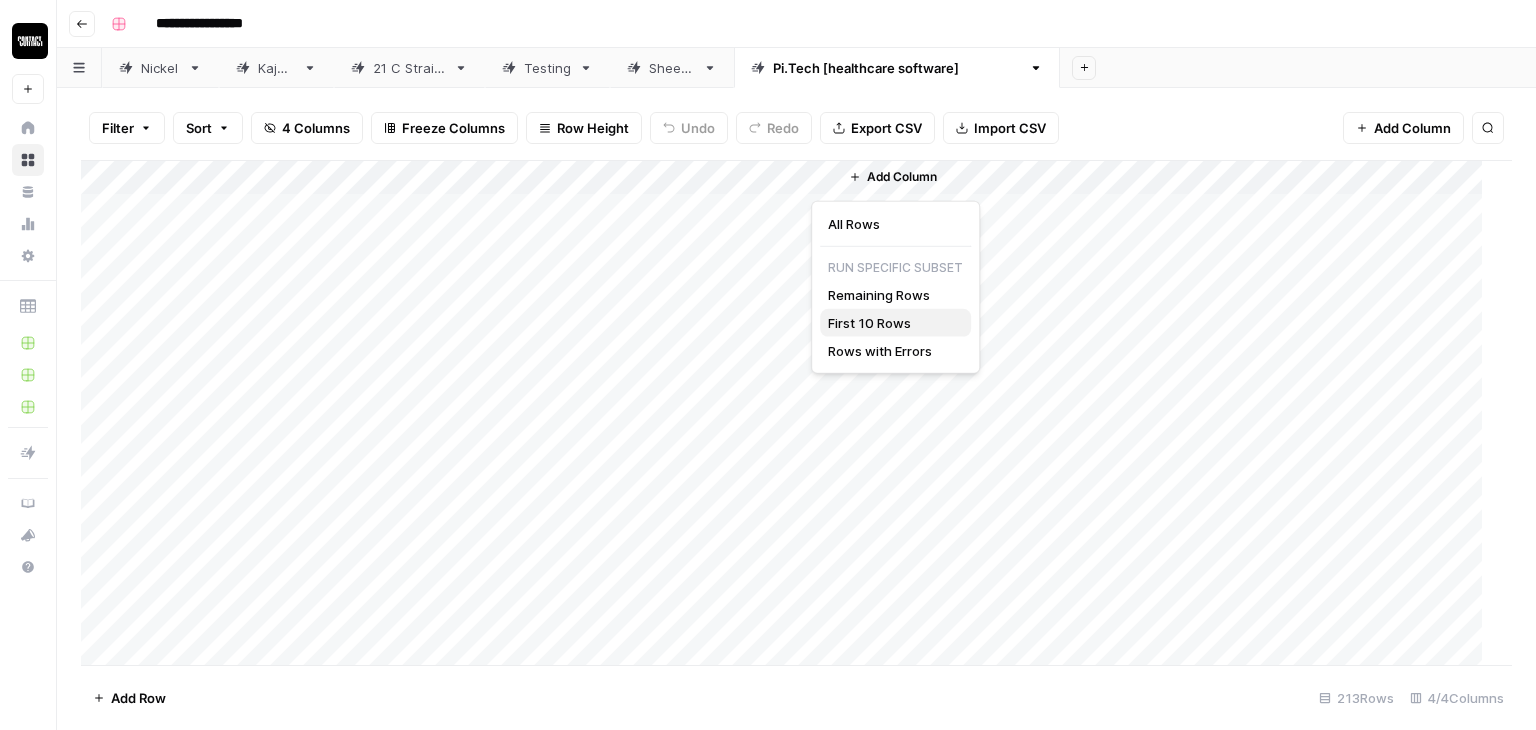 click on "First 10 Rows" at bounding box center (869, 323) 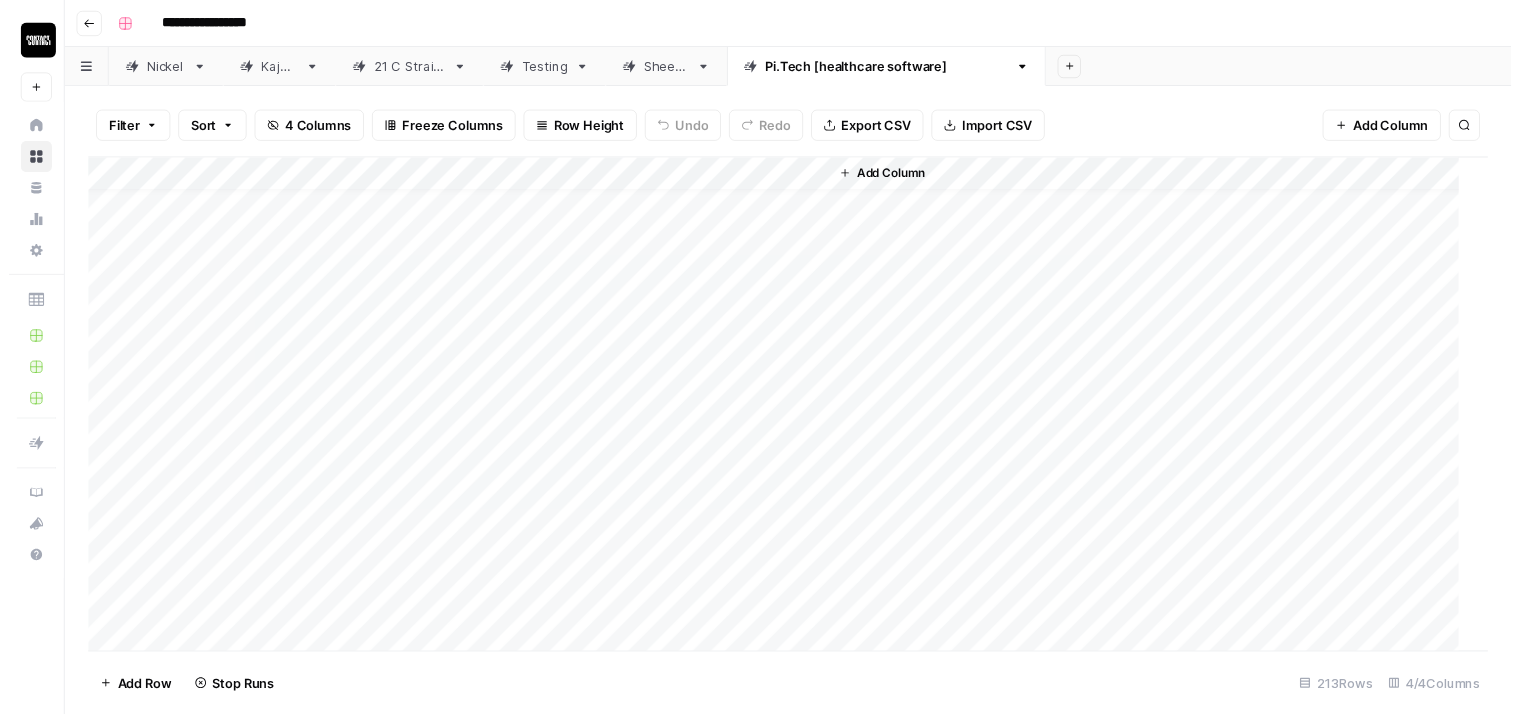scroll, scrollTop: 0, scrollLeft: 0, axis: both 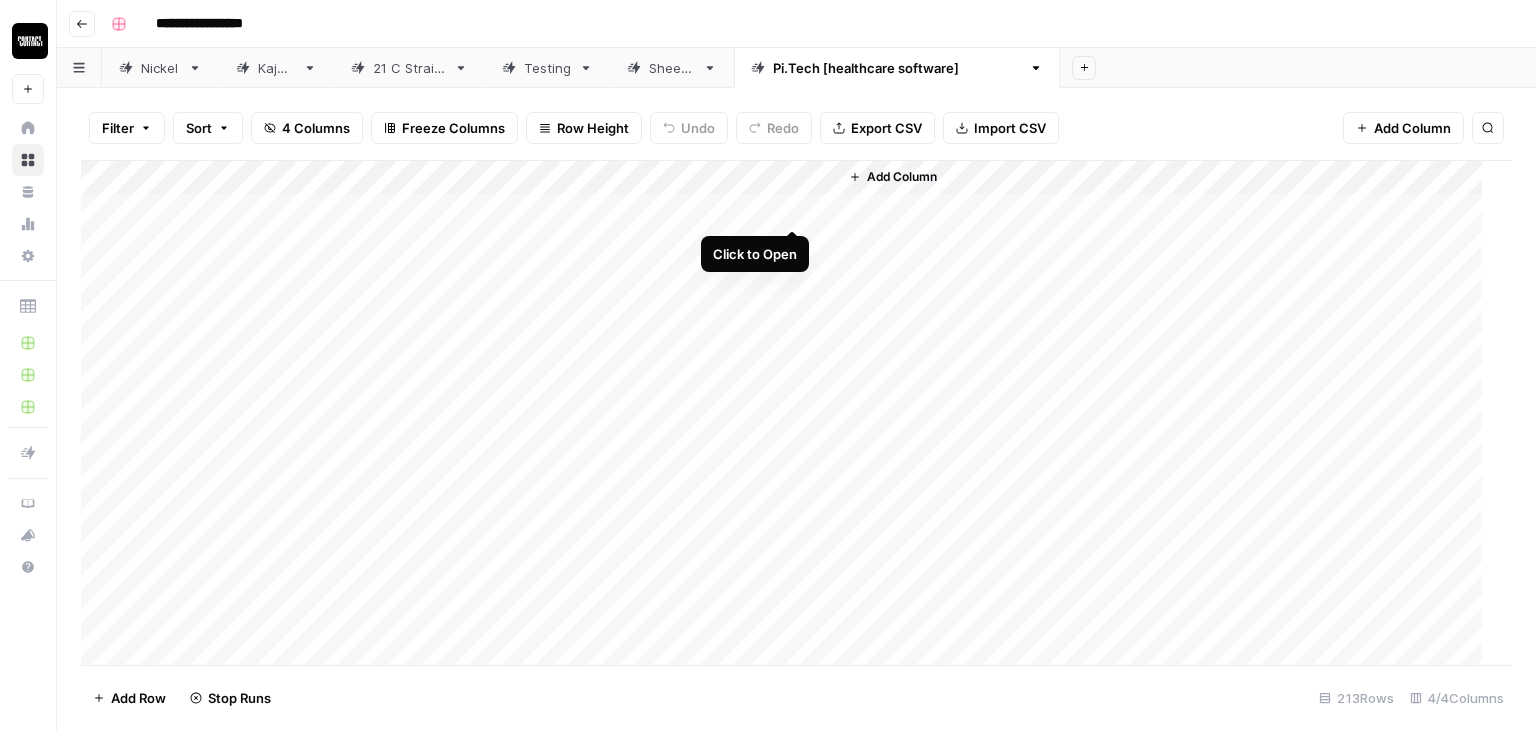 click on "Add Column" at bounding box center [789, 413] 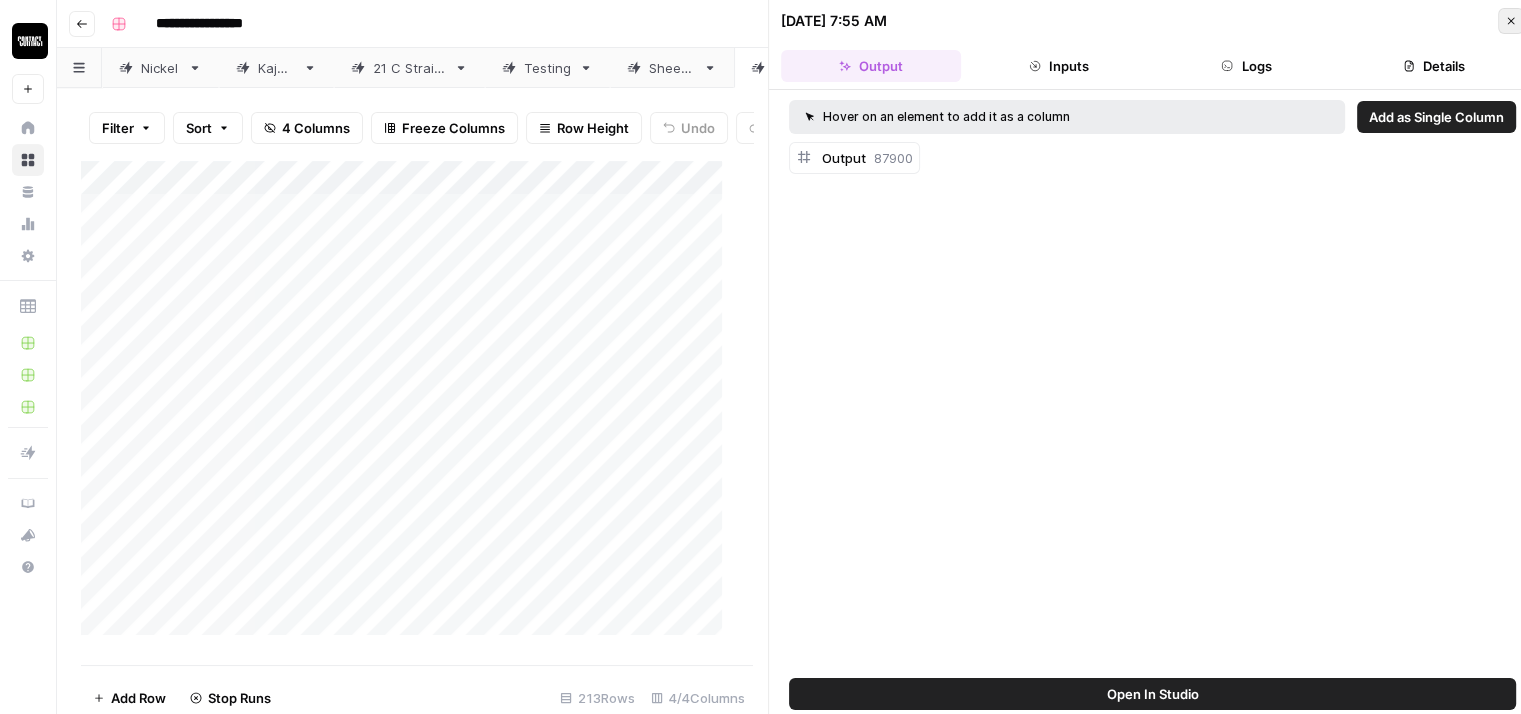 click on "Close" at bounding box center [1511, 21] 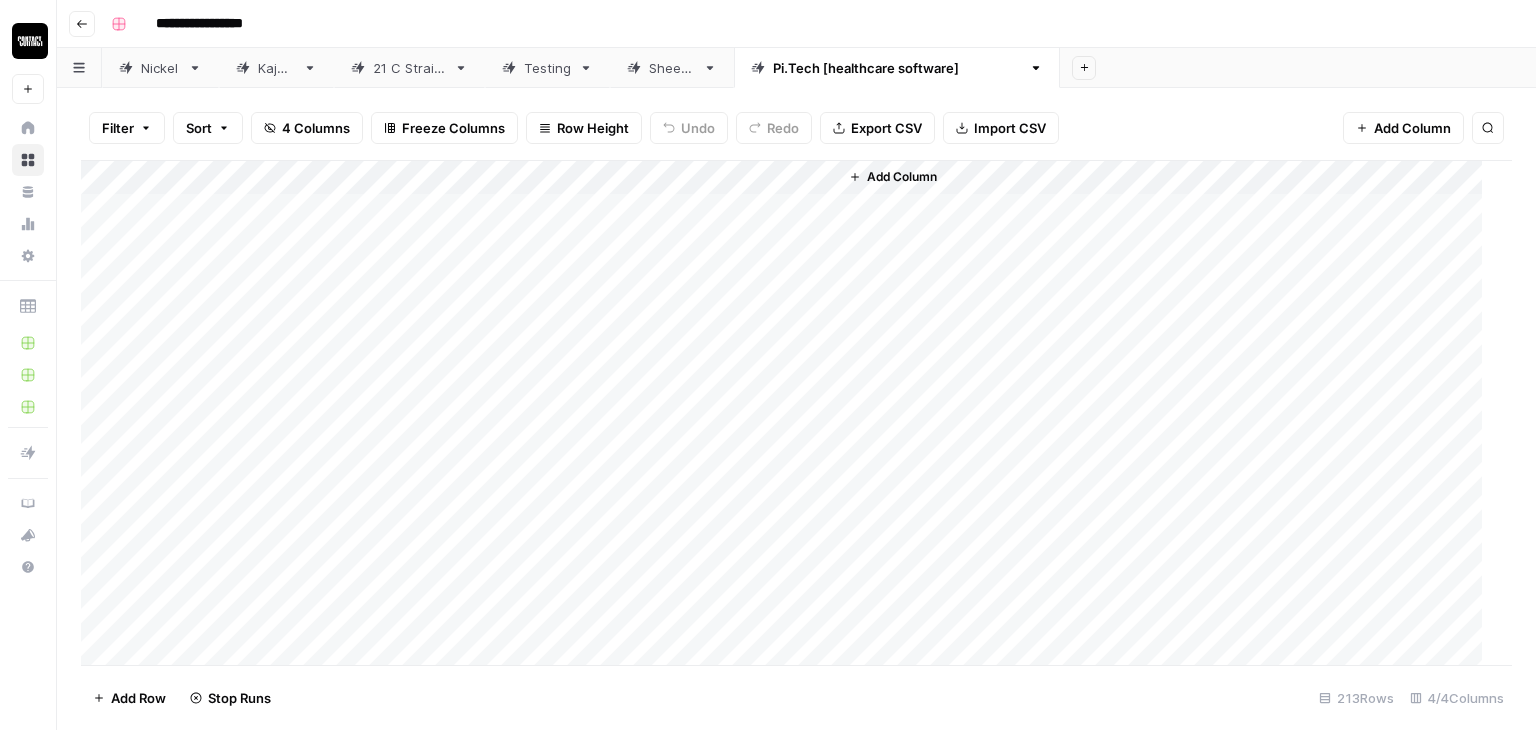 click on "Kajabi" at bounding box center [276, 68] 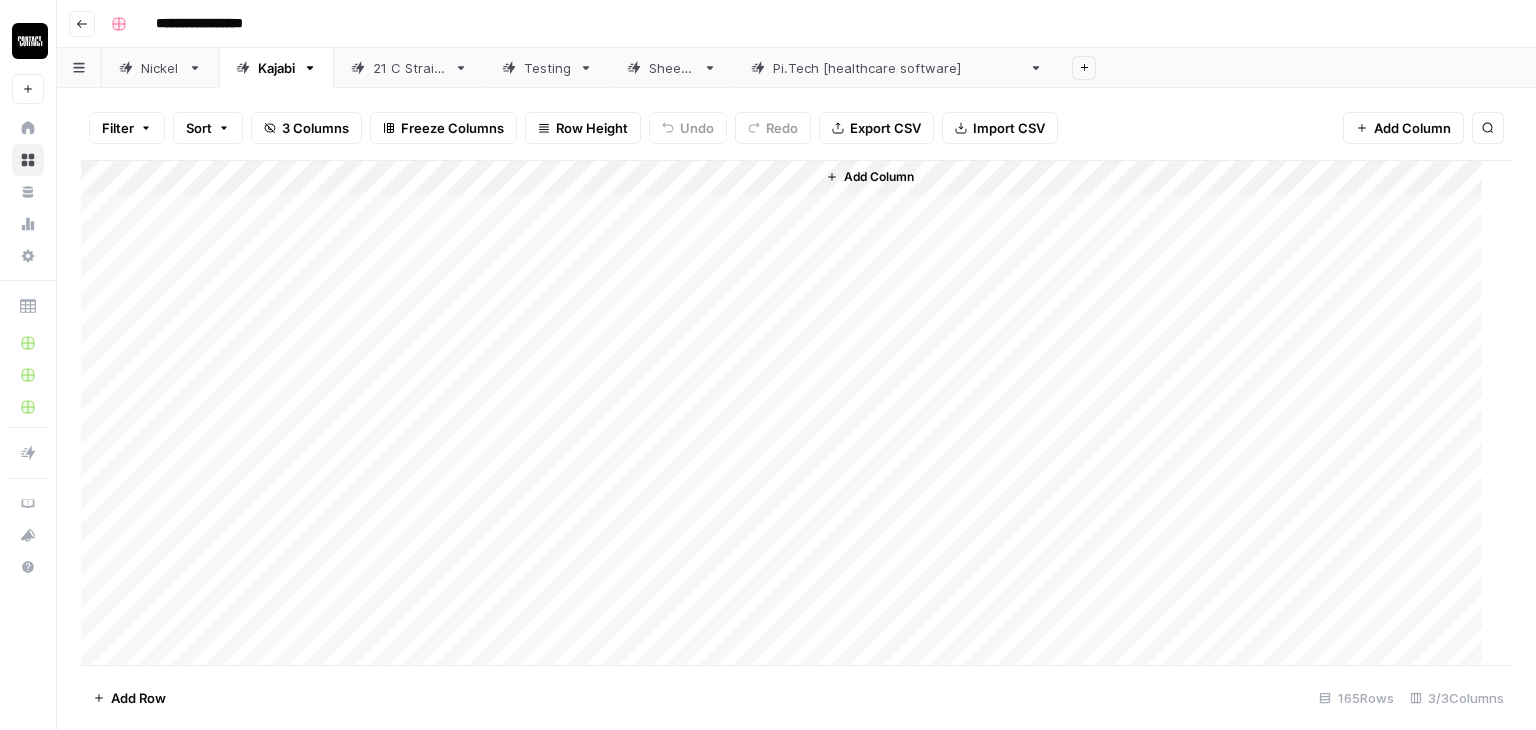 click on "[DOMAIN_NAME] [healthcare software]" at bounding box center [897, 68] 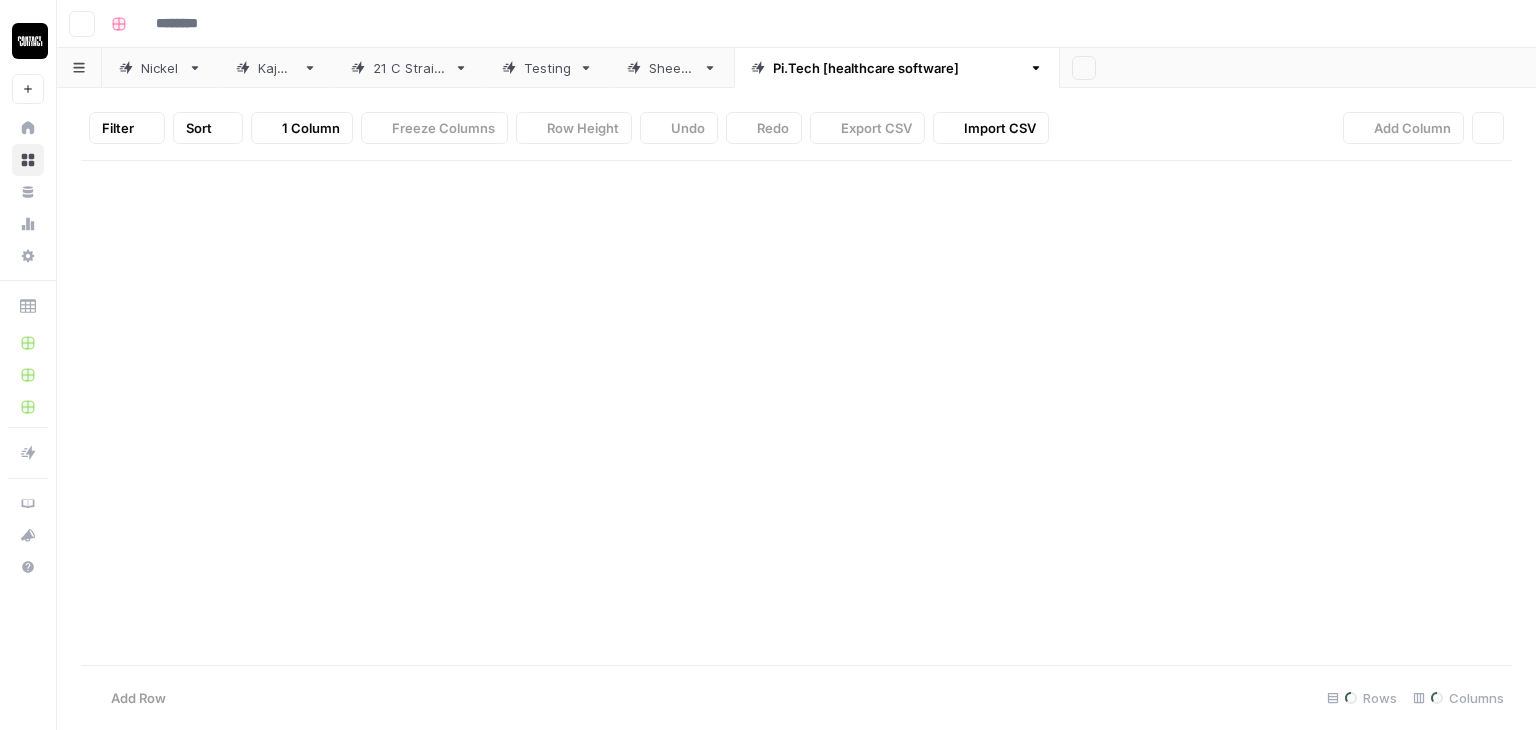 type on "**********" 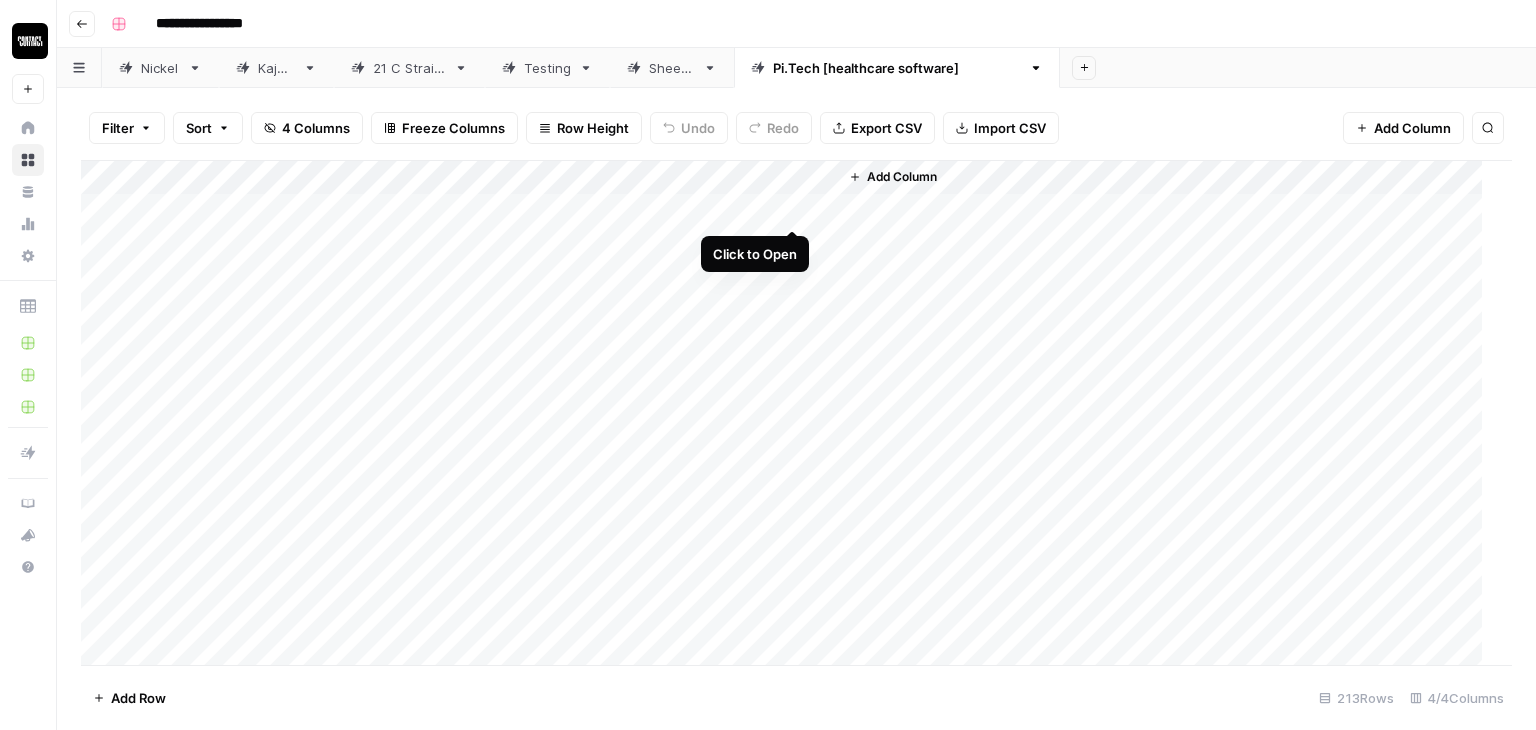 click on "Add Column" at bounding box center [789, 413] 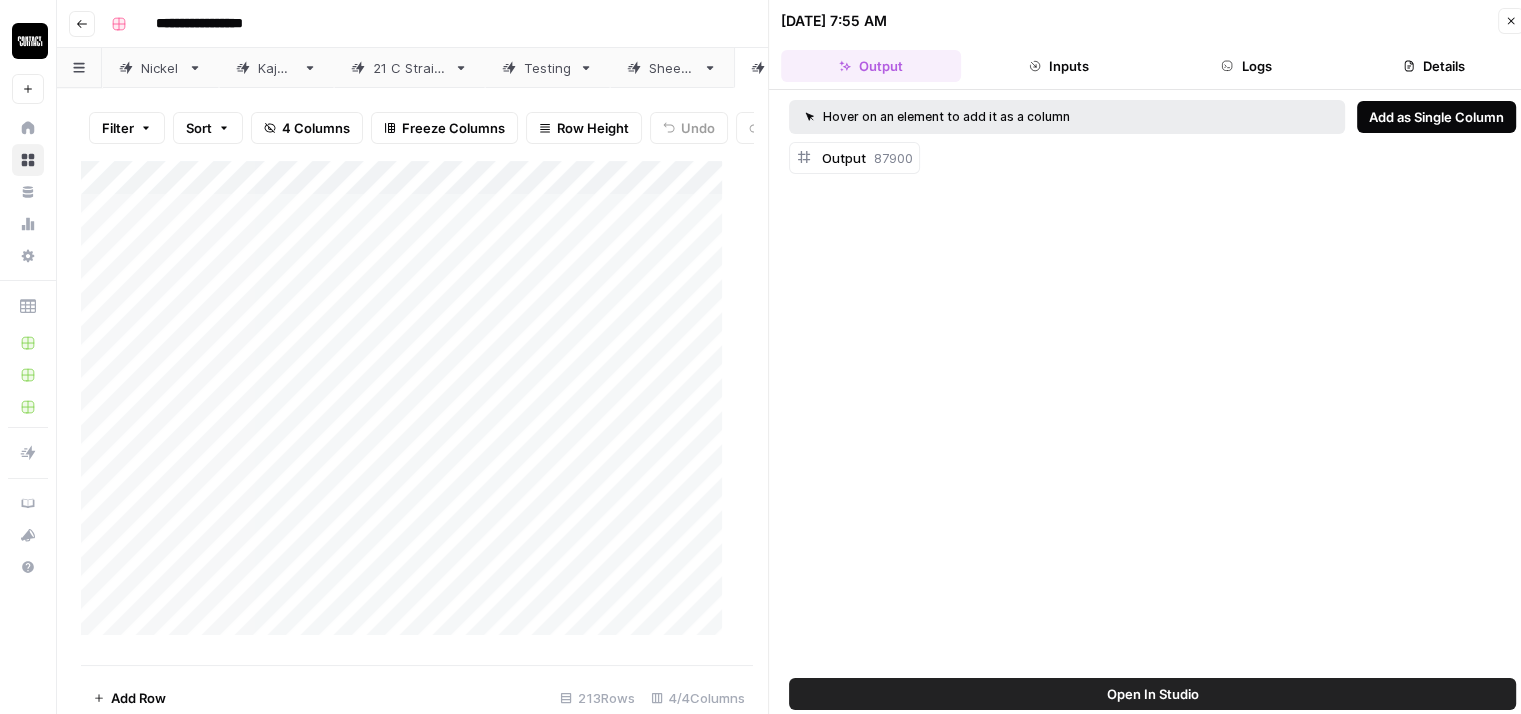 click on "Add as Single Column" at bounding box center [1436, 117] 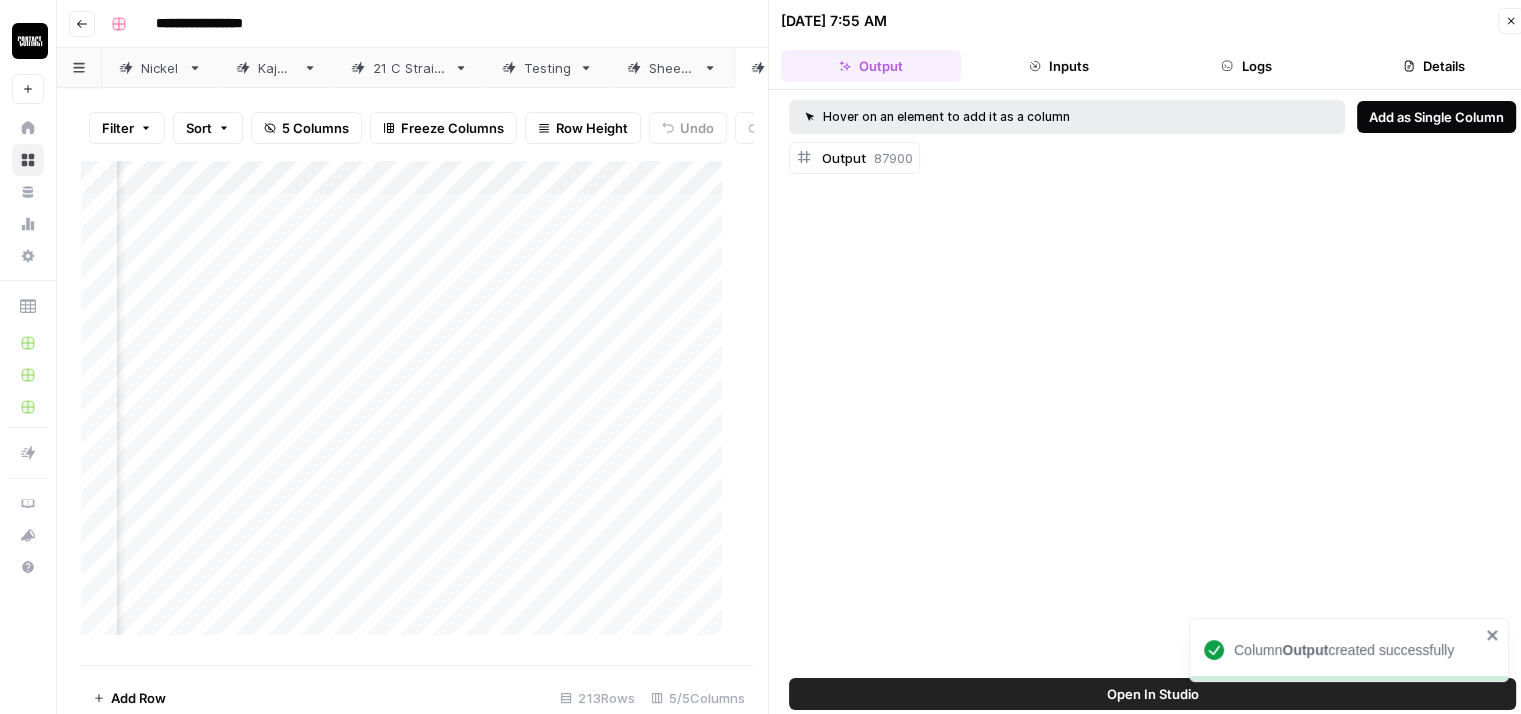 scroll, scrollTop: 0, scrollLeft: 406, axis: horizontal 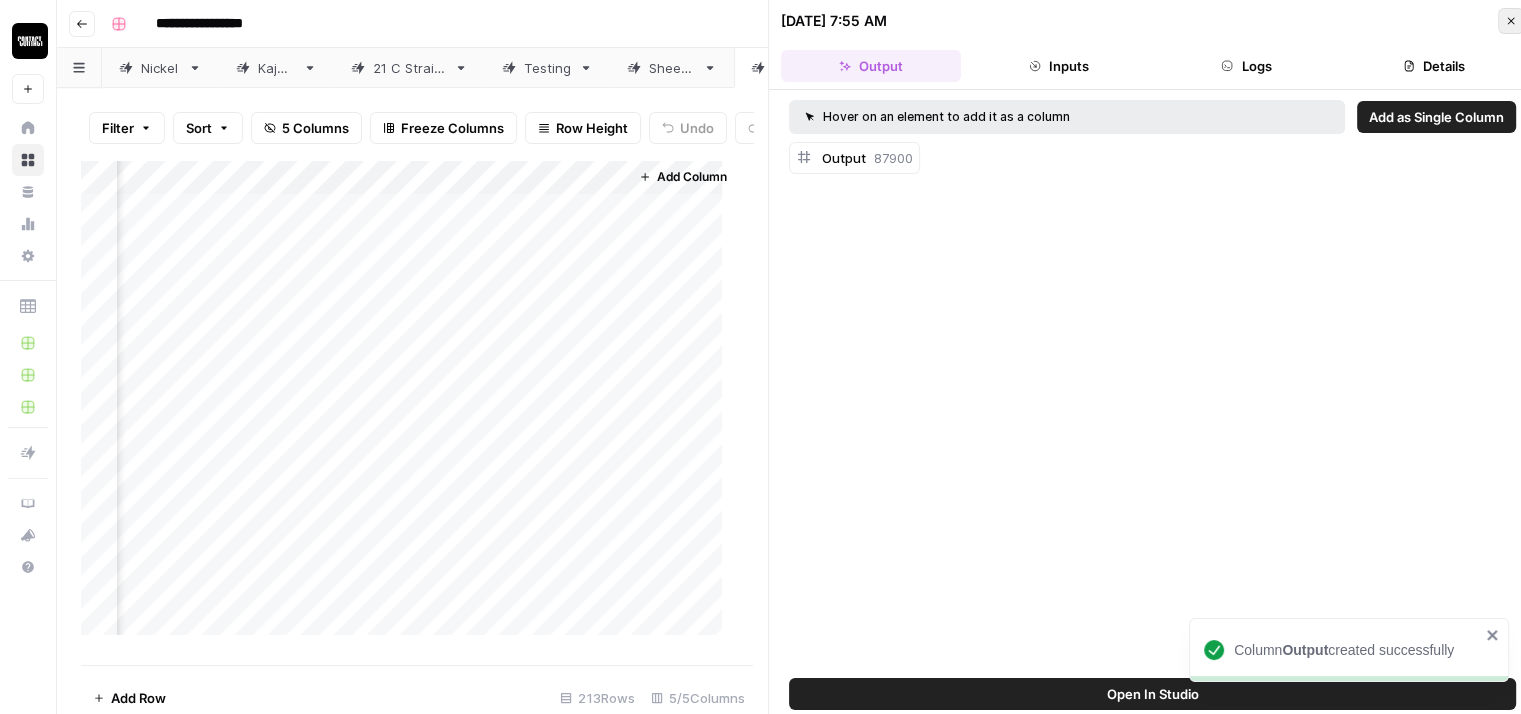 click 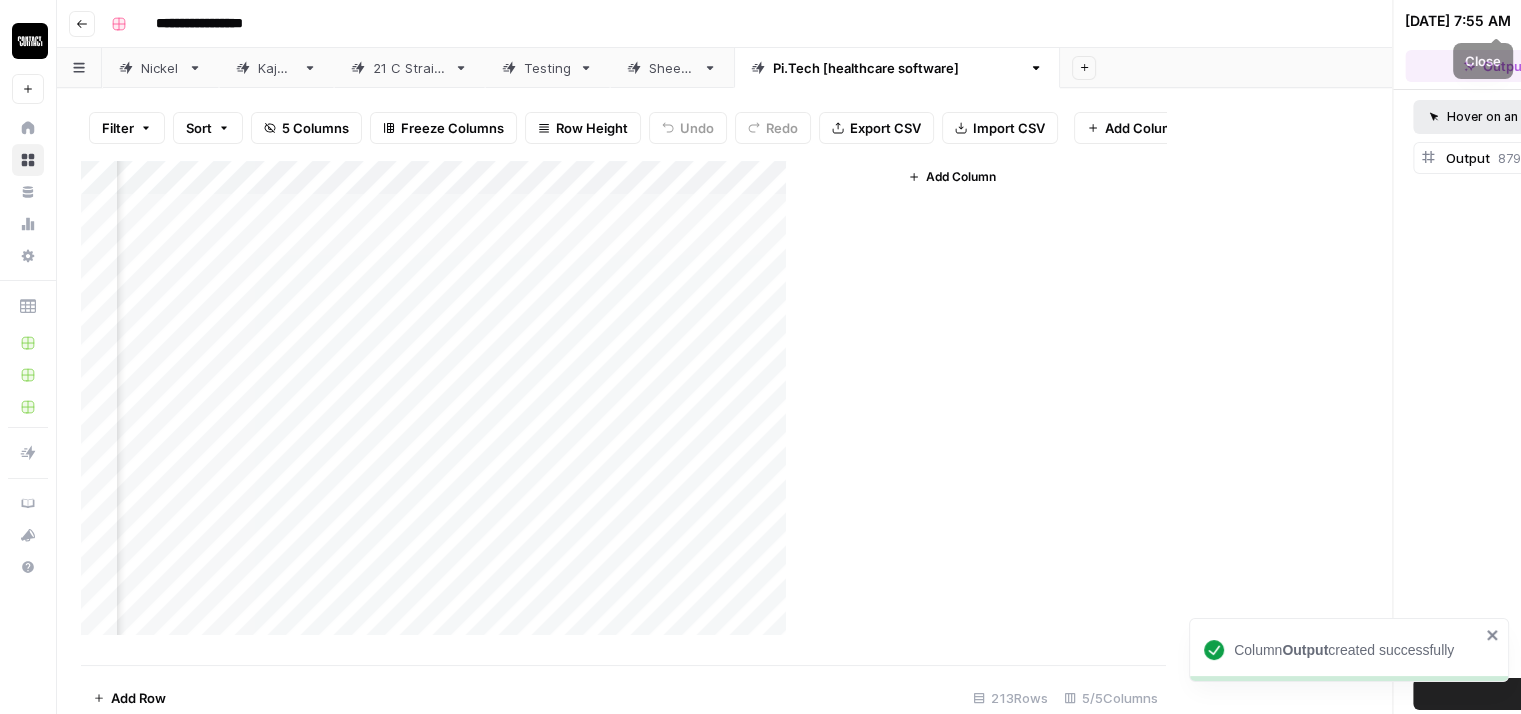 scroll, scrollTop: 0, scrollLeft: 0, axis: both 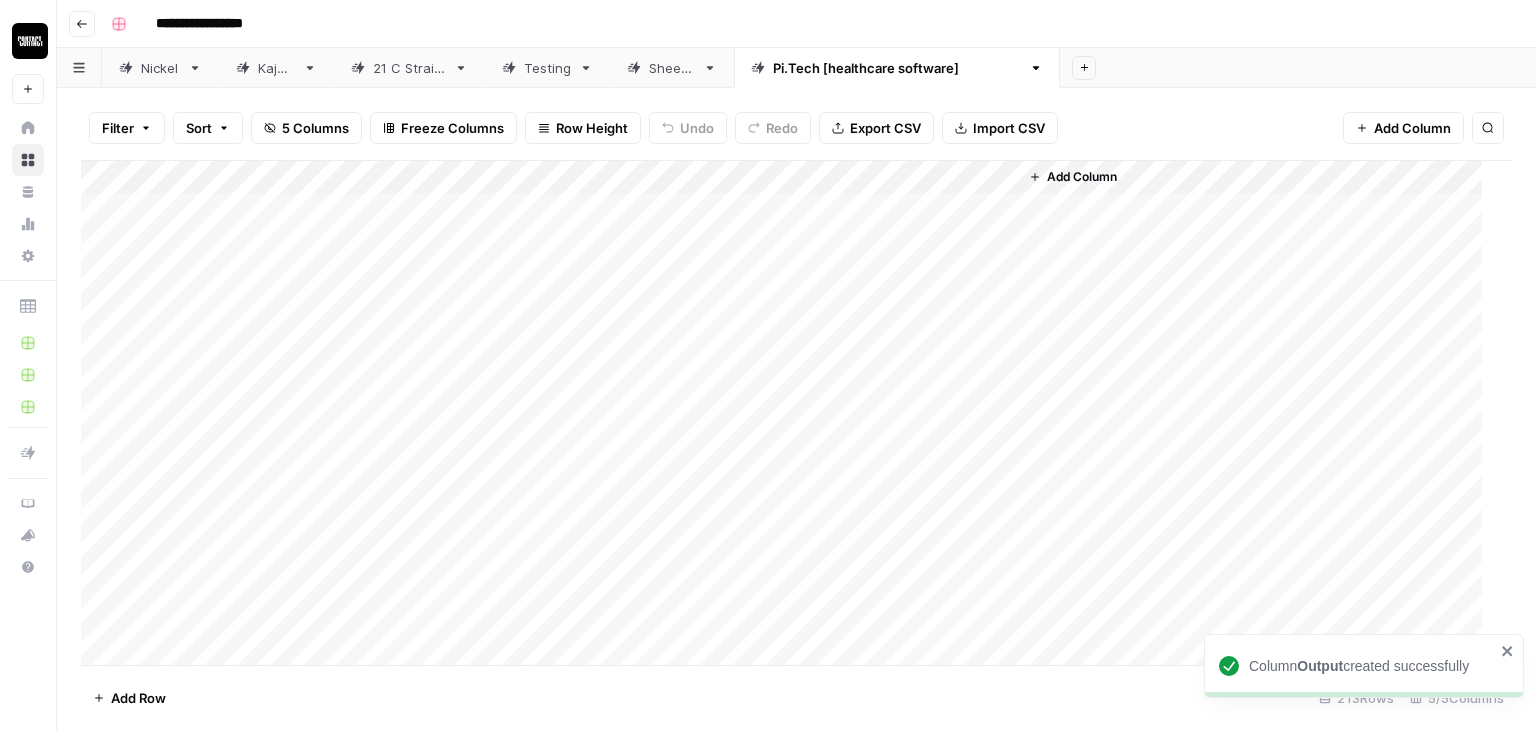 click on "Add Column" at bounding box center [789, 413] 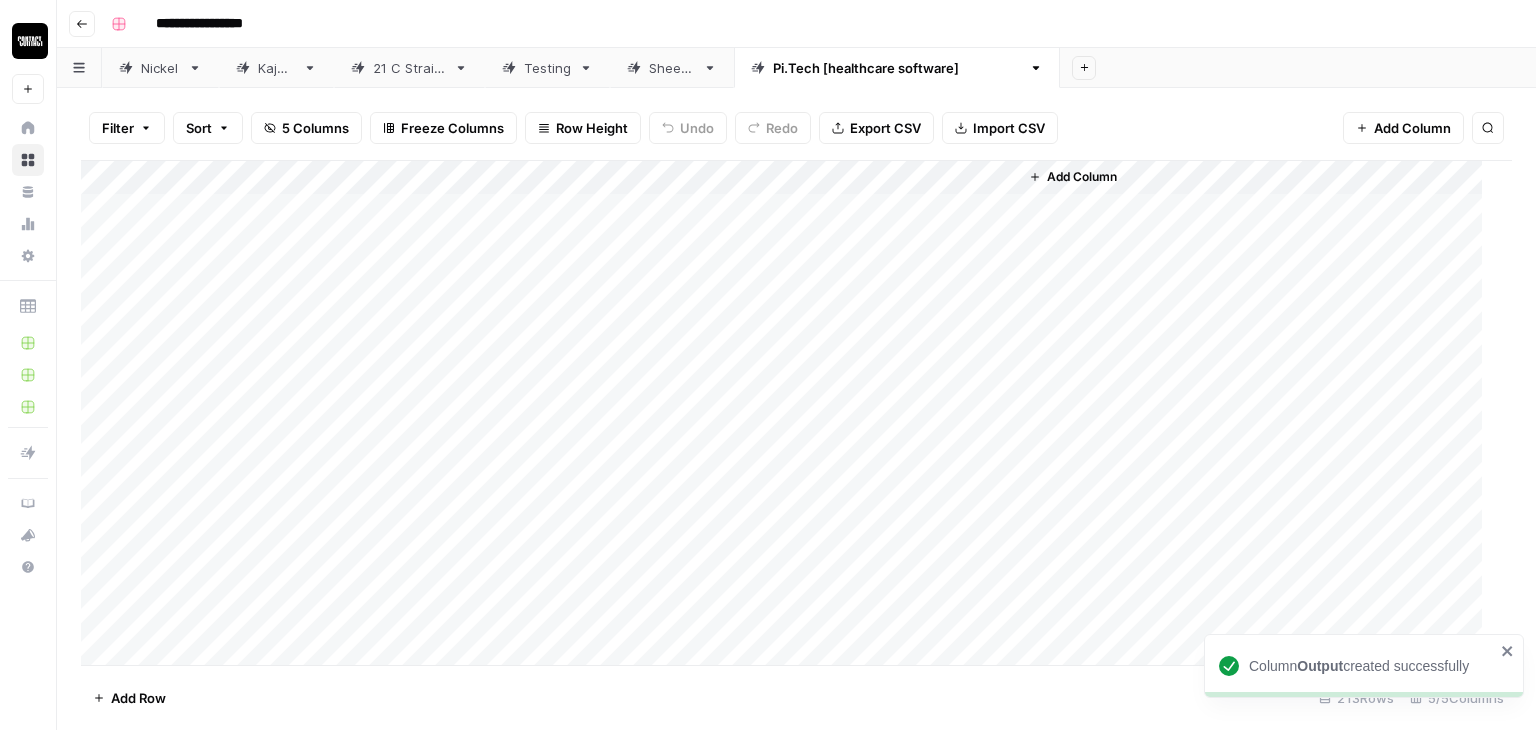 click on "Add Column" at bounding box center [789, 413] 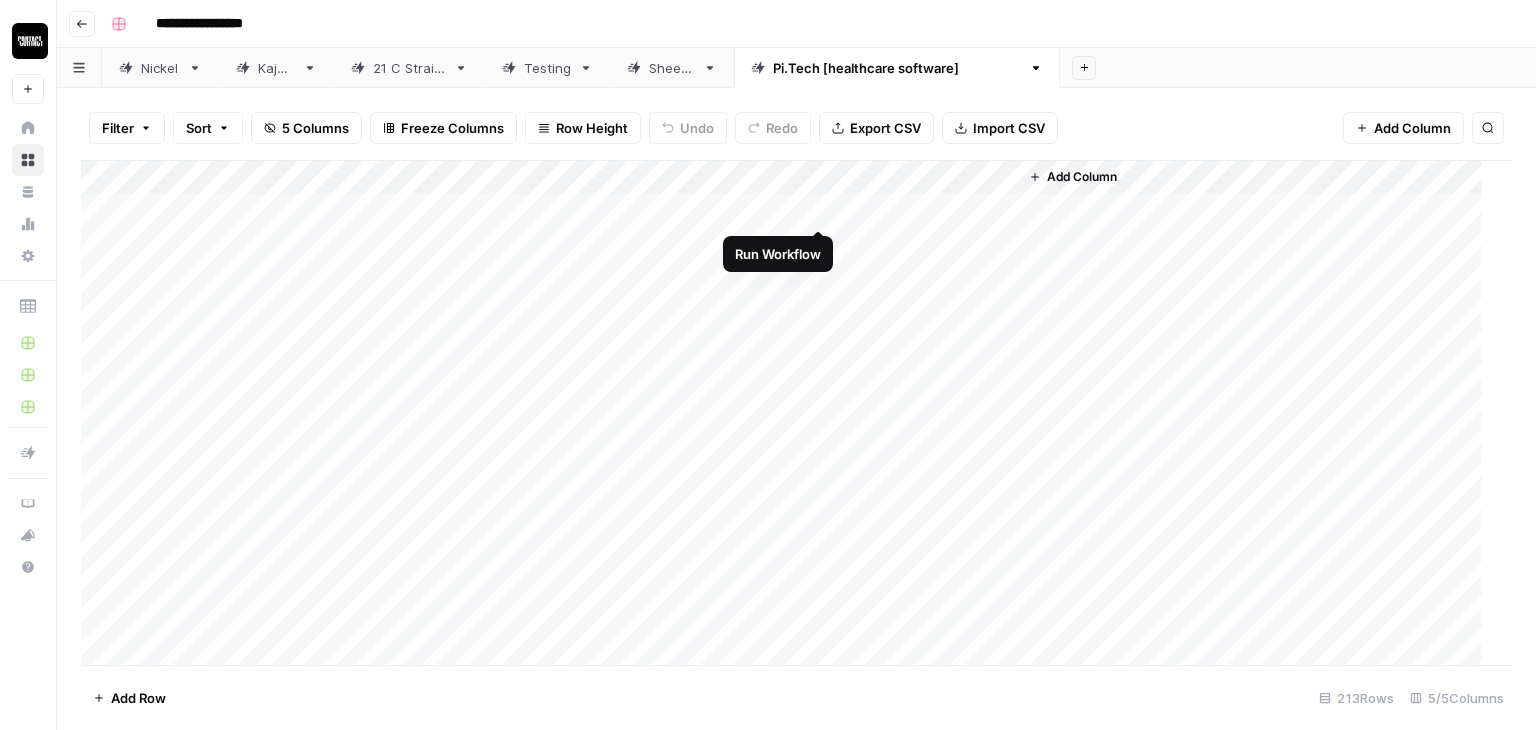 click on "Add Column" at bounding box center (789, 413) 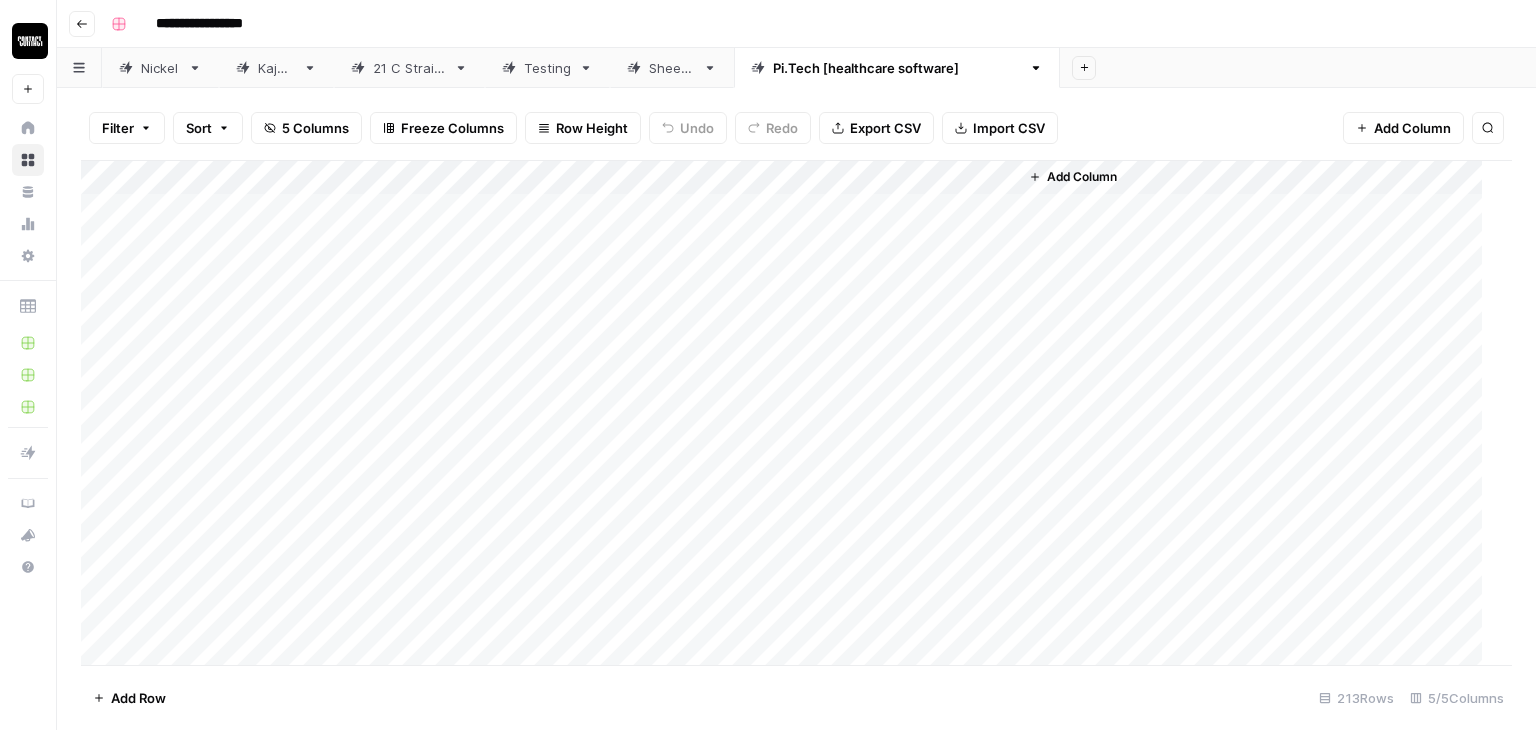 click on "Add Column" at bounding box center (789, 413) 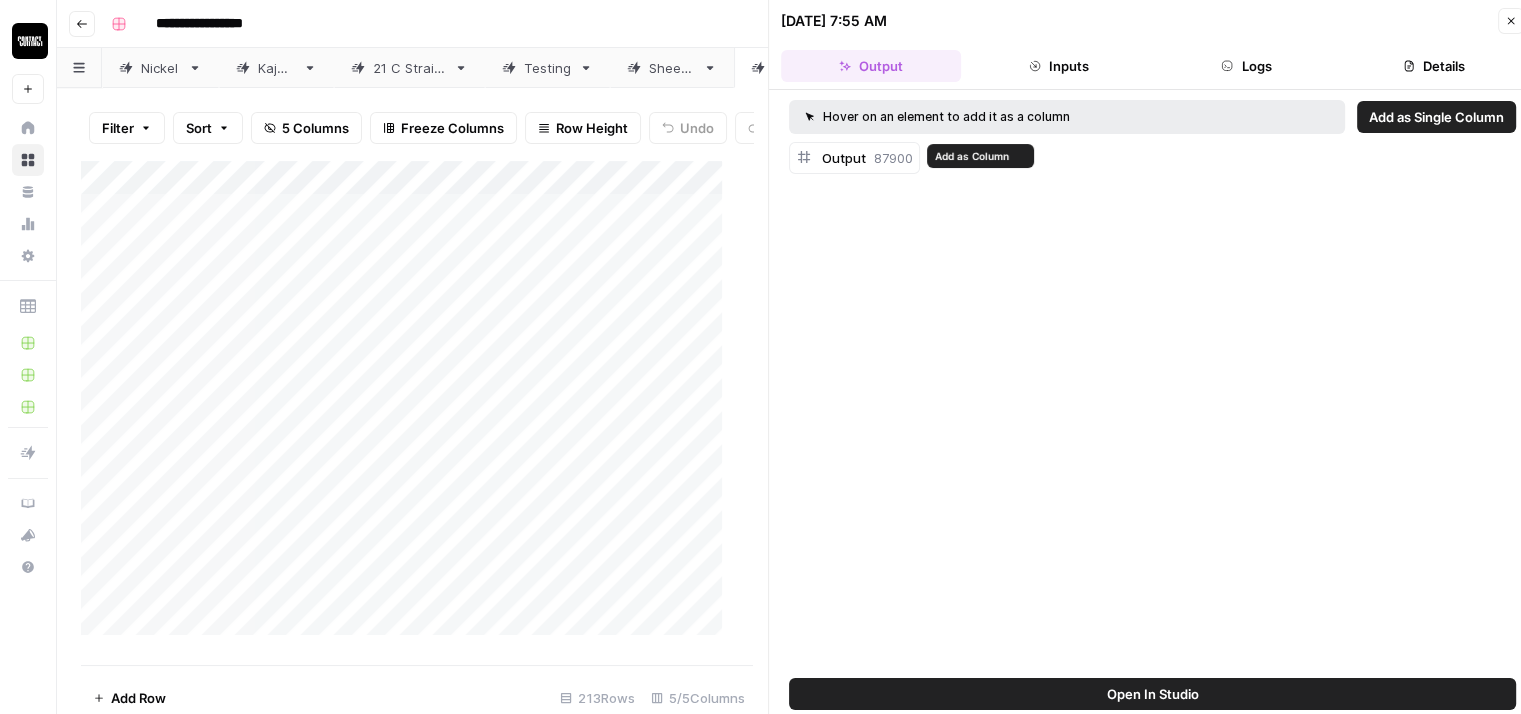 click on "Output" at bounding box center (844, 158) 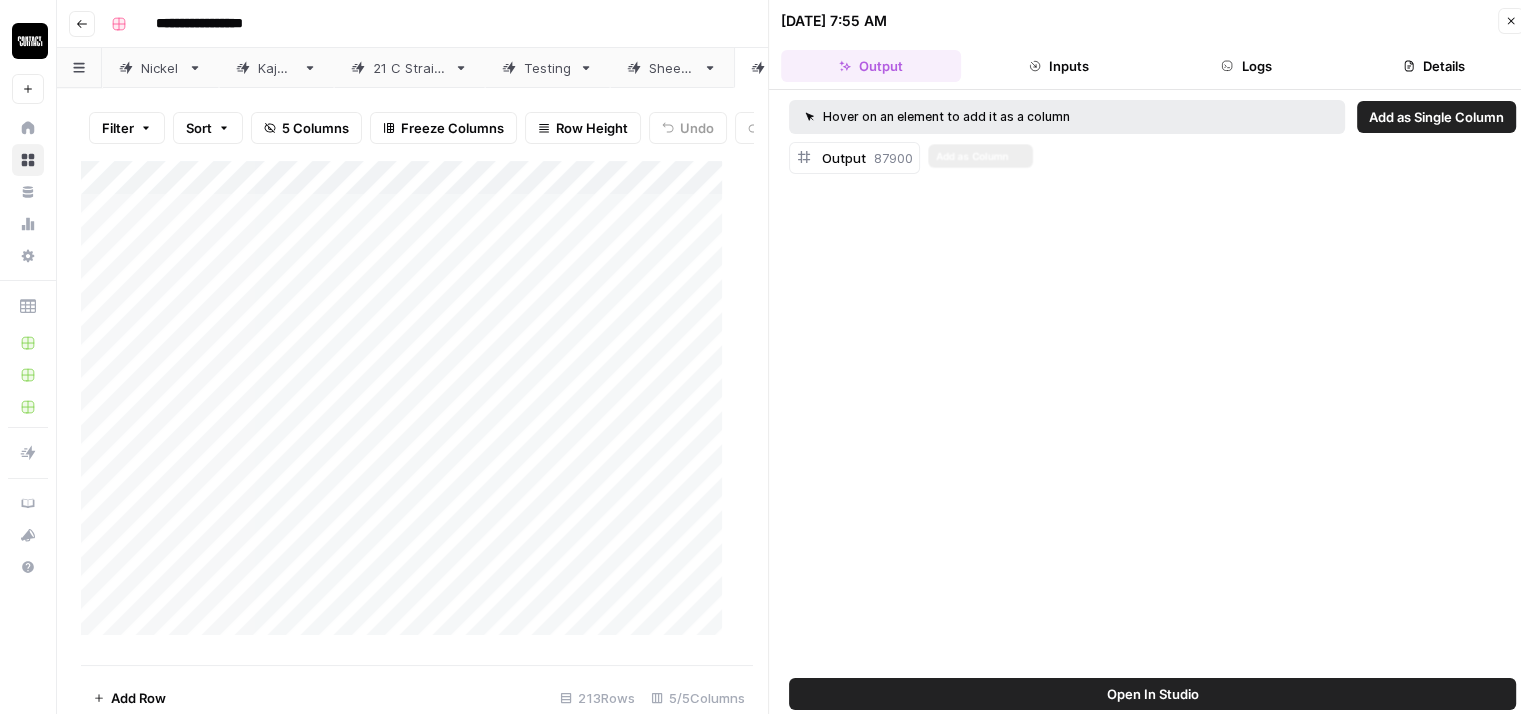click on "87900" at bounding box center (893, 158) 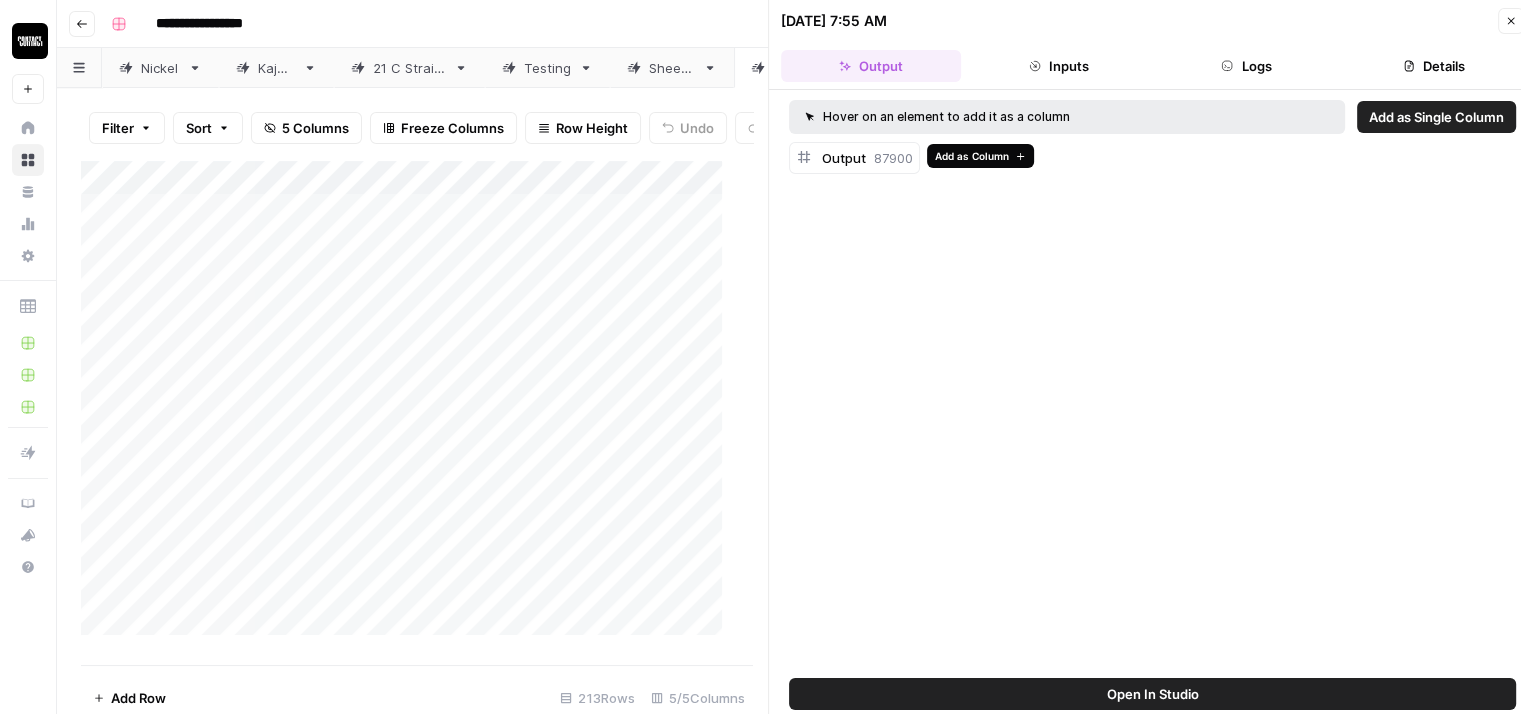 click on "Add as Column" at bounding box center [972, 156] 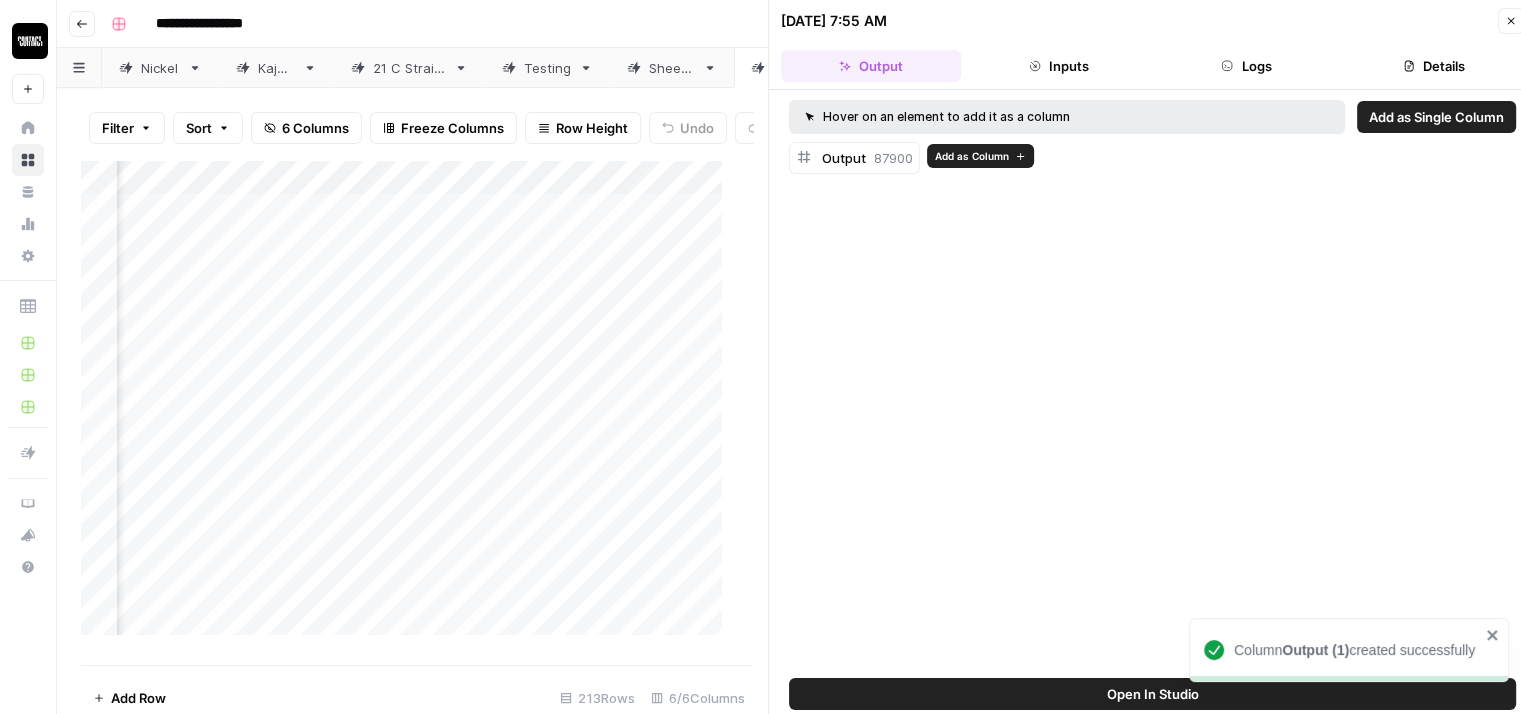 scroll, scrollTop: 0, scrollLeft: 446, axis: horizontal 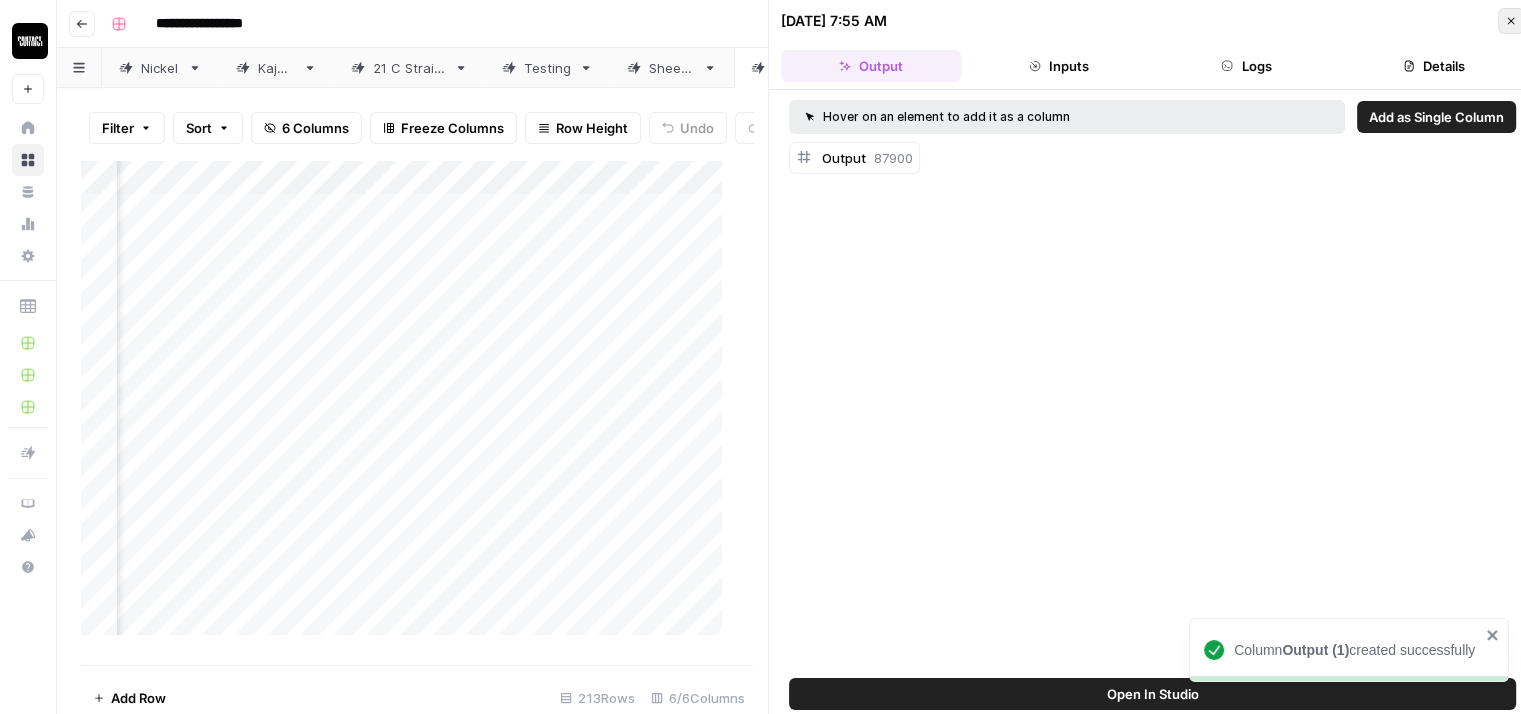 click on "Close" at bounding box center [1511, 21] 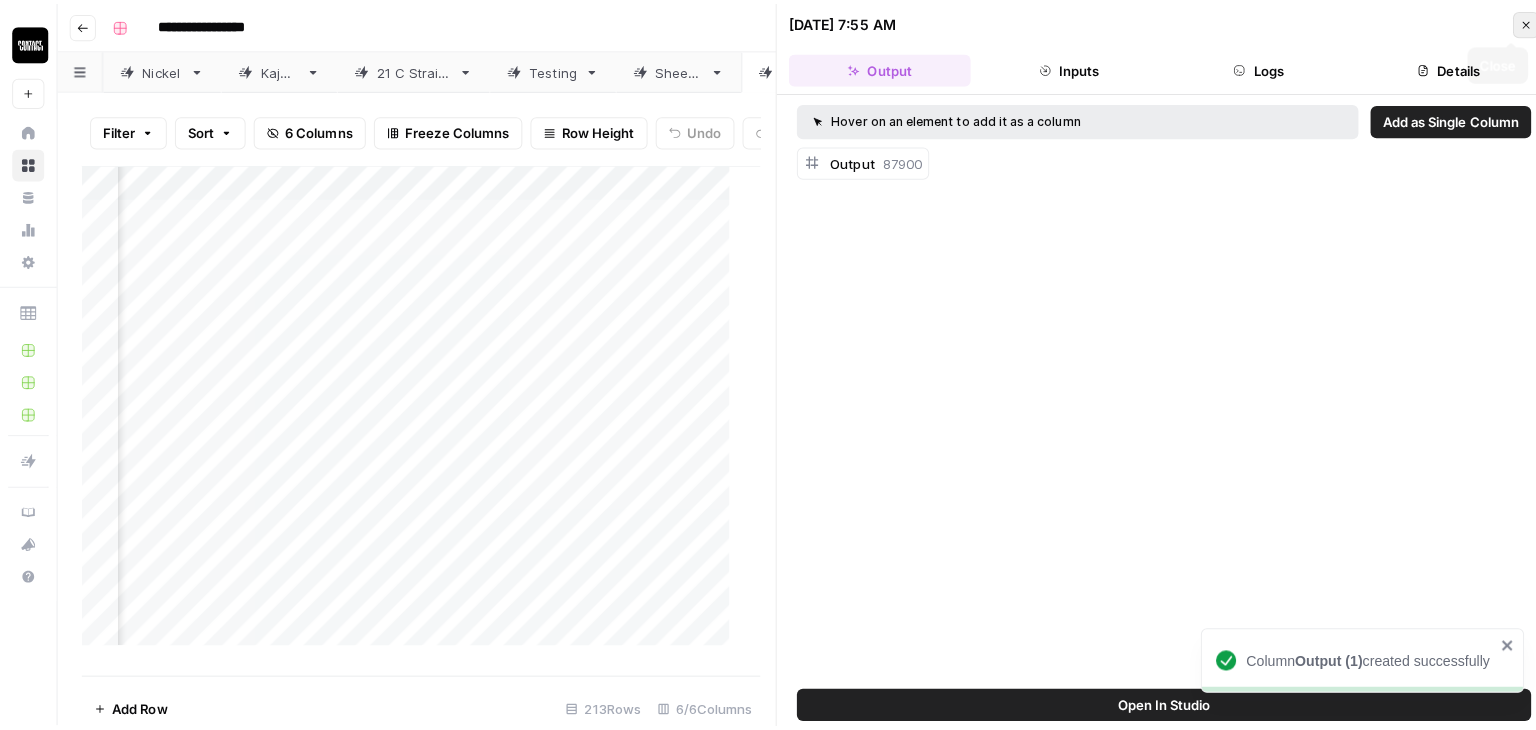 scroll, scrollTop: 0, scrollLeft: 0, axis: both 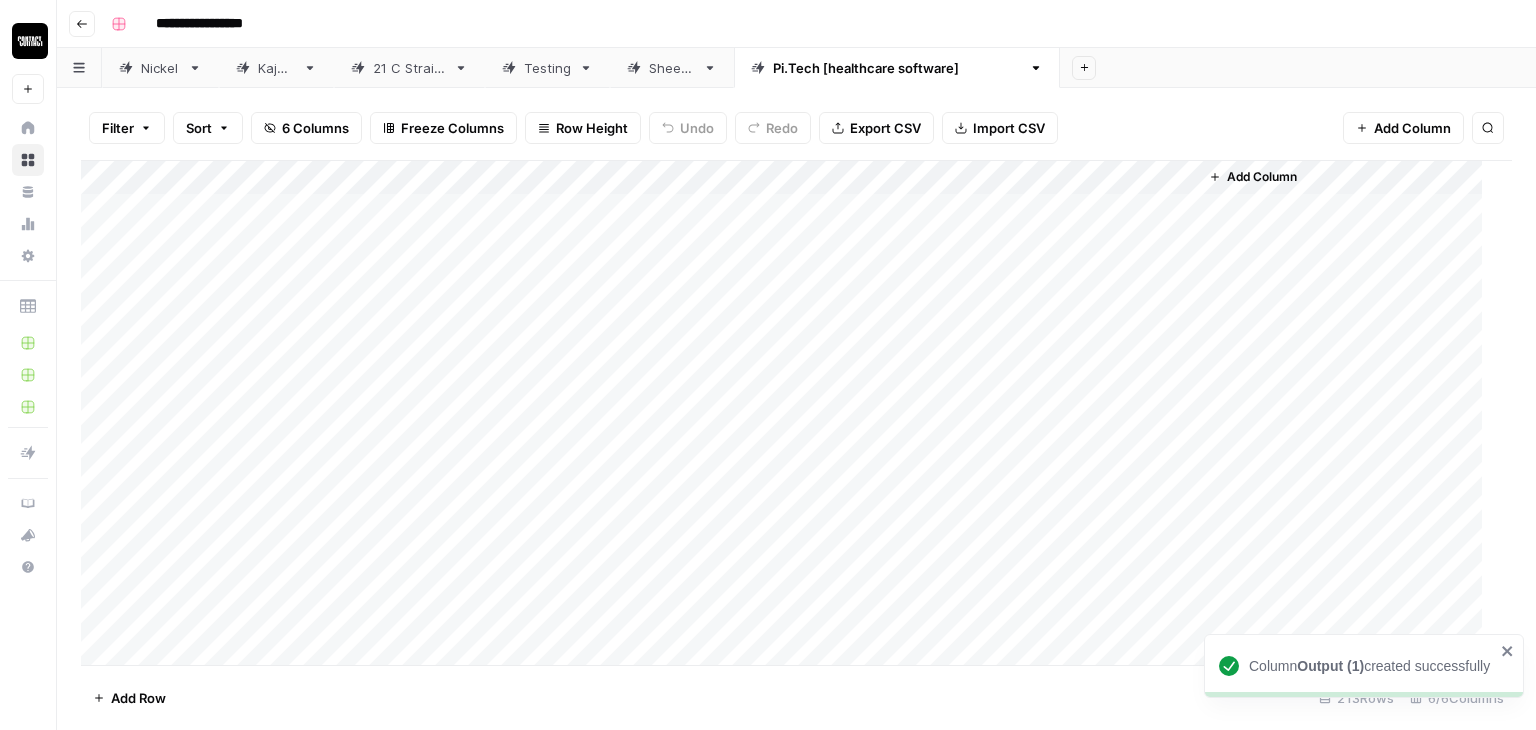 click on "Add Column" at bounding box center [789, 413] 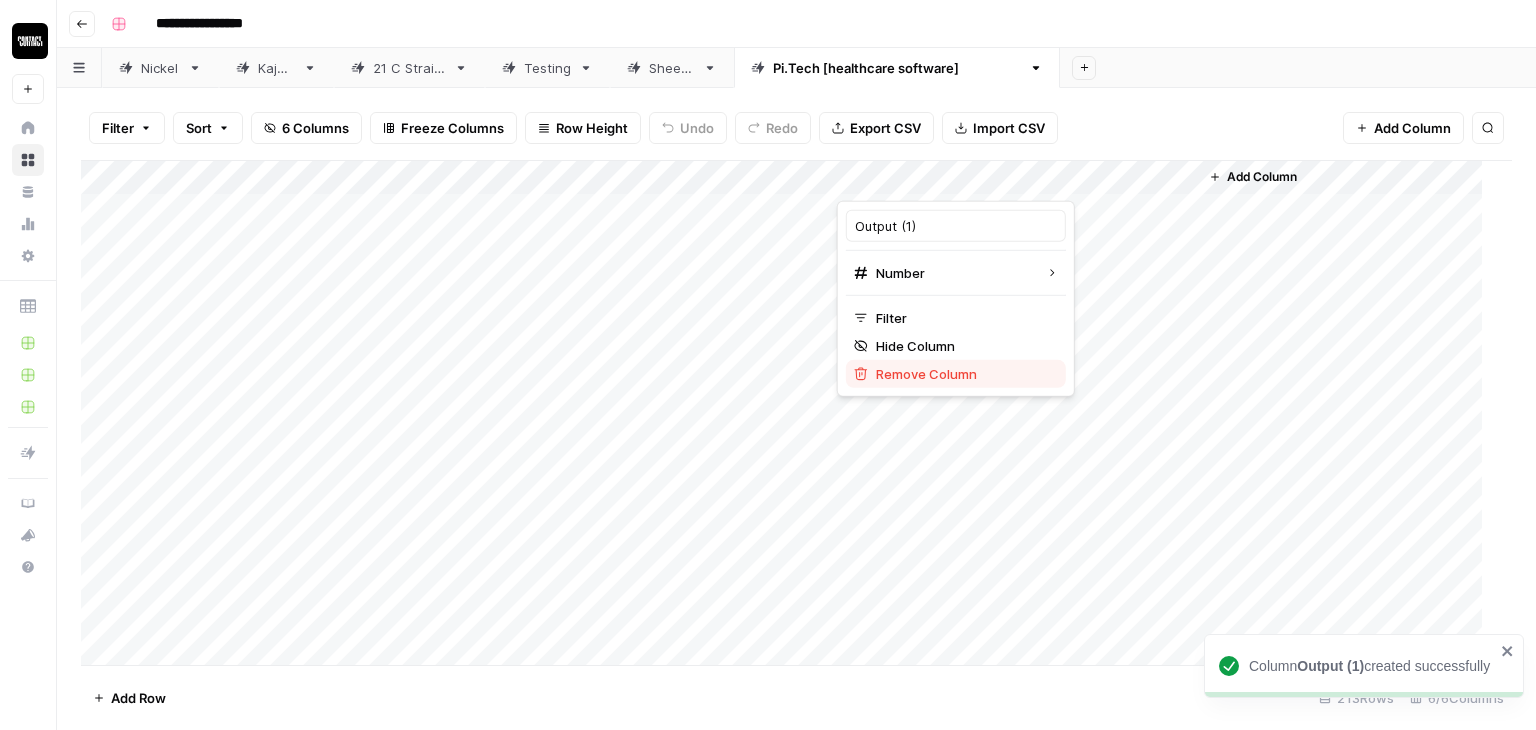 click on "Remove Column" at bounding box center (926, 374) 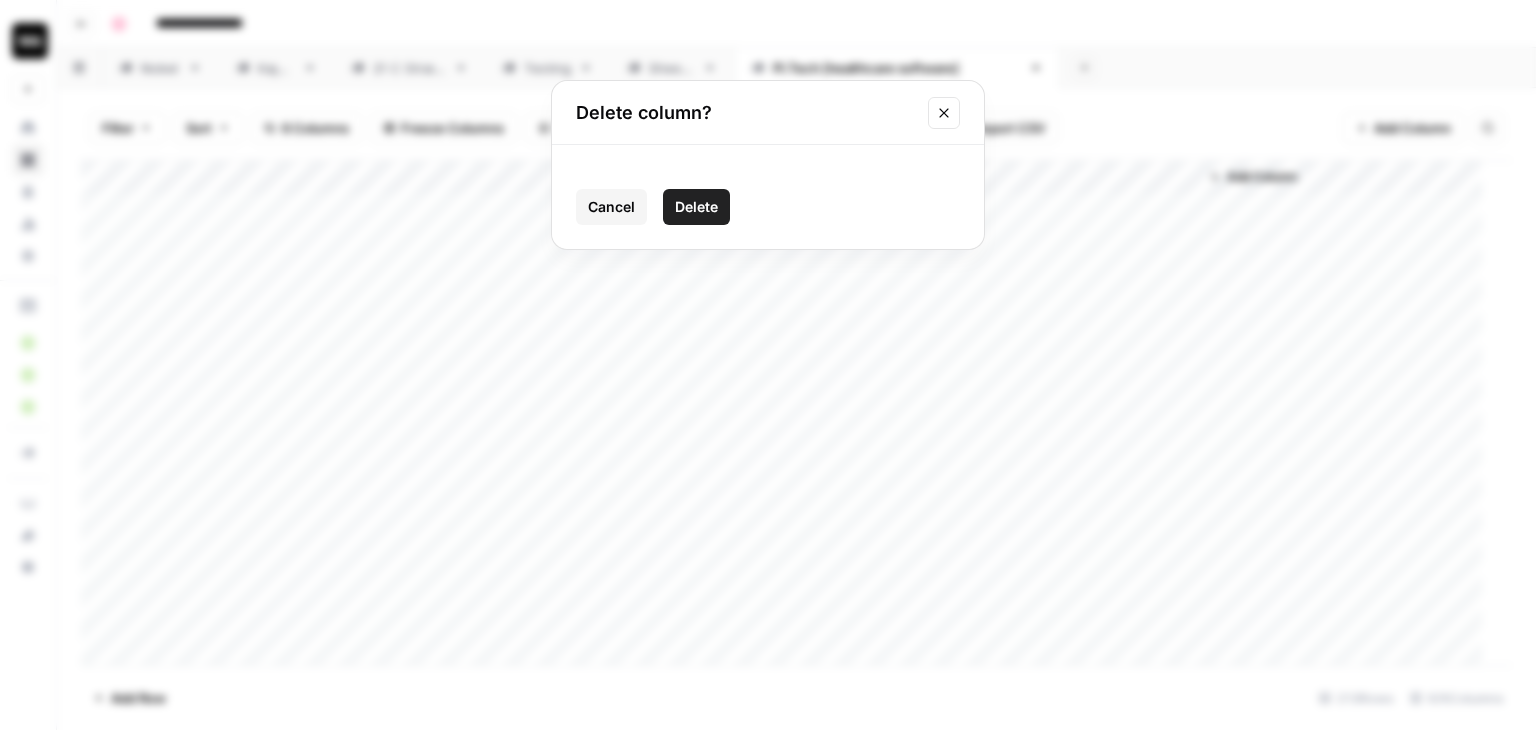 click on "Cancel Delete" at bounding box center [768, 197] 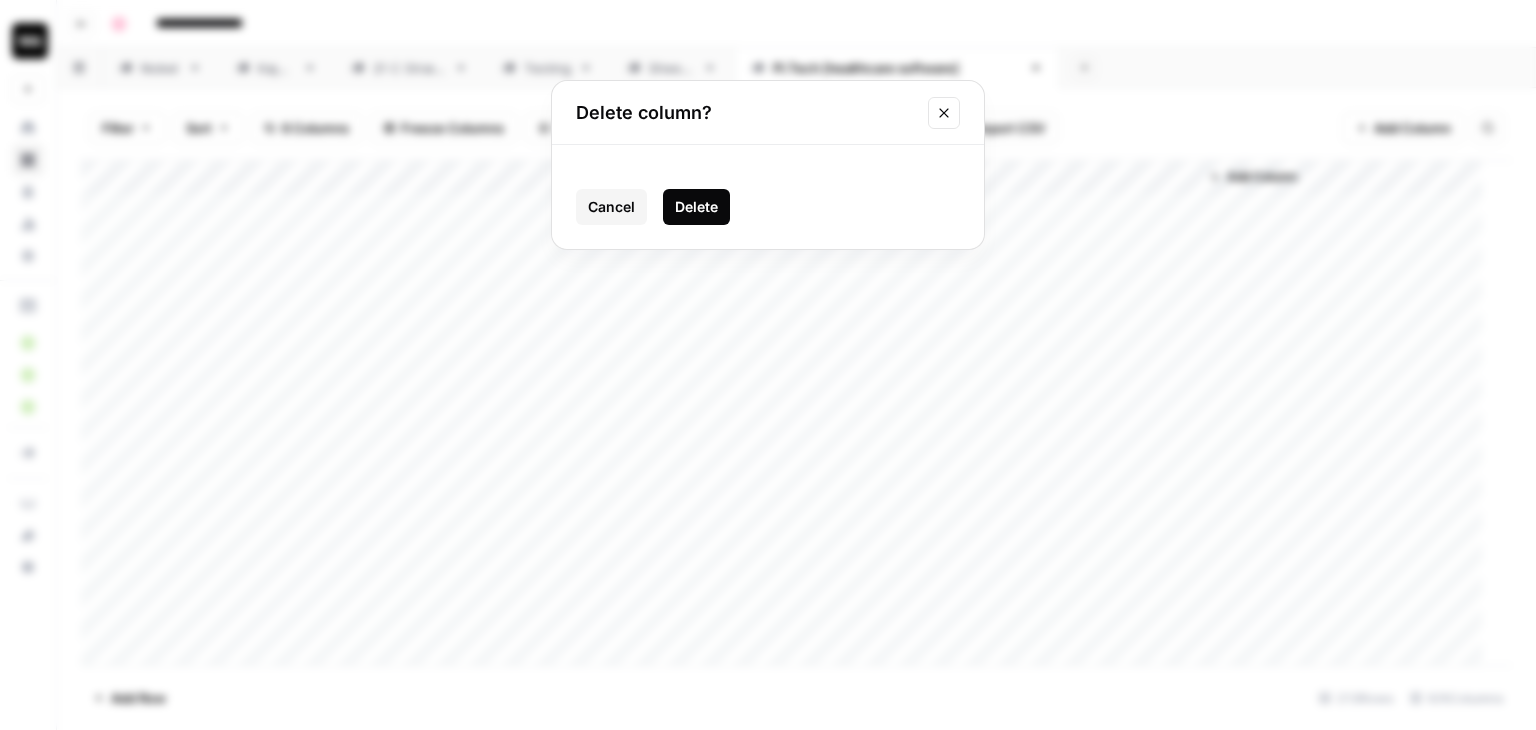 click on "Delete" at bounding box center (696, 207) 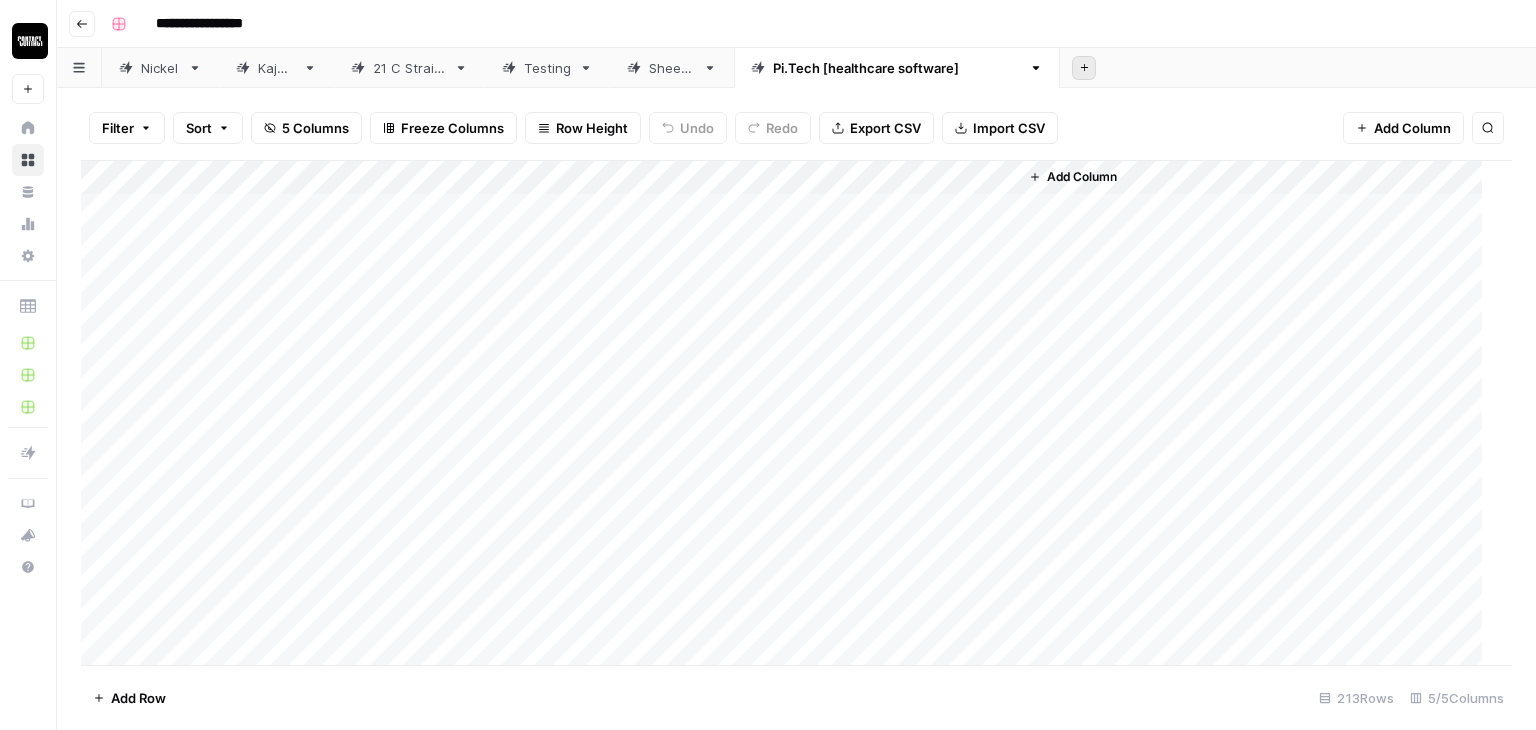 click on "Add Sheet" at bounding box center [1084, 68] 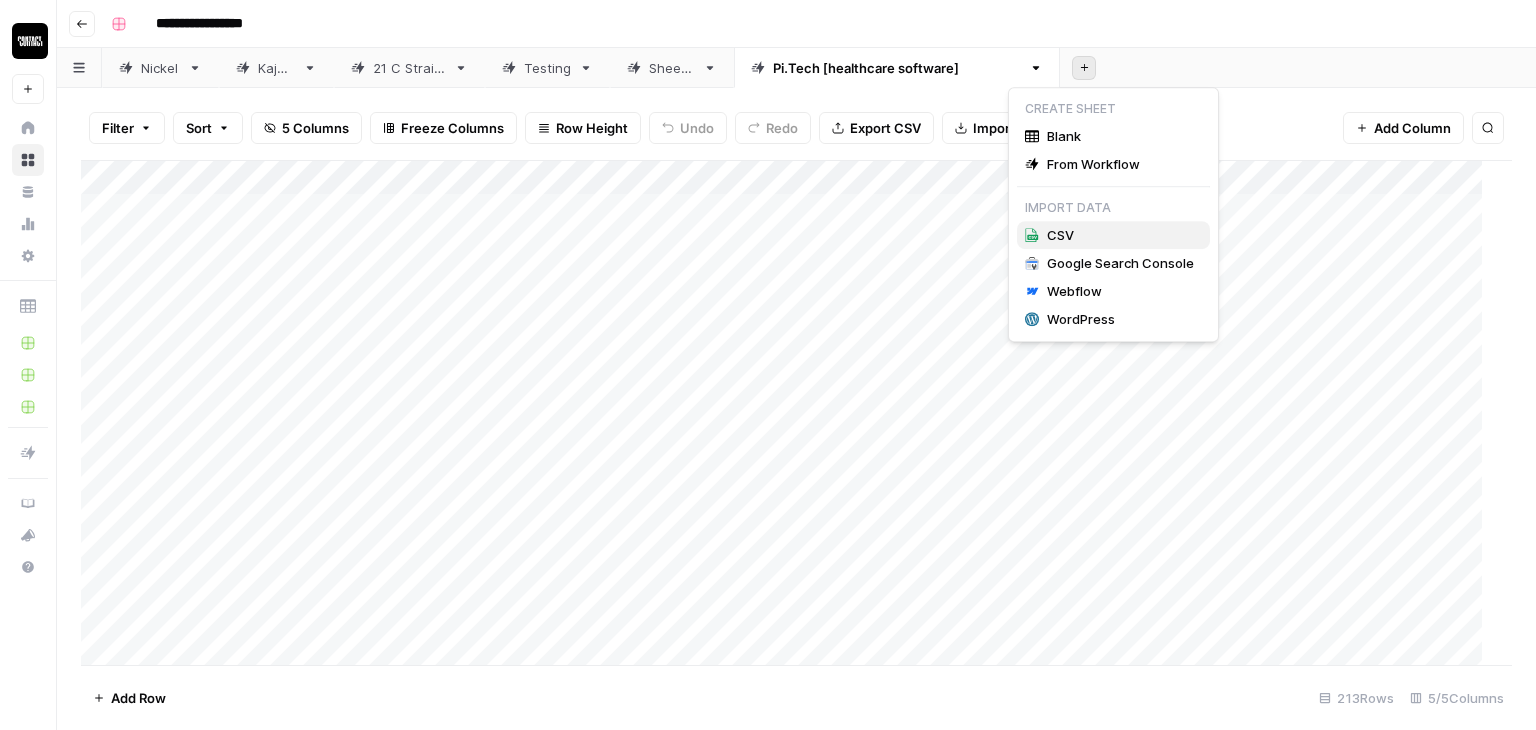 click on "CSV" at bounding box center [1113, 235] 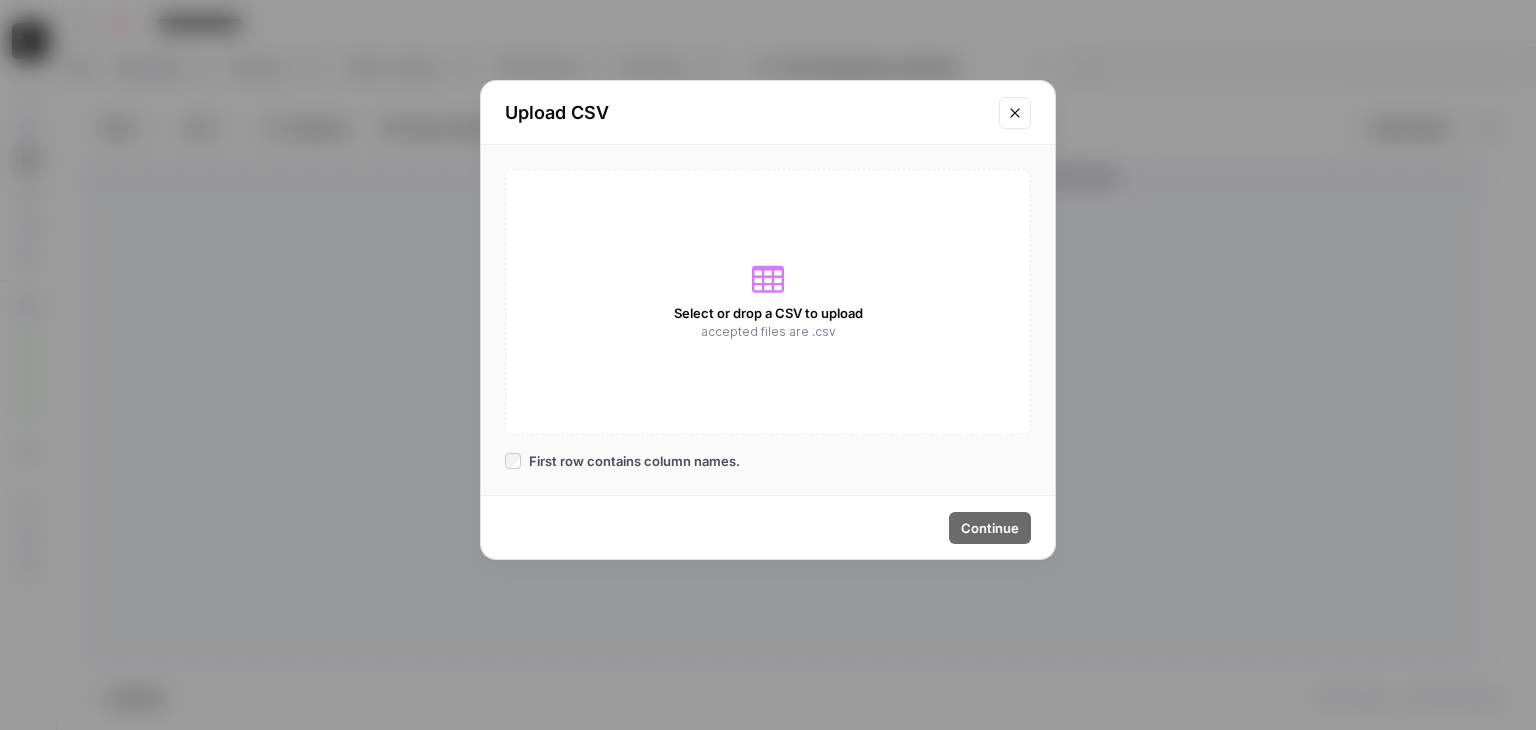click on "accepted files are .csv" at bounding box center (768, 332) 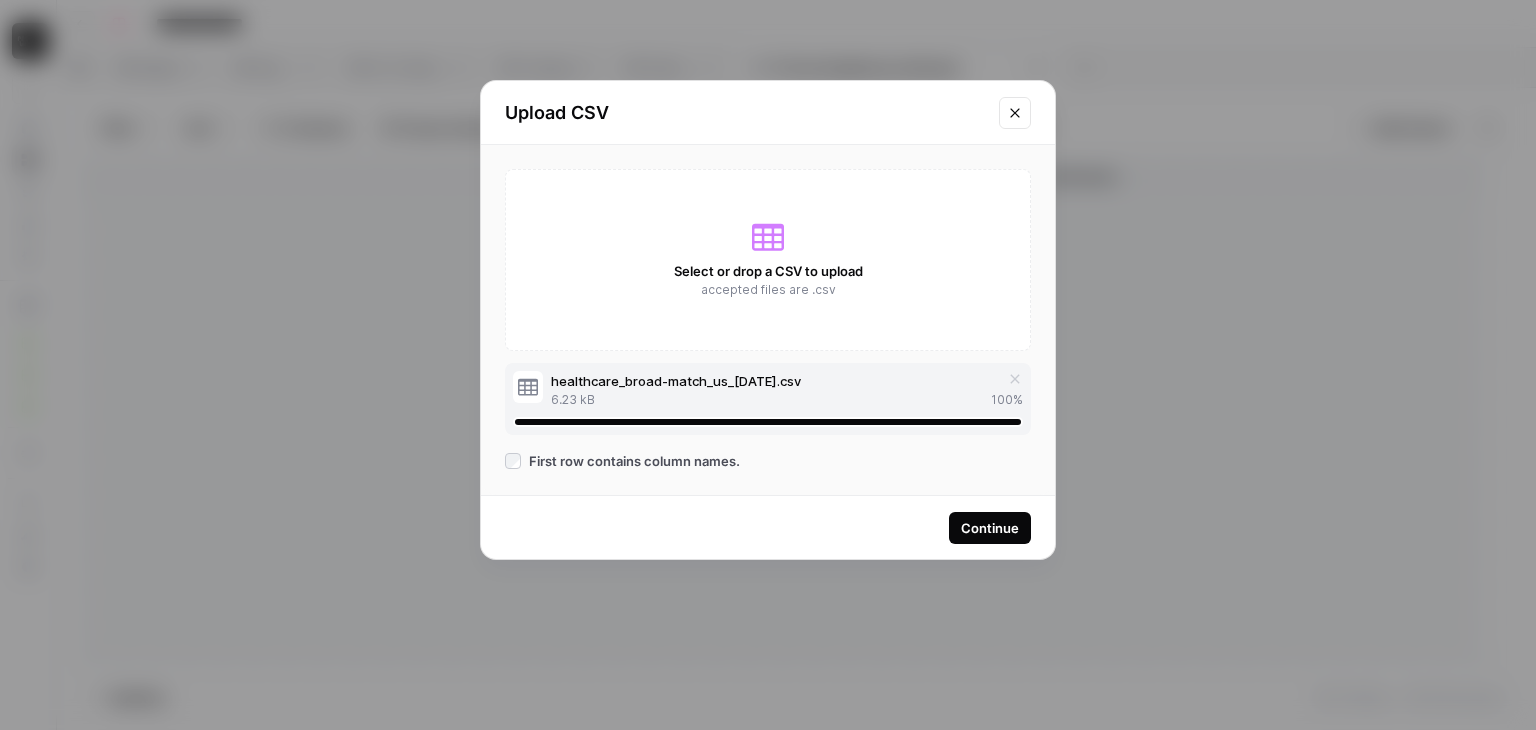 click on "Continue" at bounding box center (990, 528) 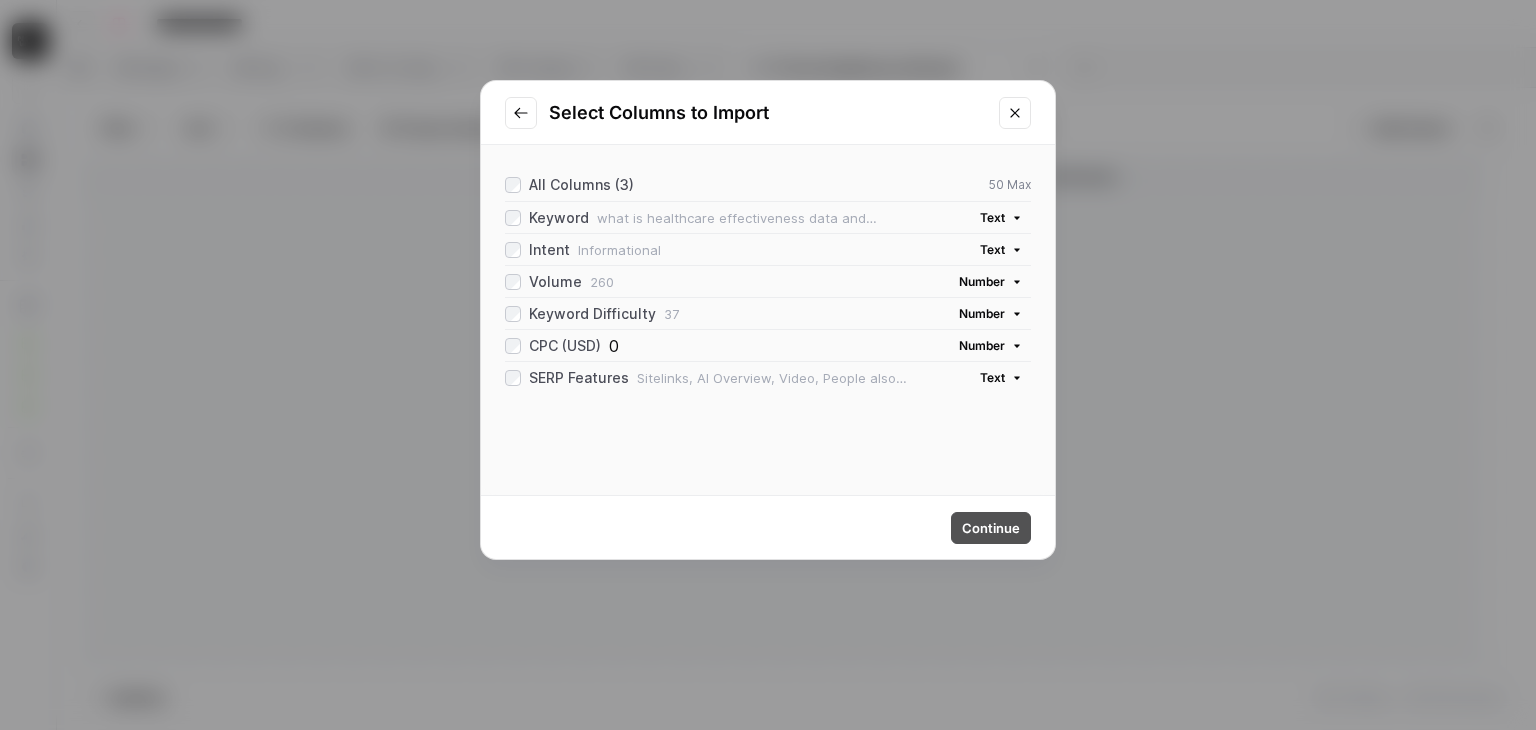 click on "Continue" at bounding box center (991, 528) 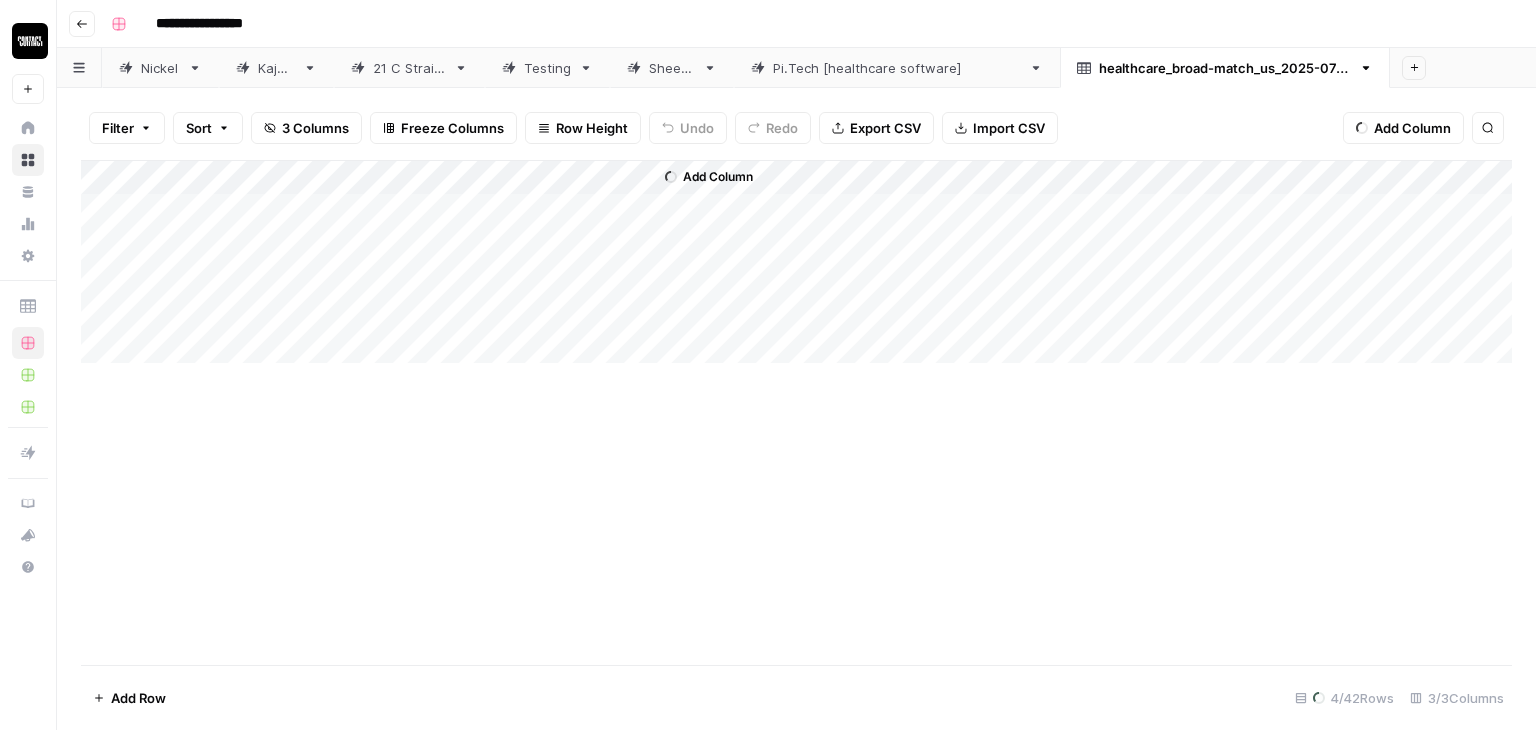 click on "healthcare_broad-match_us_[DATE].csv" at bounding box center [1225, 68] 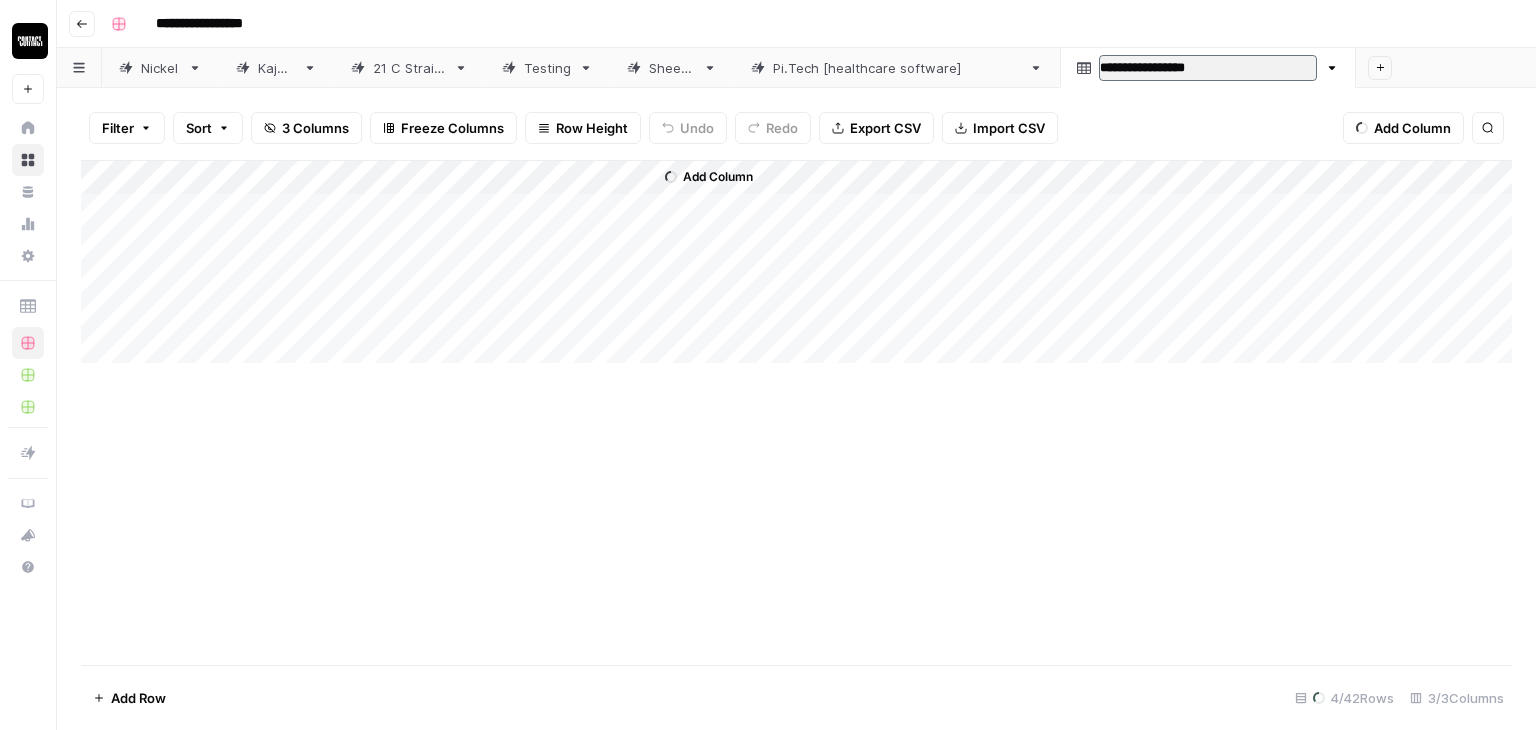 type on "**********" 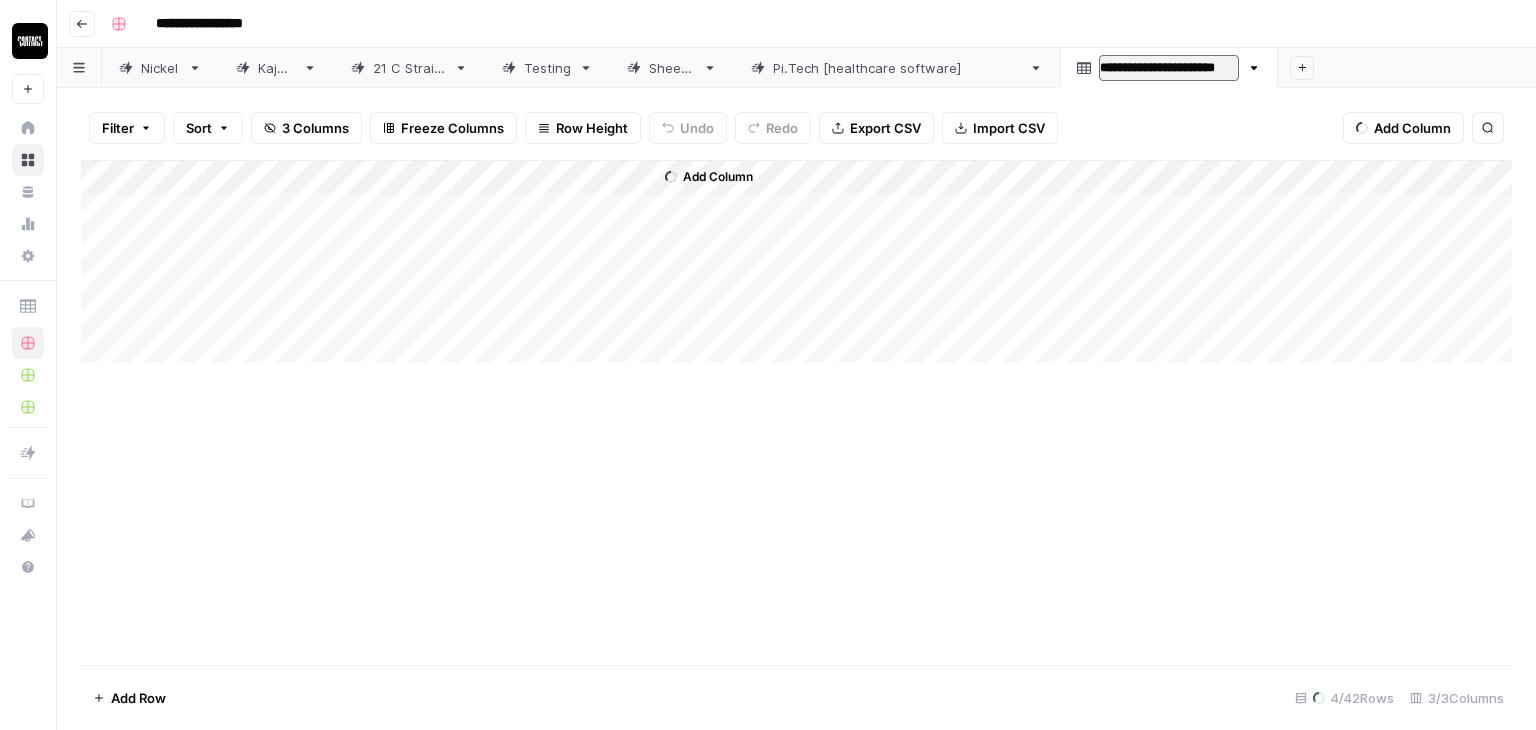 type on "**********" 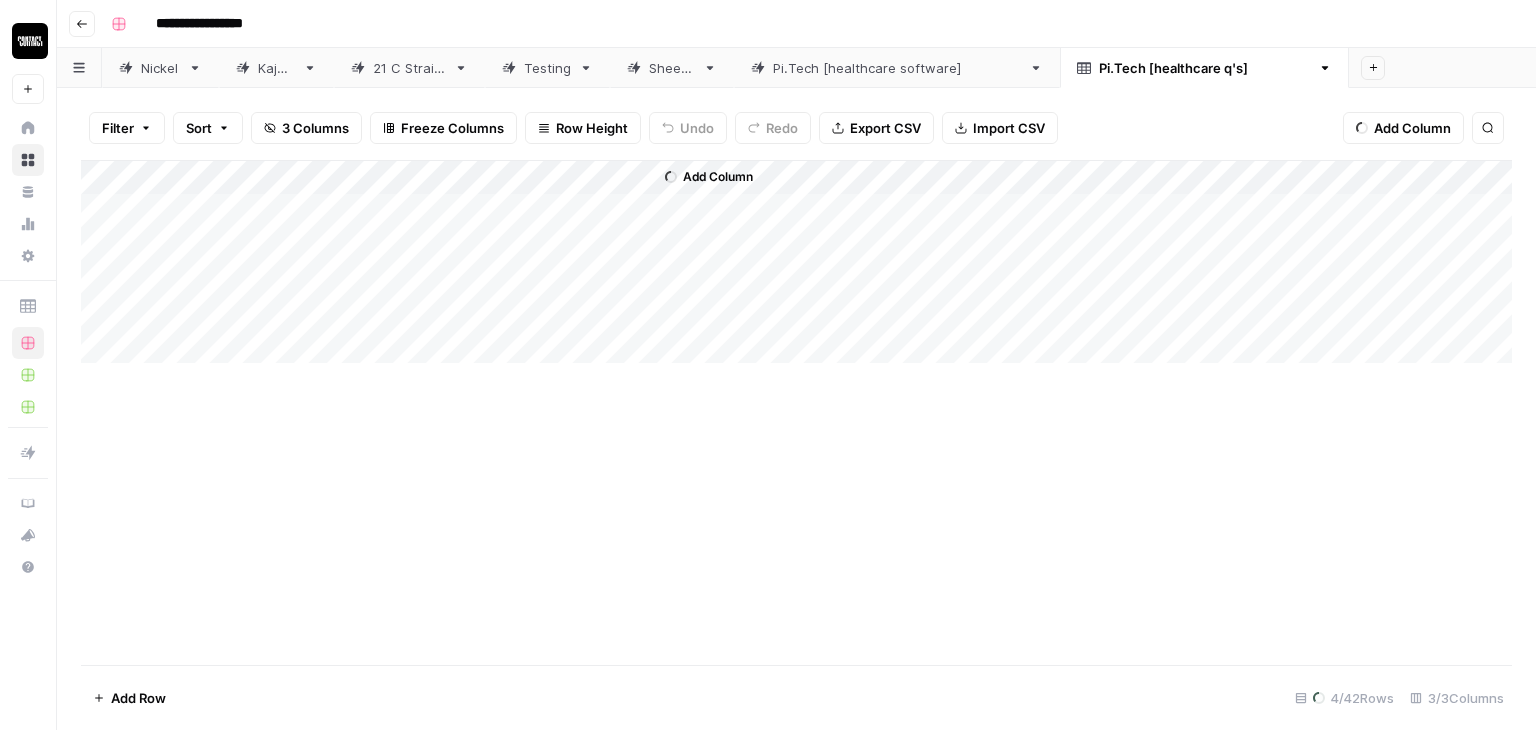 click on "**********" at bounding box center [796, 24] 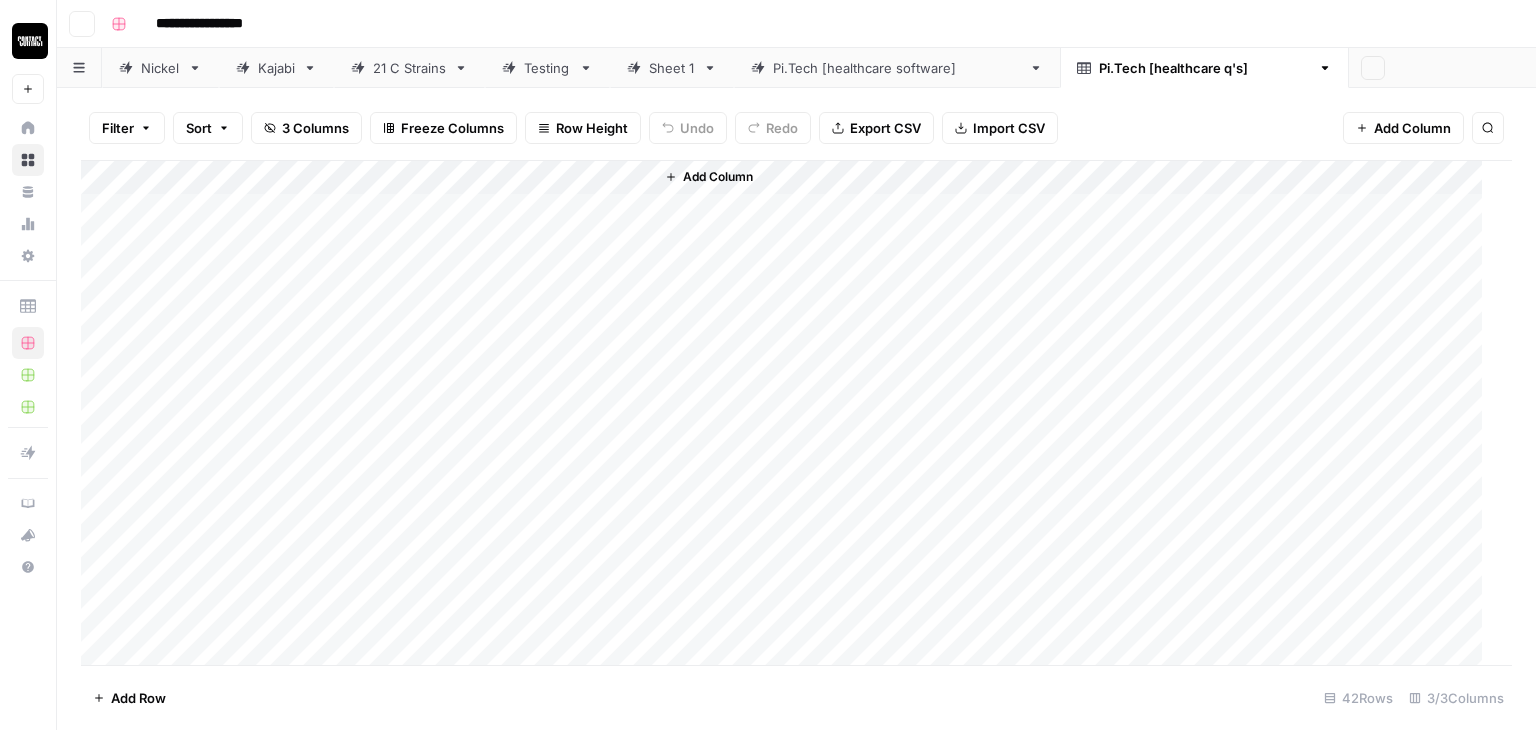 scroll, scrollTop: 0, scrollLeft: 0, axis: both 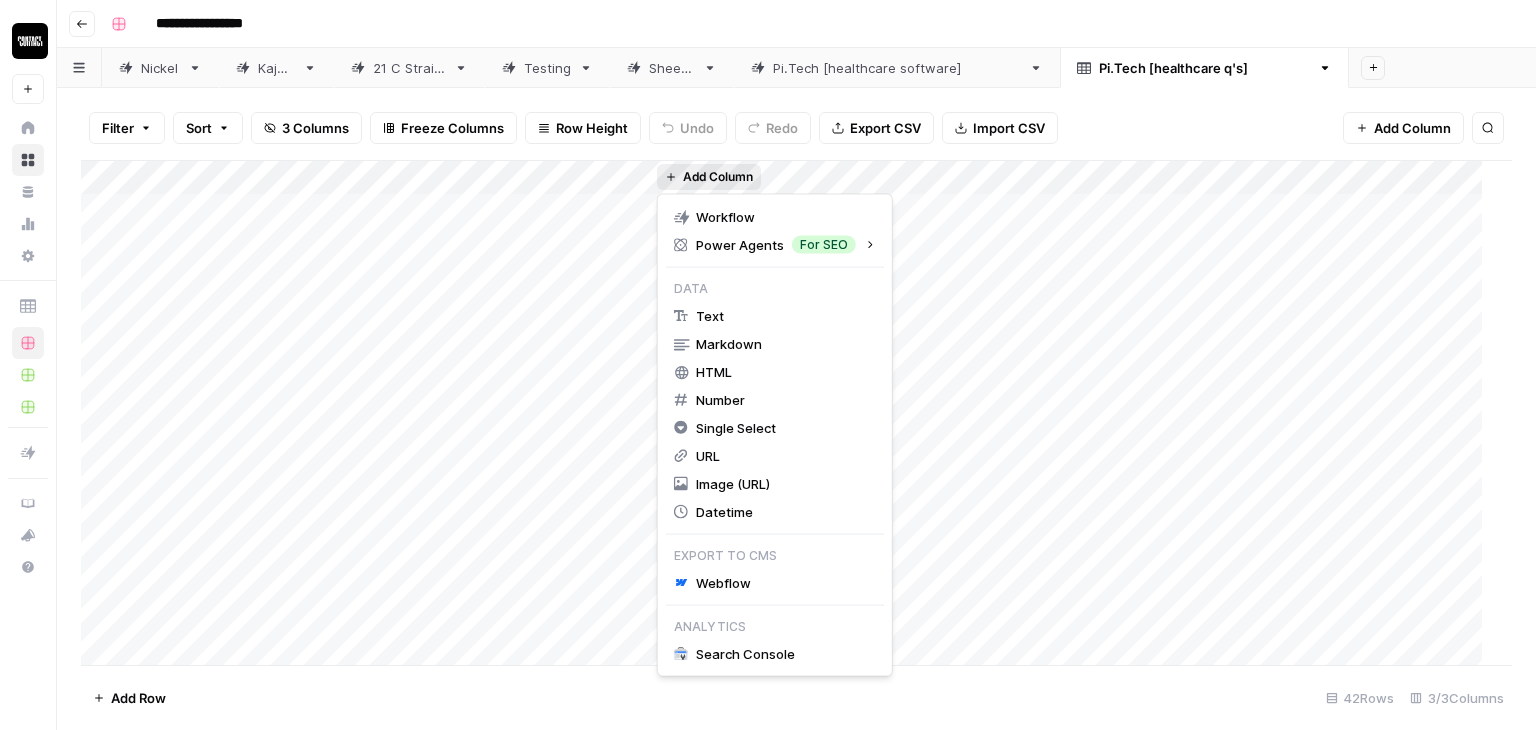 click on "Add Column" at bounding box center (718, 177) 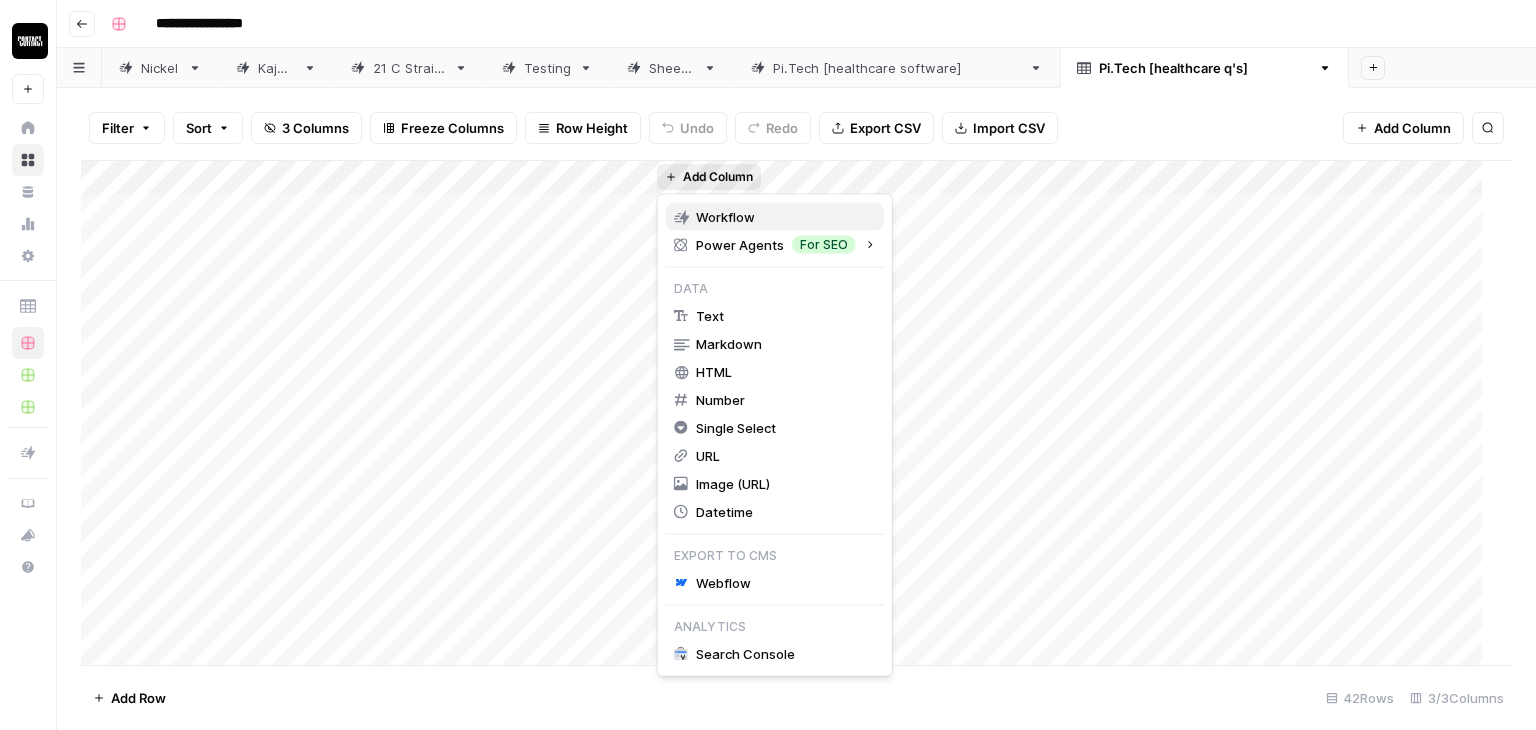 click on "Workflow" at bounding box center (725, 217) 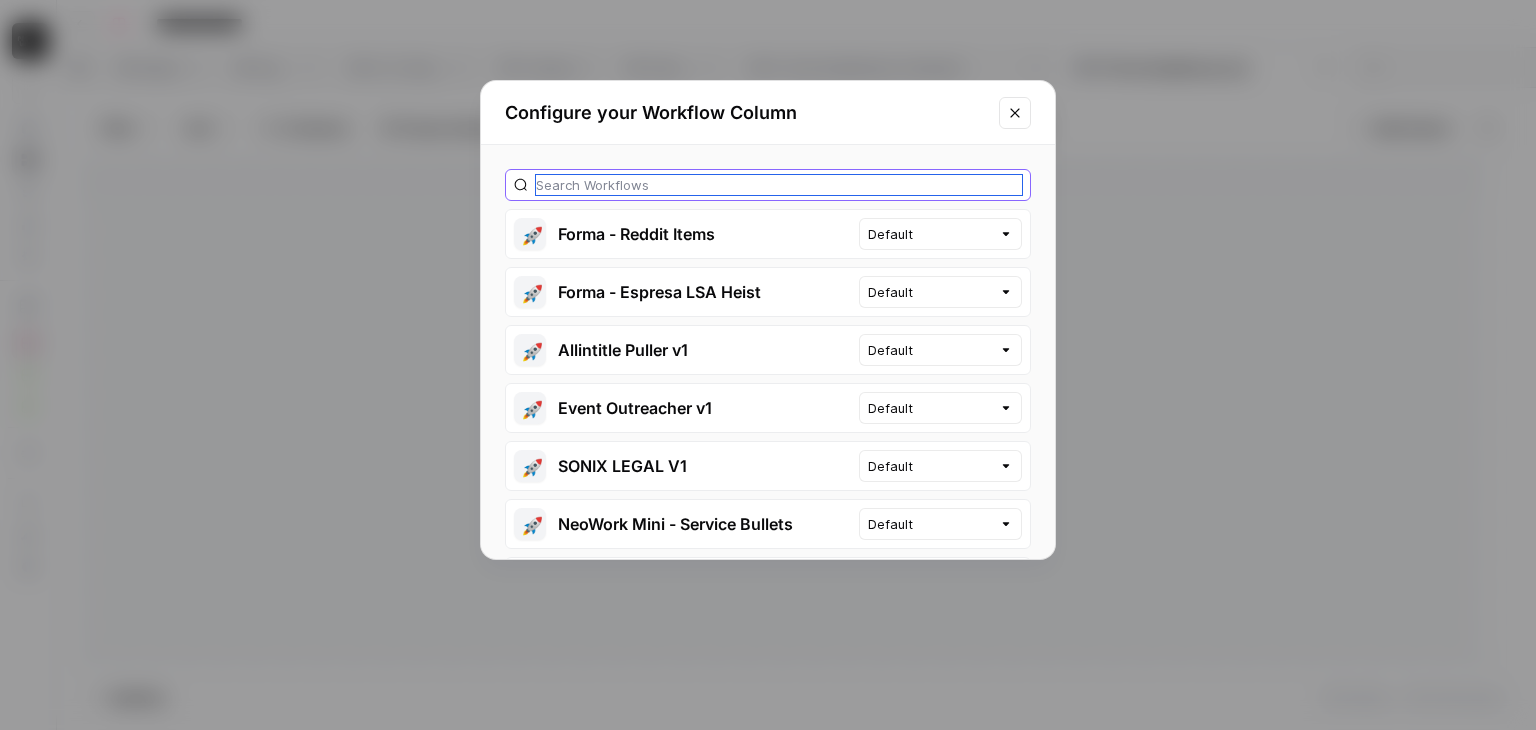 click at bounding box center [779, 185] 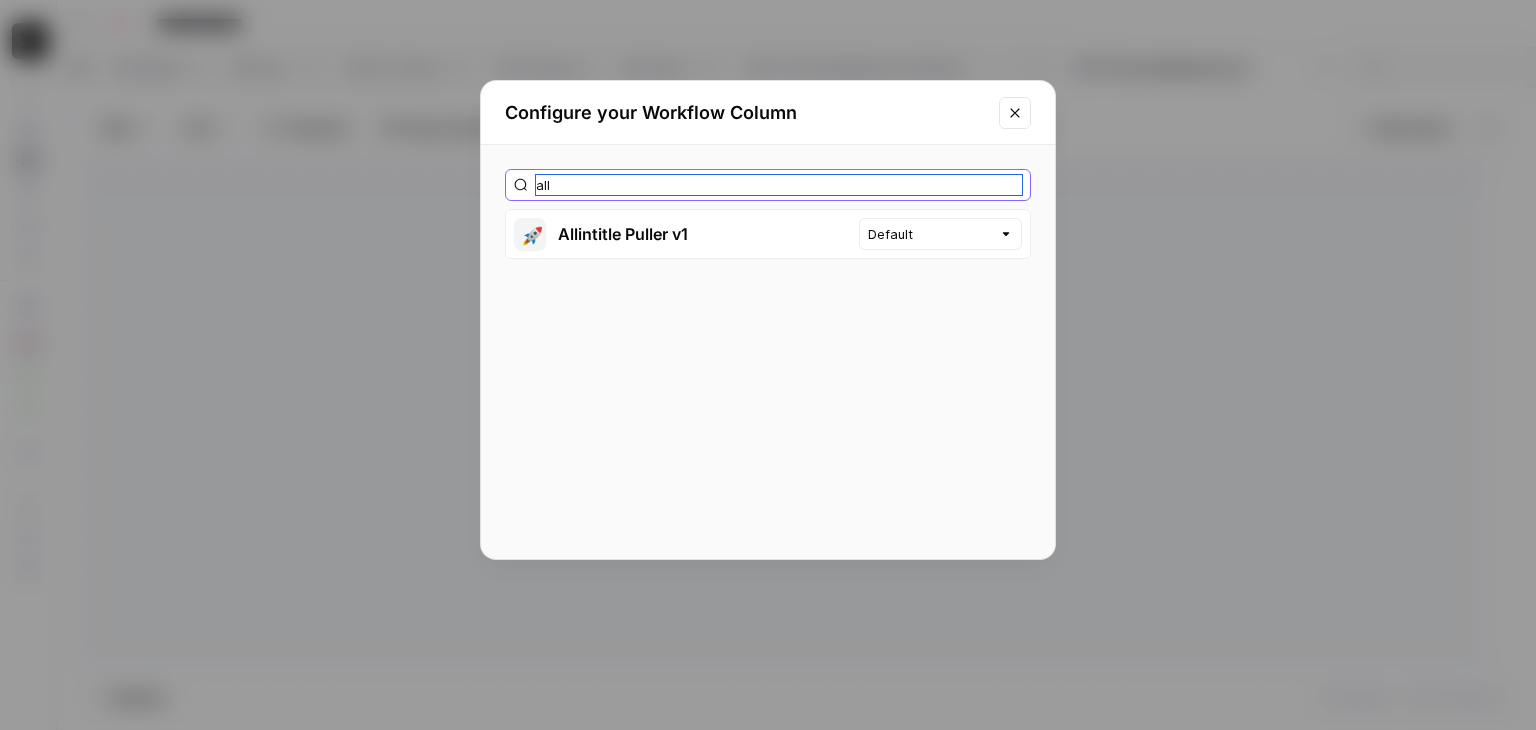 type on "all" 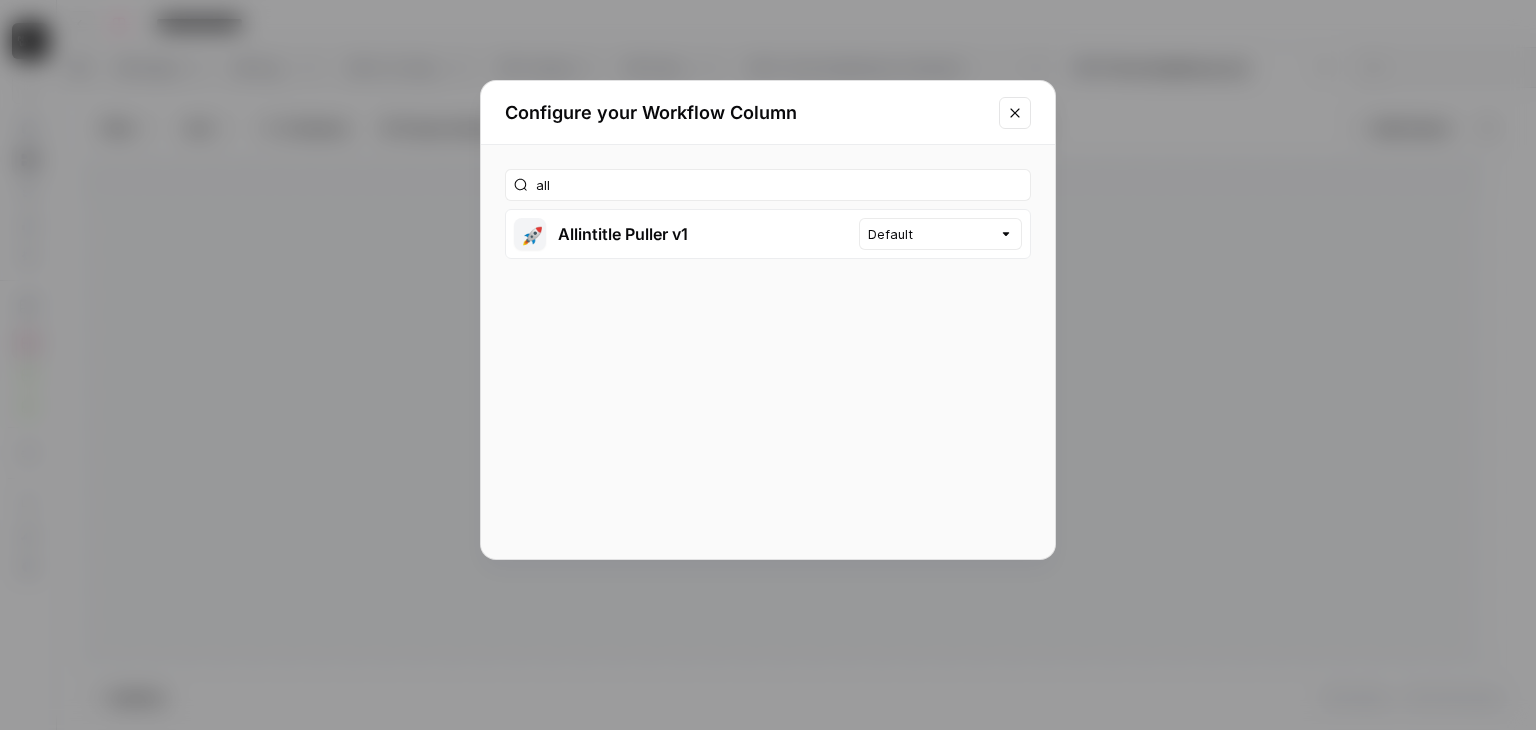 click on "🚀 Allintitle Puller v1" at bounding box center [682, 234] 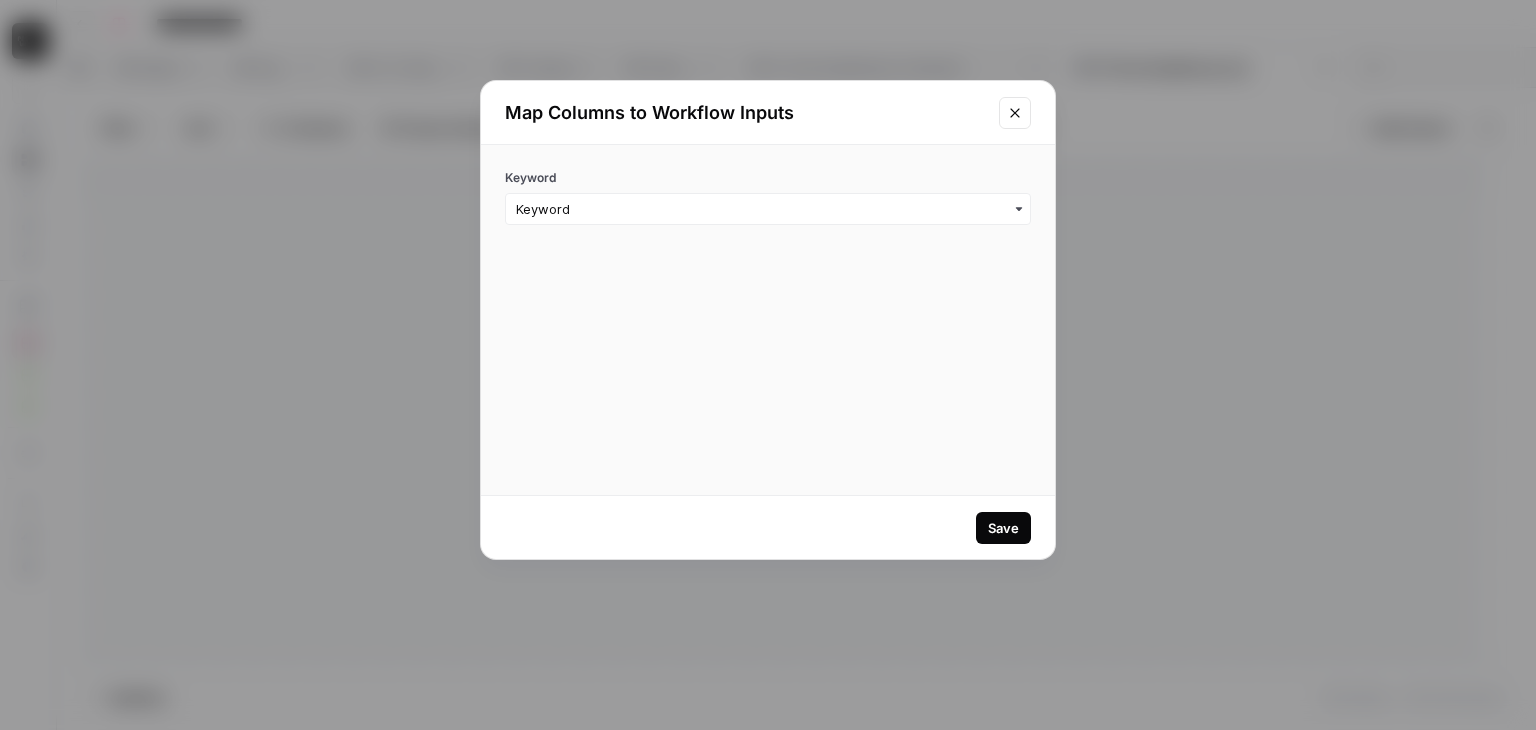 click on "Save" at bounding box center (1003, 528) 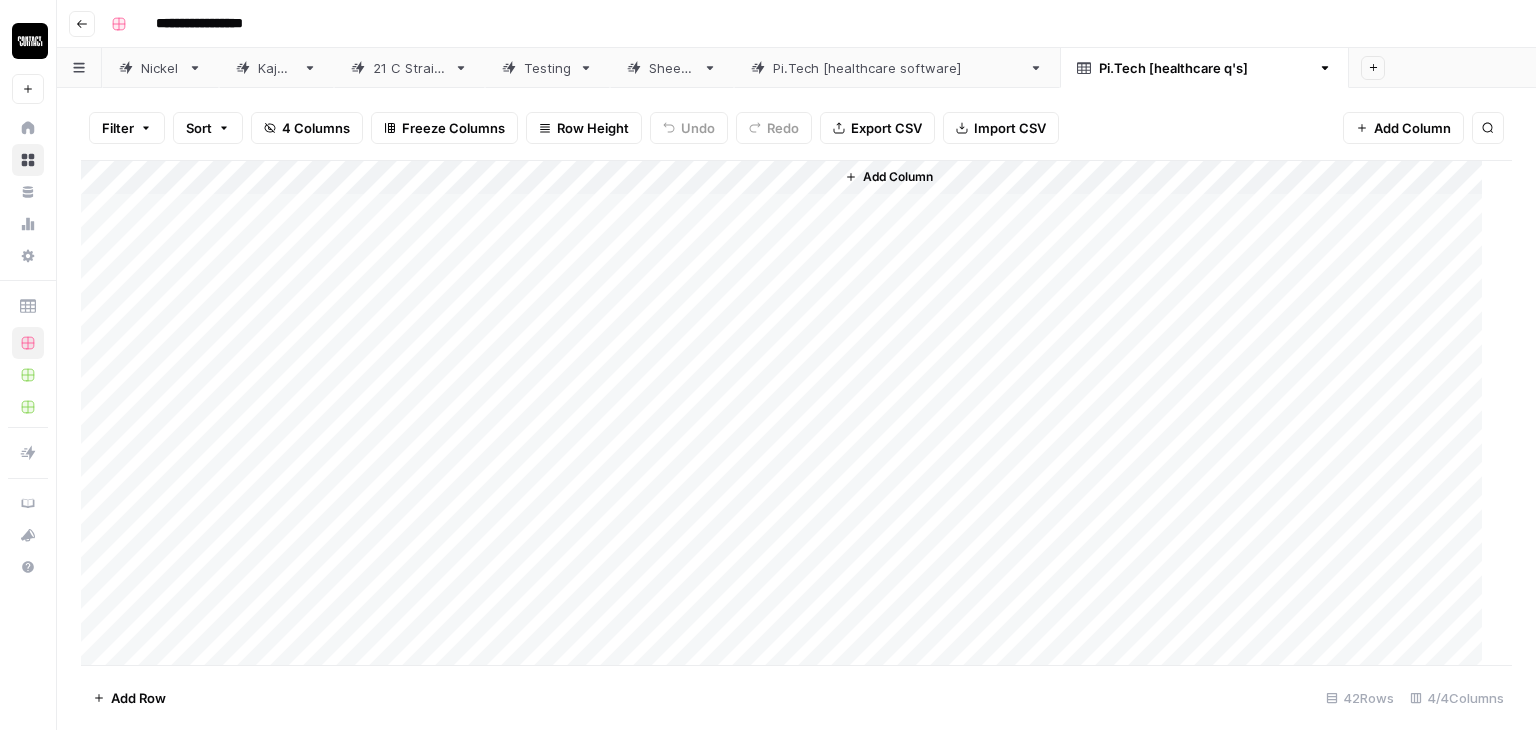 click on "Add Column" at bounding box center [789, 413] 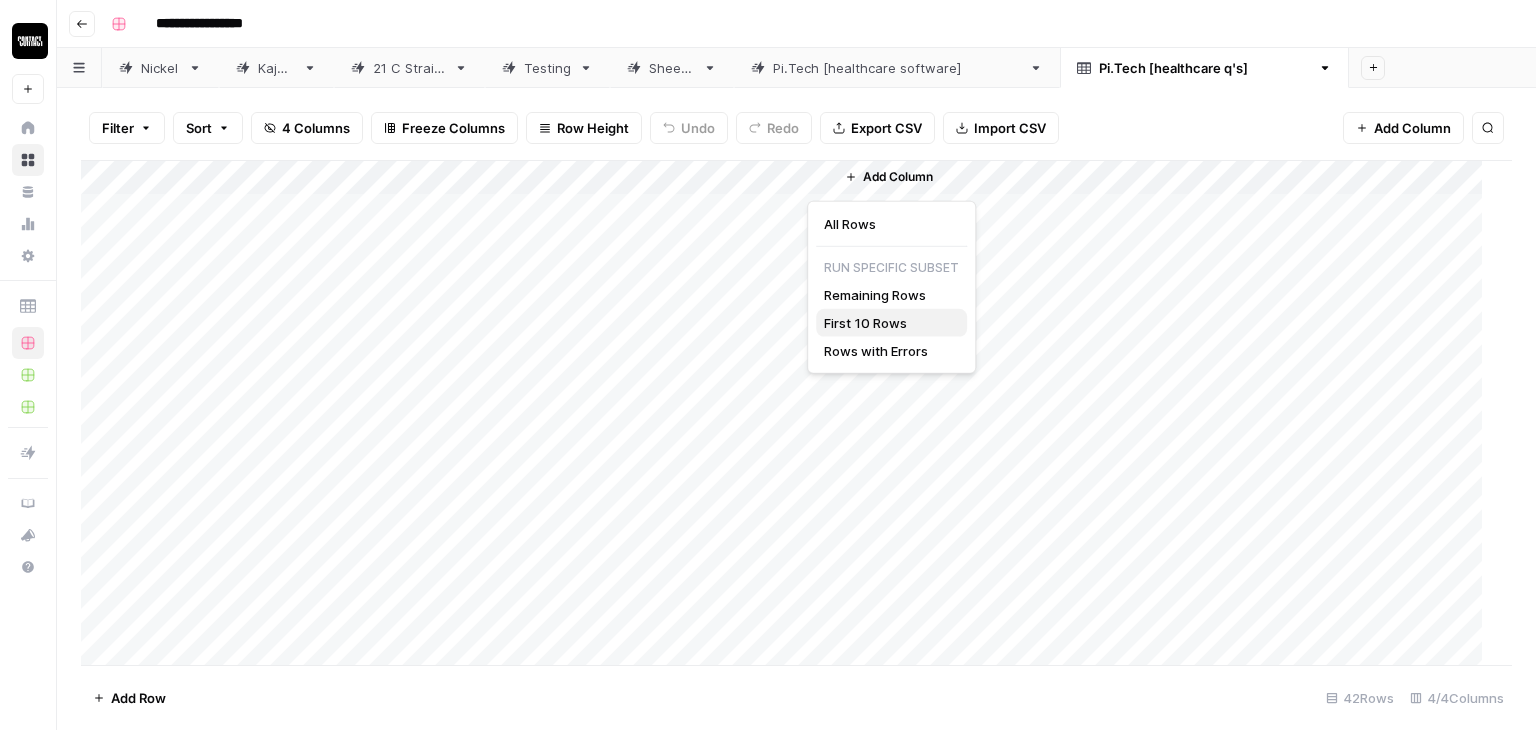 click on "First 10 Rows" at bounding box center [865, 323] 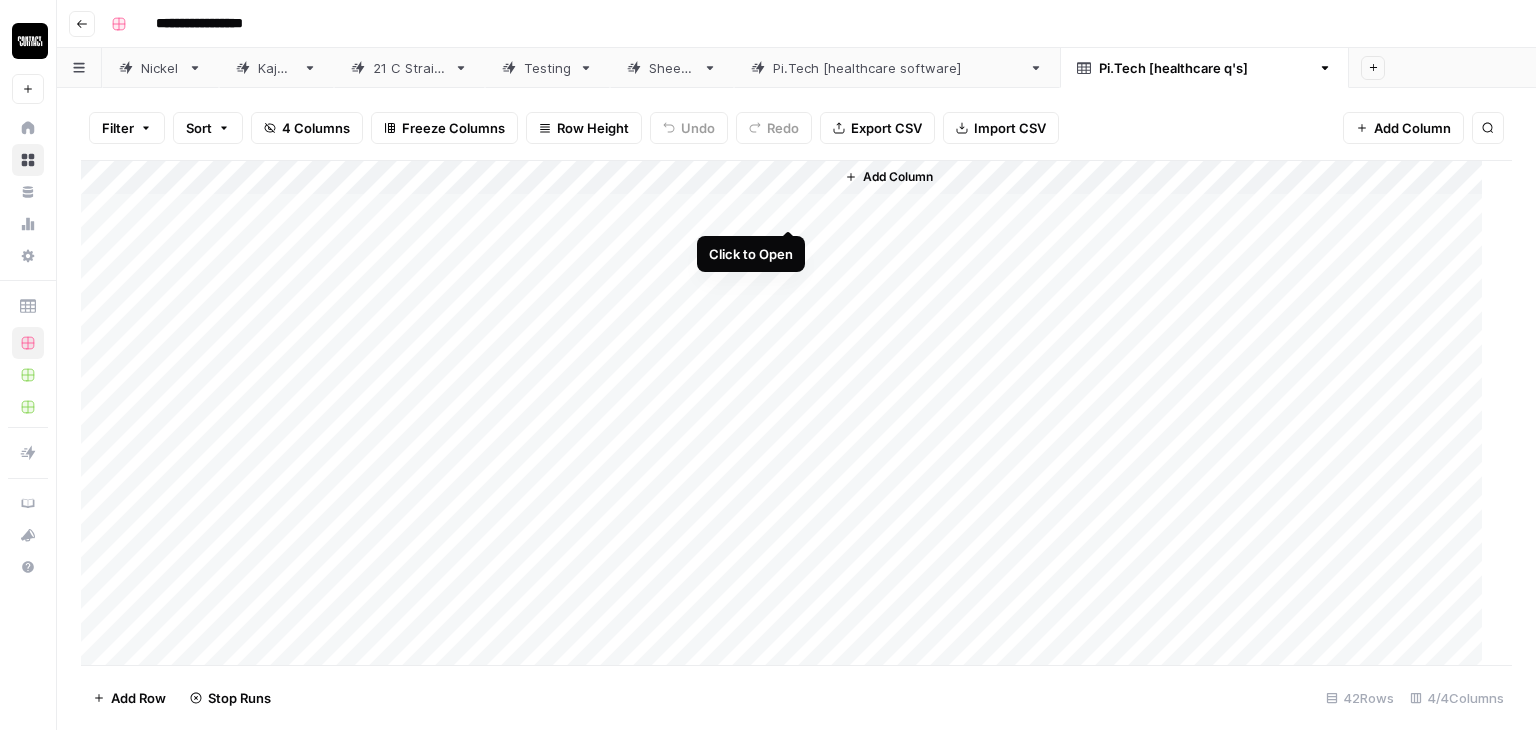 click on "Add Column" at bounding box center (789, 413) 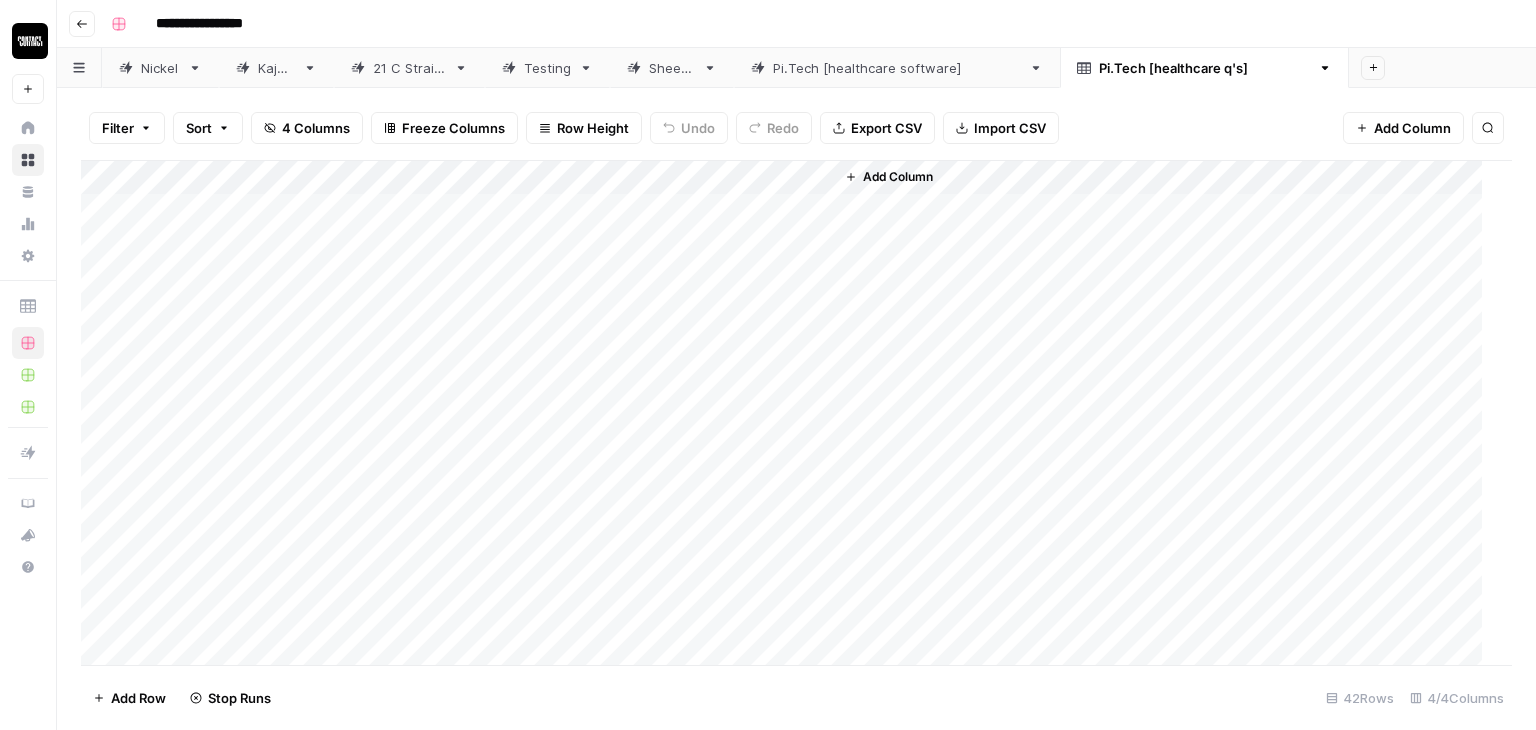 click on "Add Column" at bounding box center [789, 413] 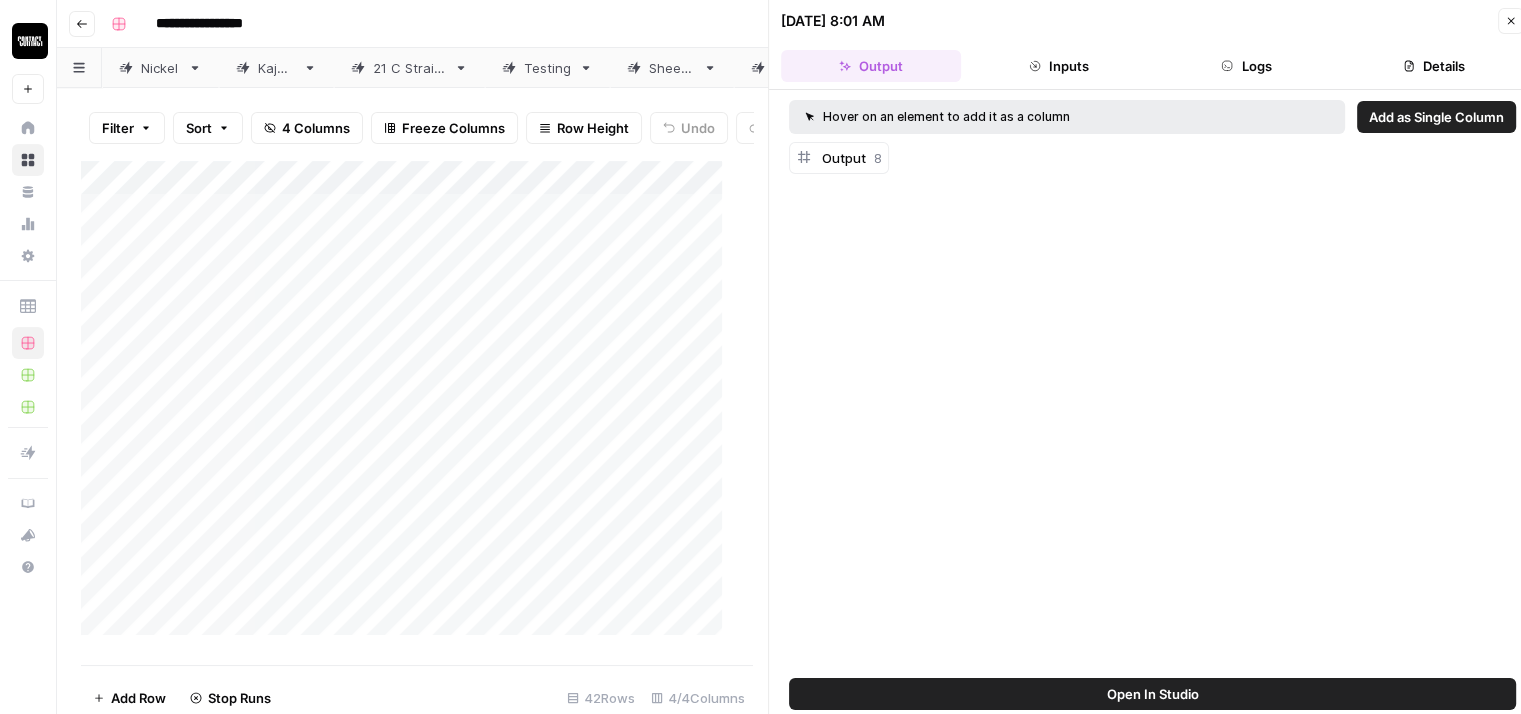 click on "Output" at bounding box center [844, 158] 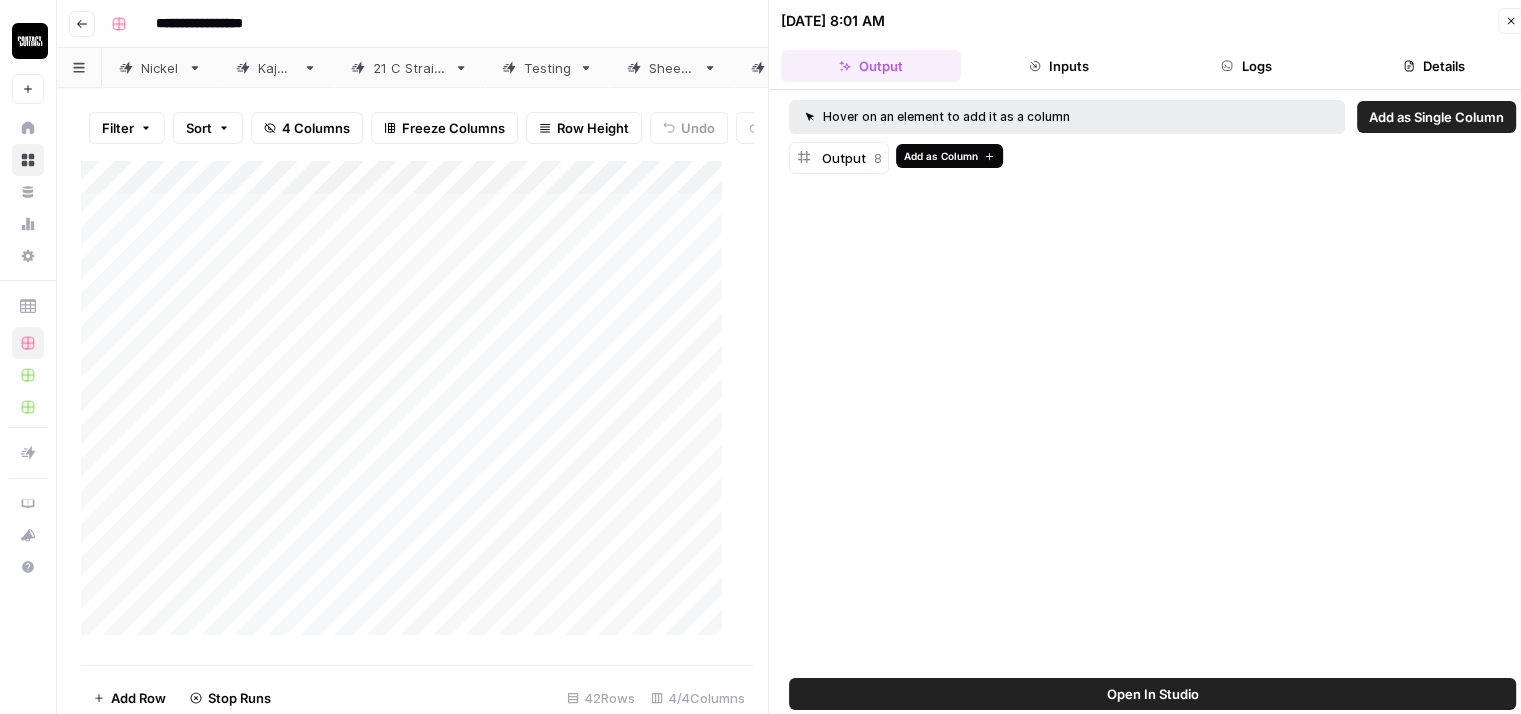 click on "Add as Column" at bounding box center (941, 156) 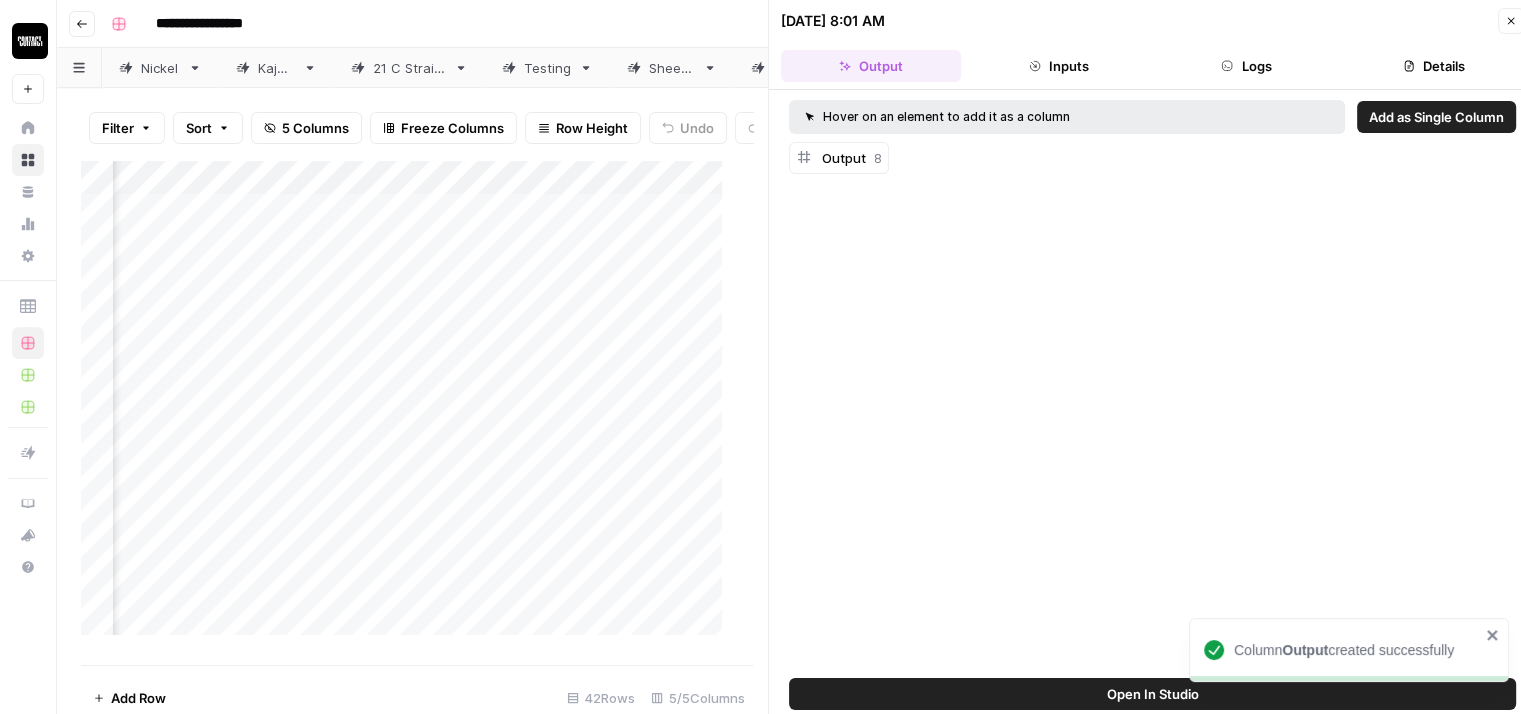 scroll, scrollTop: 0, scrollLeft: 402, axis: horizontal 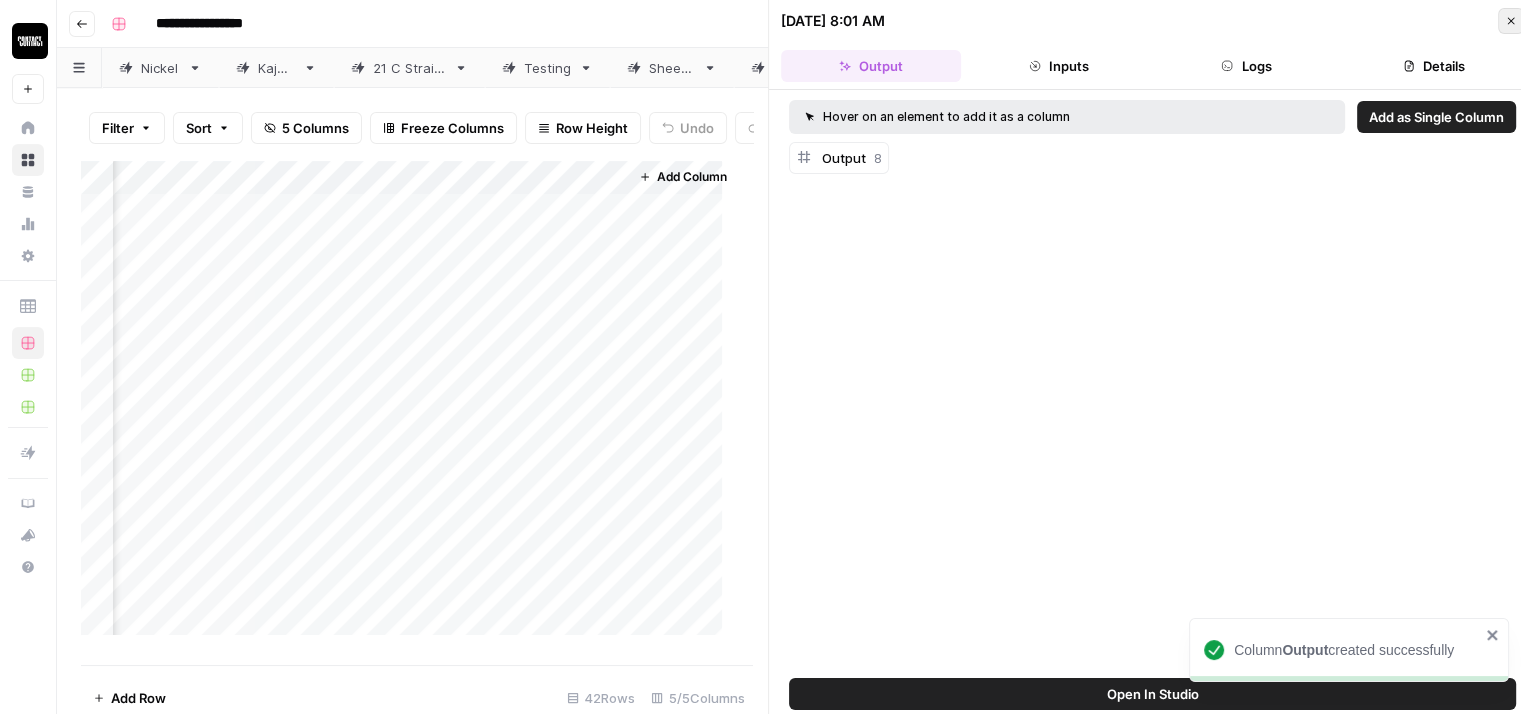 click 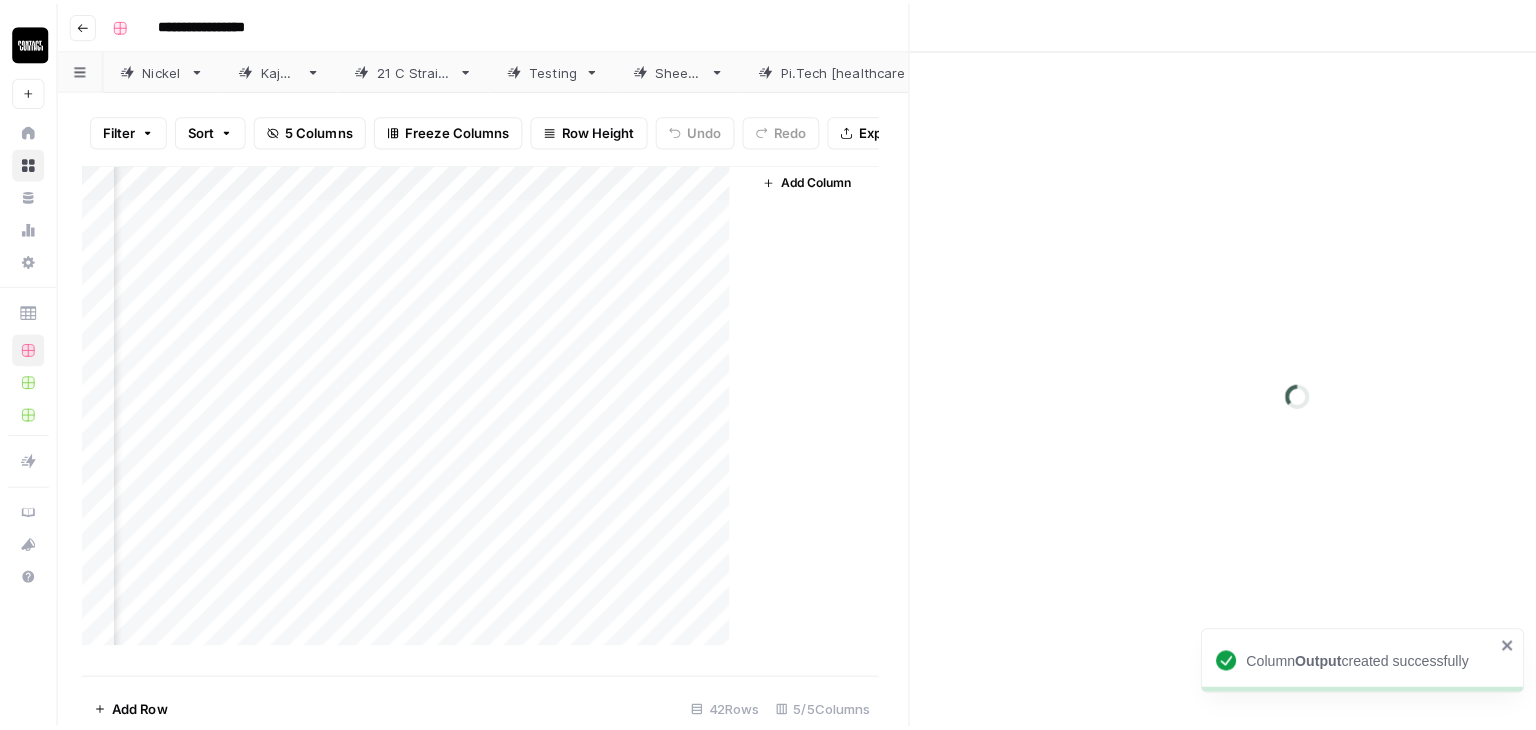 scroll, scrollTop: 0, scrollLeft: 0, axis: both 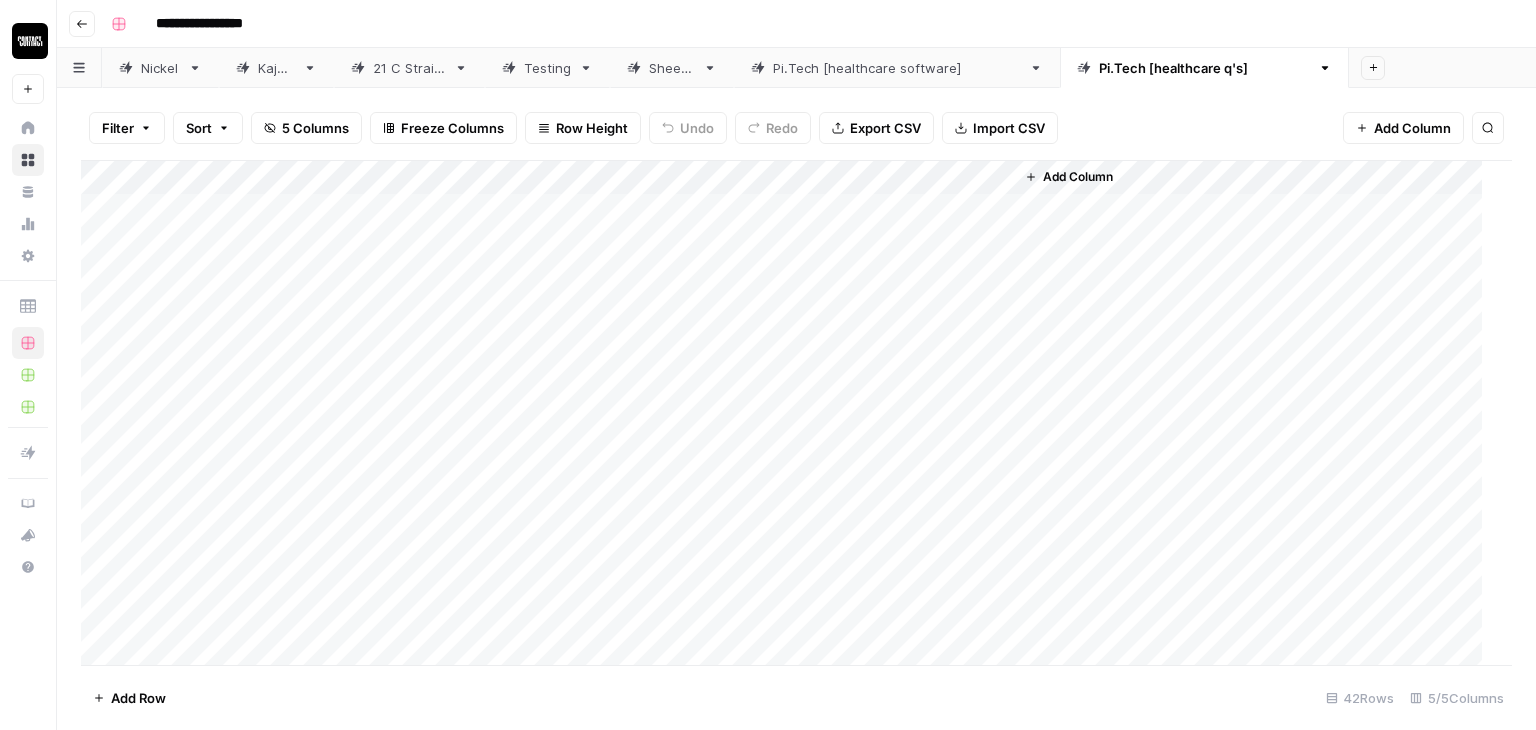 click on "Add Column" at bounding box center [789, 413] 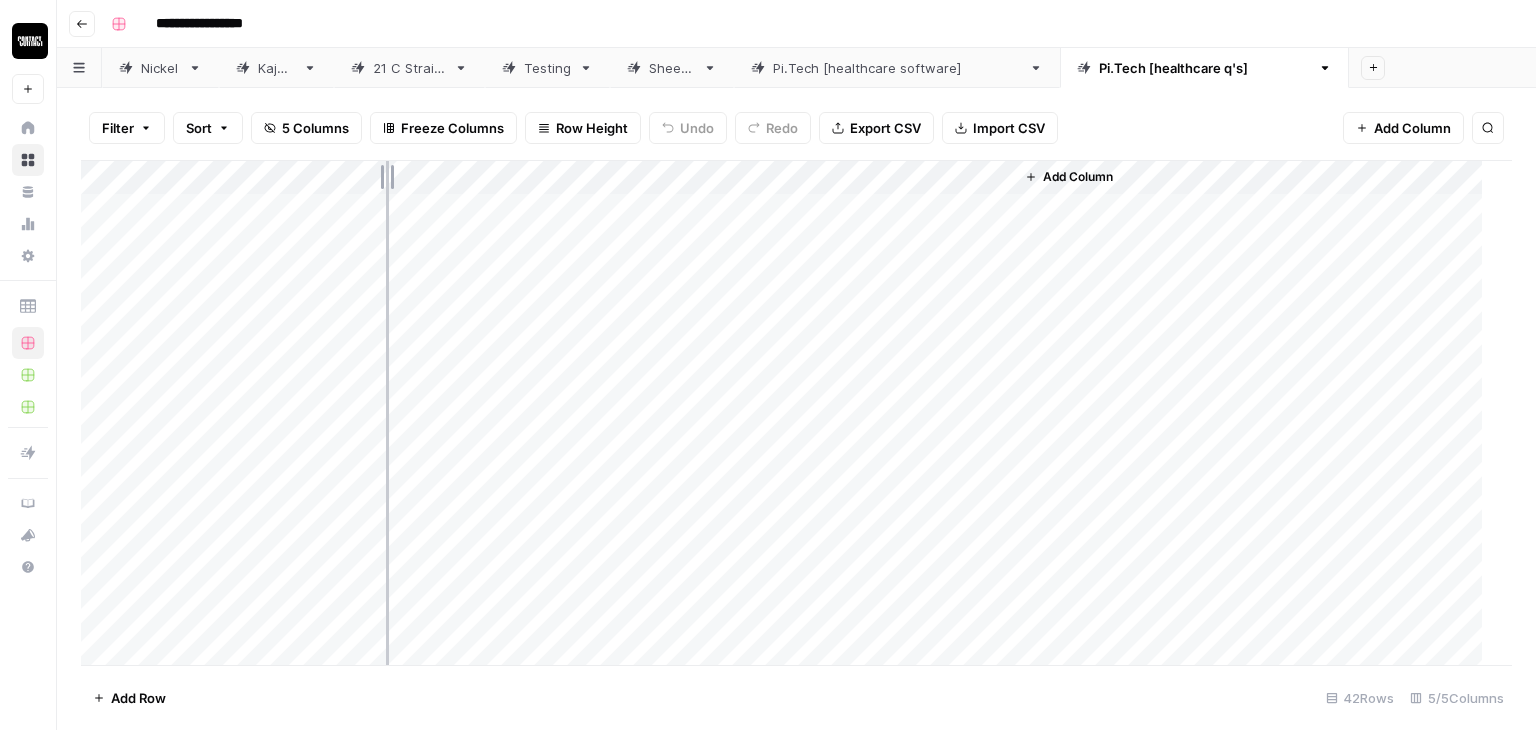 drag, startPoint x: 295, startPoint y: 181, endPoint x: 402, endPoint y: 182, distance: 107.00467 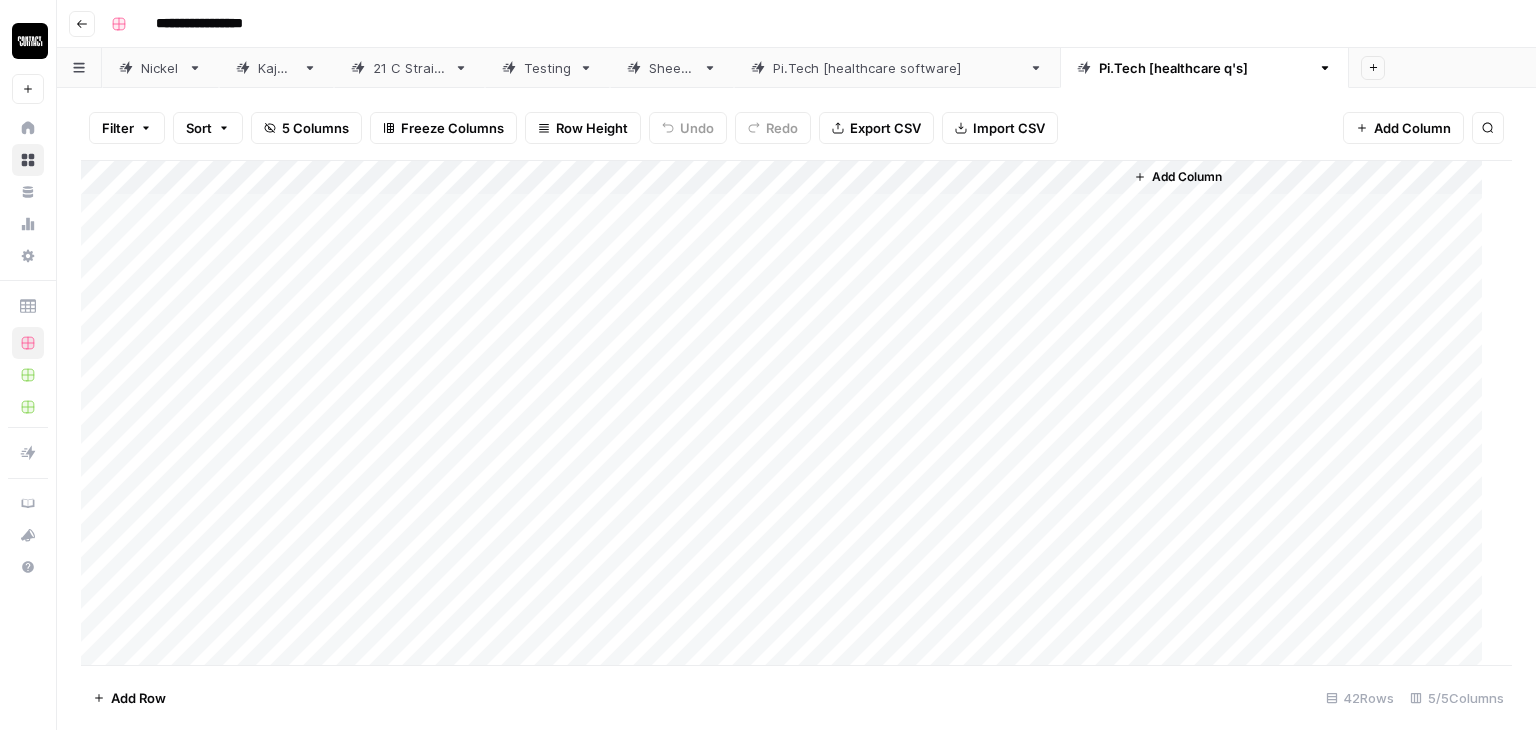 click on "Add Column" at bounding box center (789, 413) 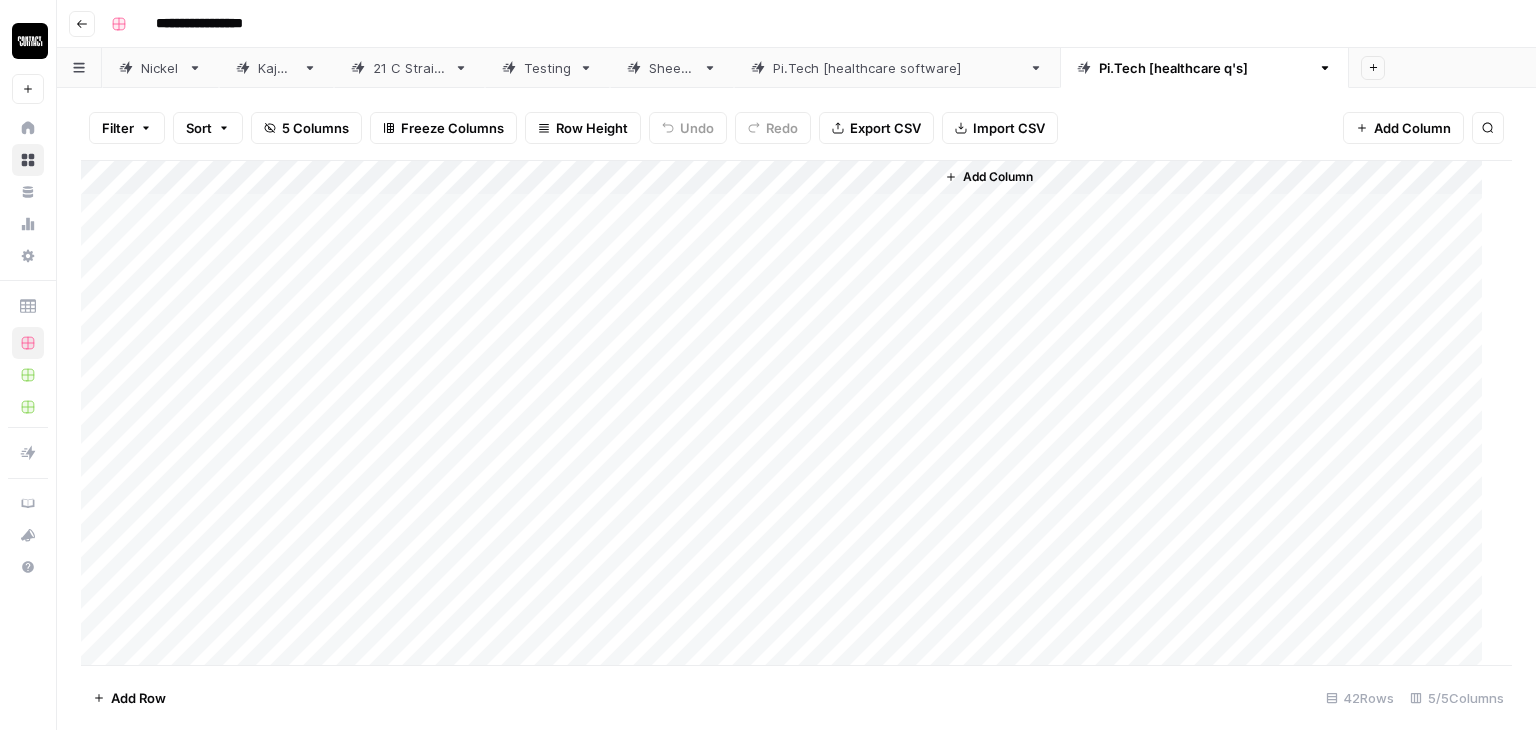click on "Add Column" at bounding box center (789, 413) 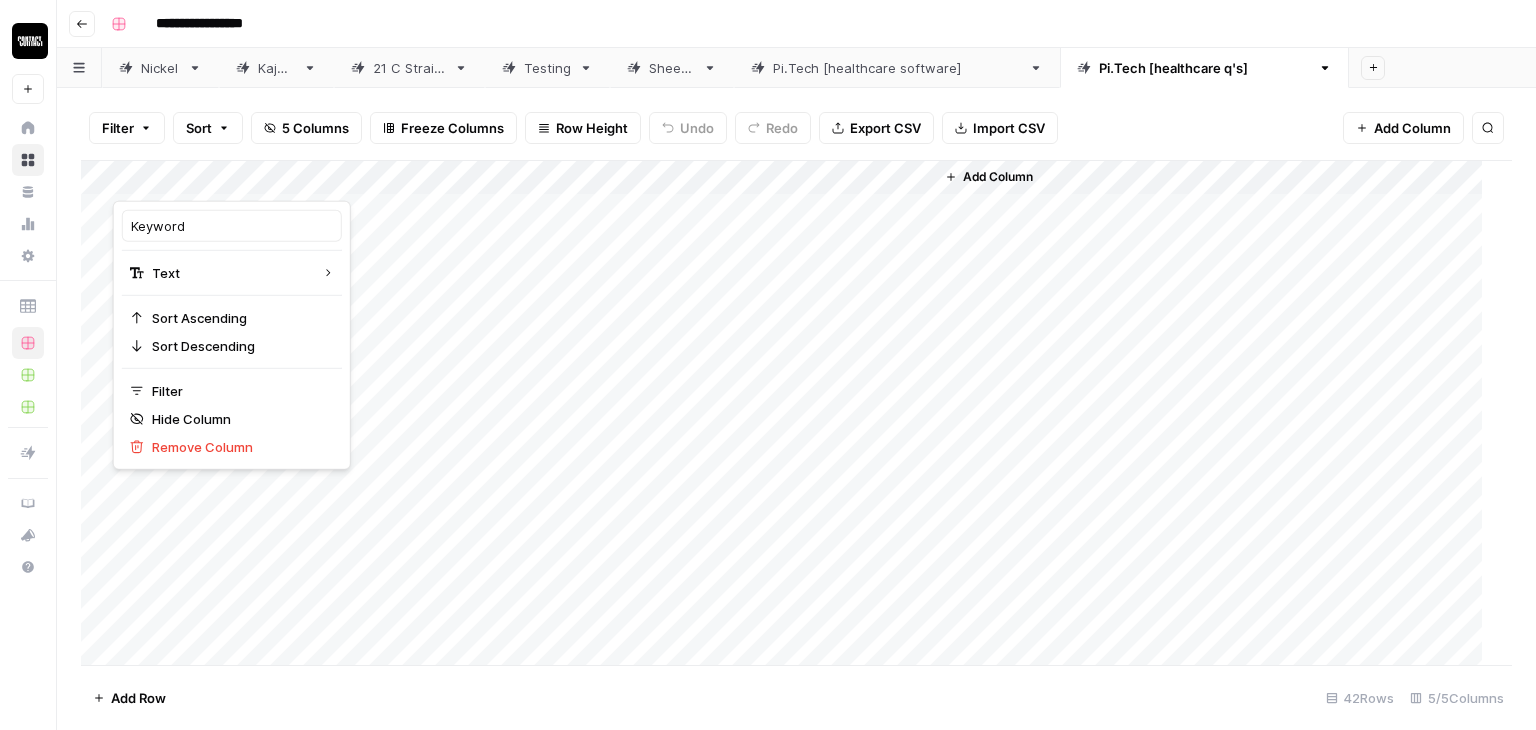 click at bounding box center [163, 180] 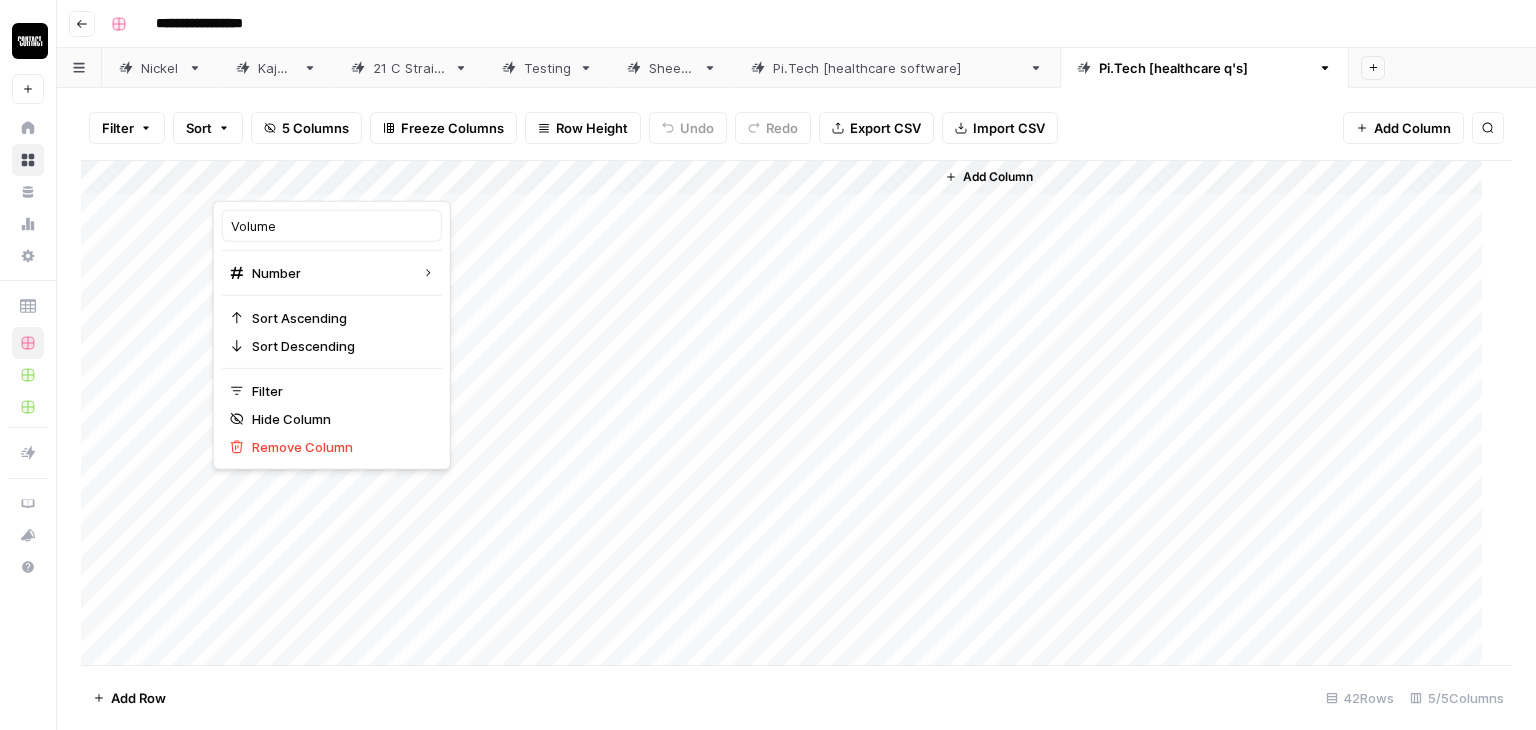 click on "Add Column" at bounding box center (789, 413) 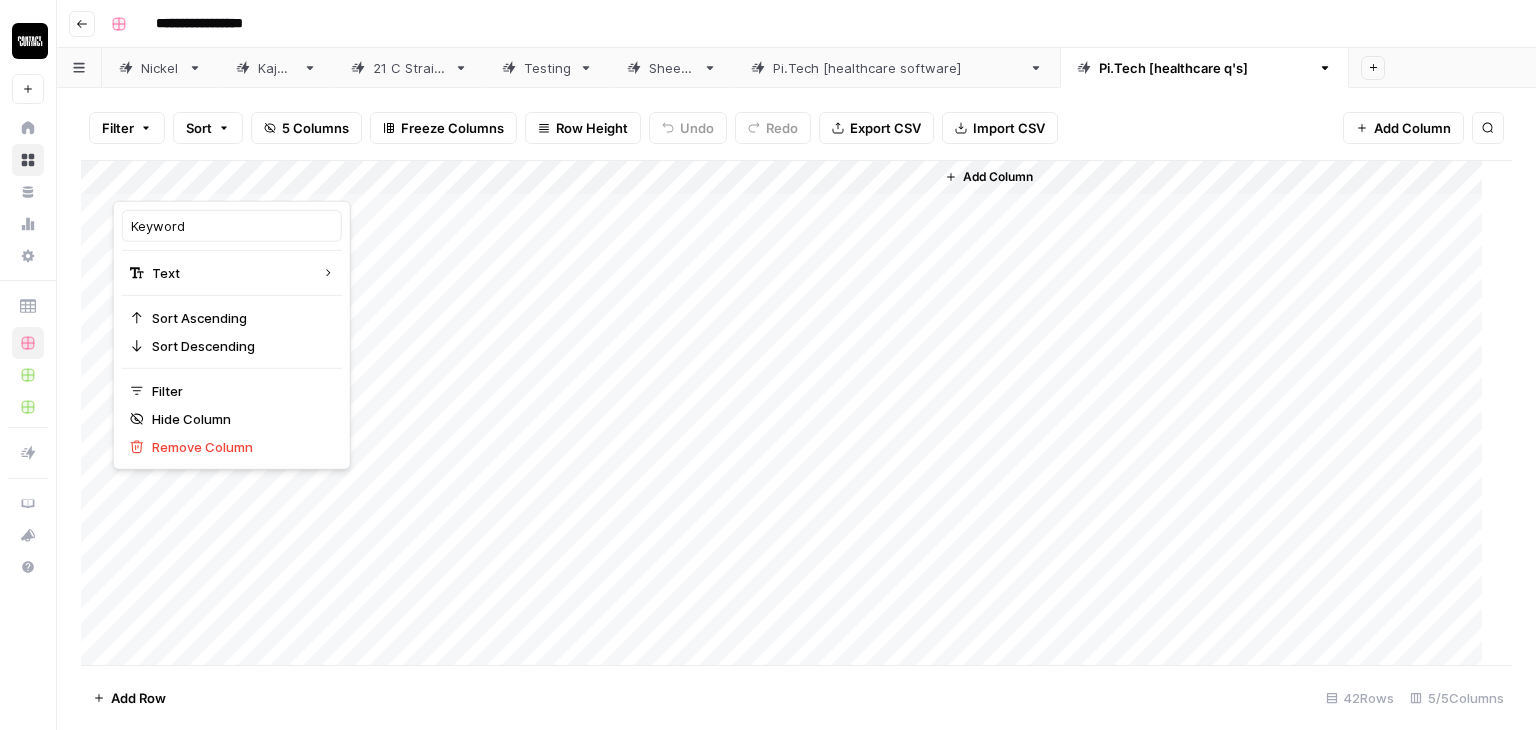 click at bounding box center [163, 180] 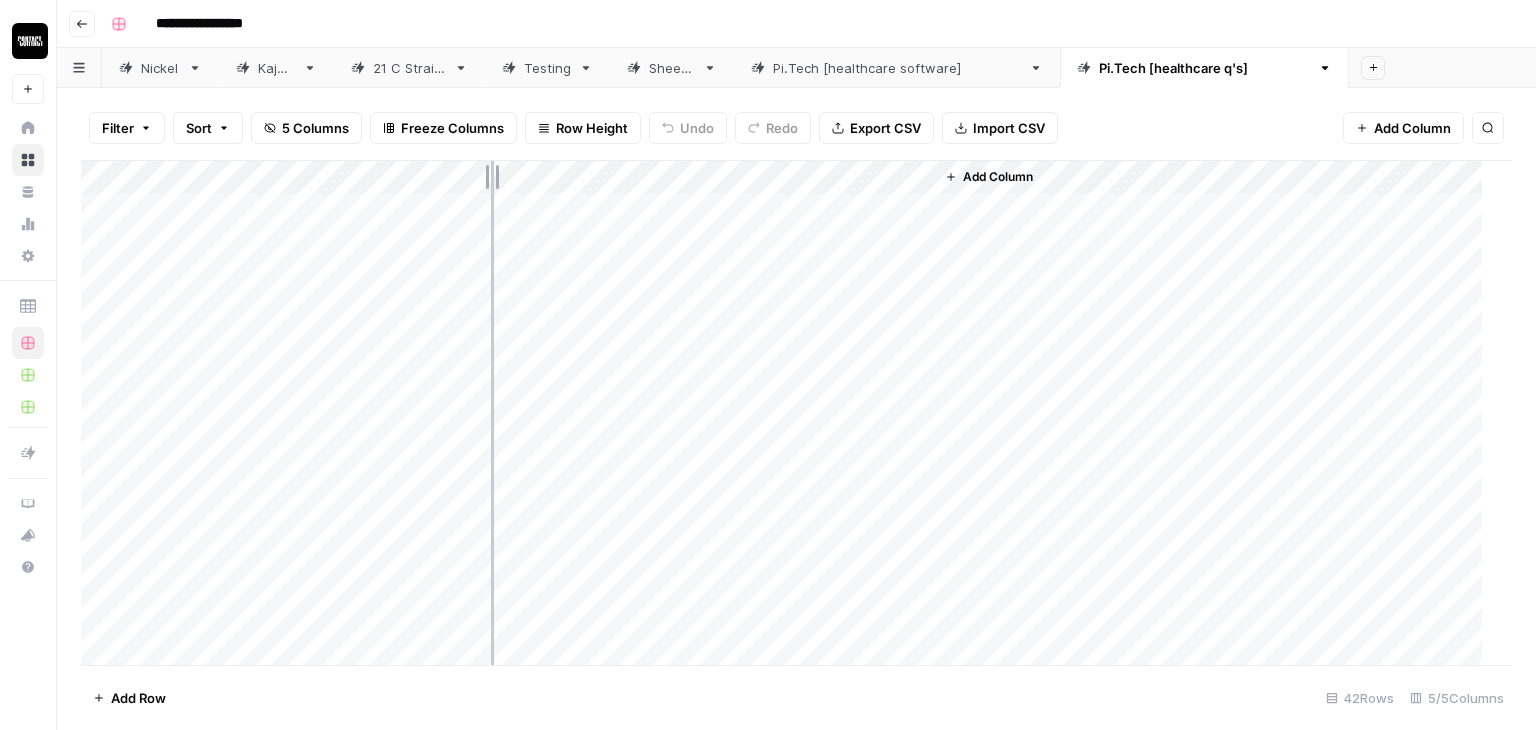 drag, startPoint x: 216, startPoint y: 179, endPoint x: 492, endPoint y: 215, distance: 278.33792 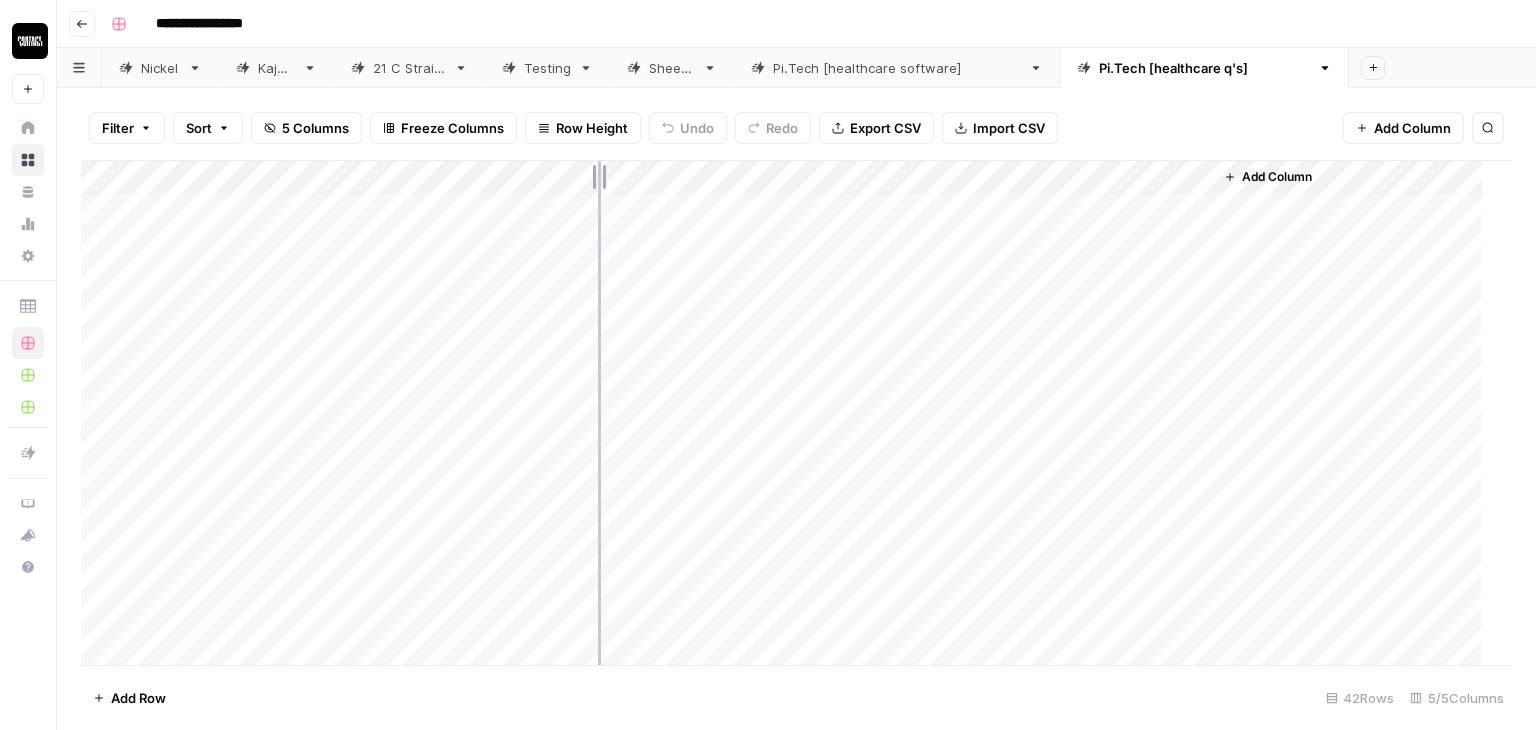drag, startPoint x: 492, startPoint y: 172, endPoint x: 599, endPoint y: 161, distance: 107.563934 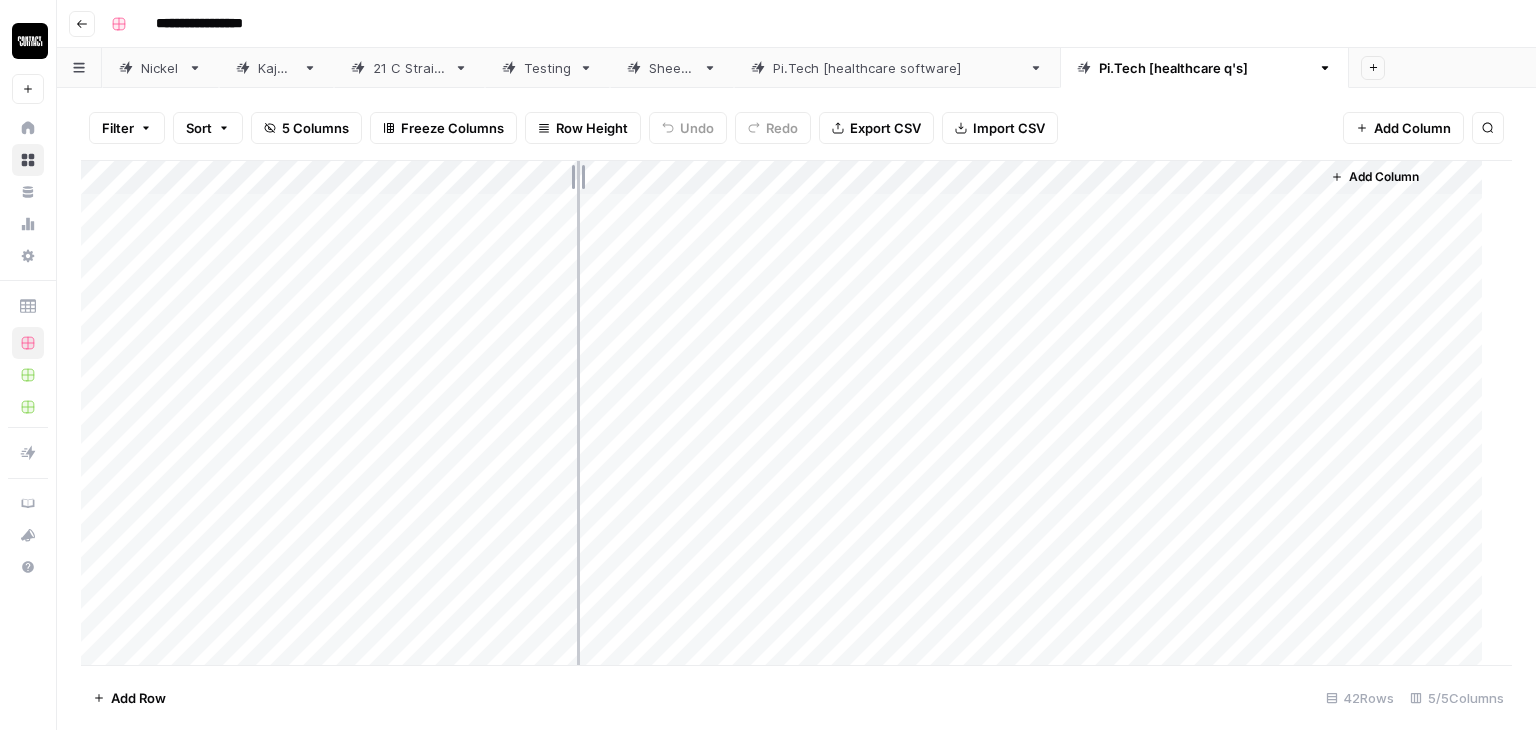 drag, startPoint x: 599, startPoint y: 161, endPoint x: 575, endPoint y: 161, distance: 24 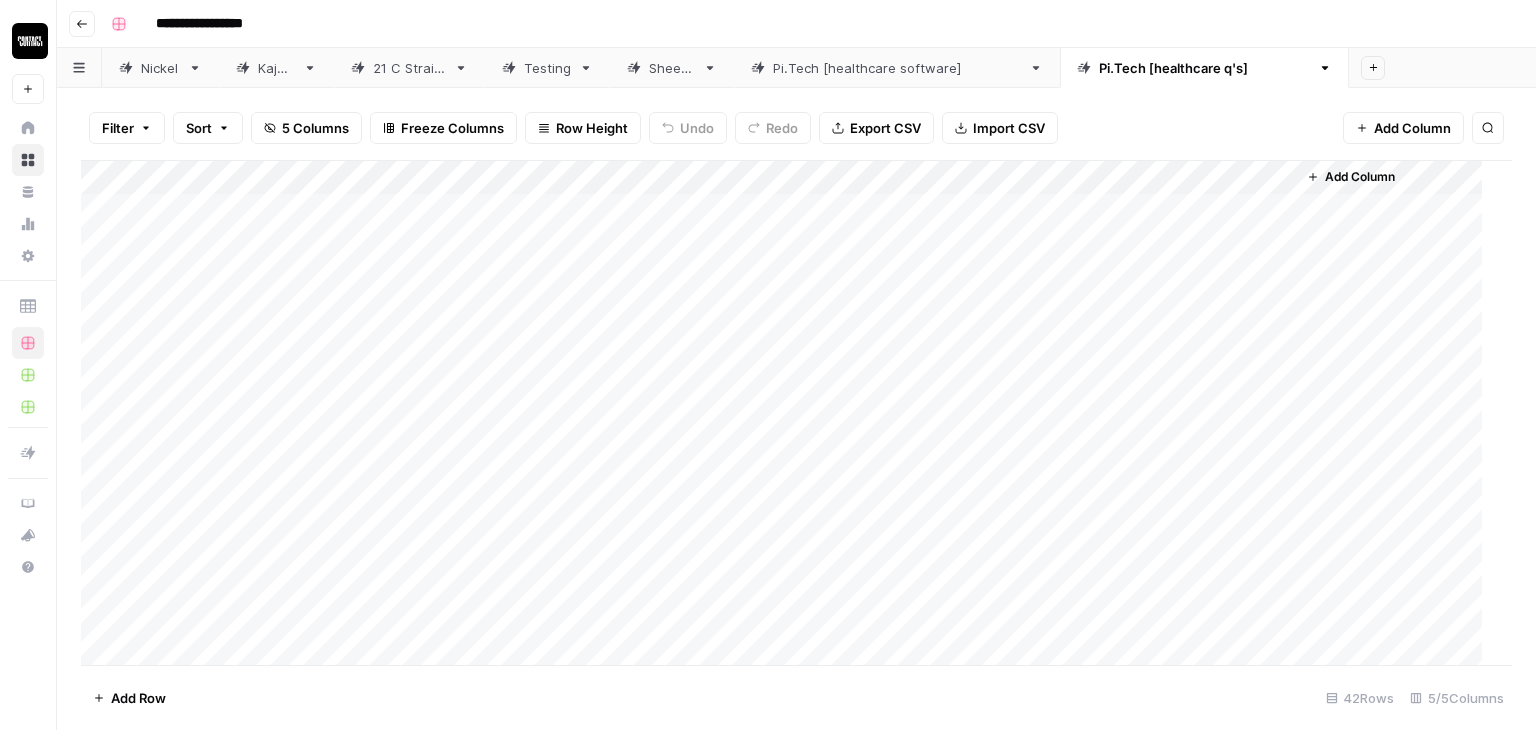 click on "Add Column" at bounding box center (789, 413) 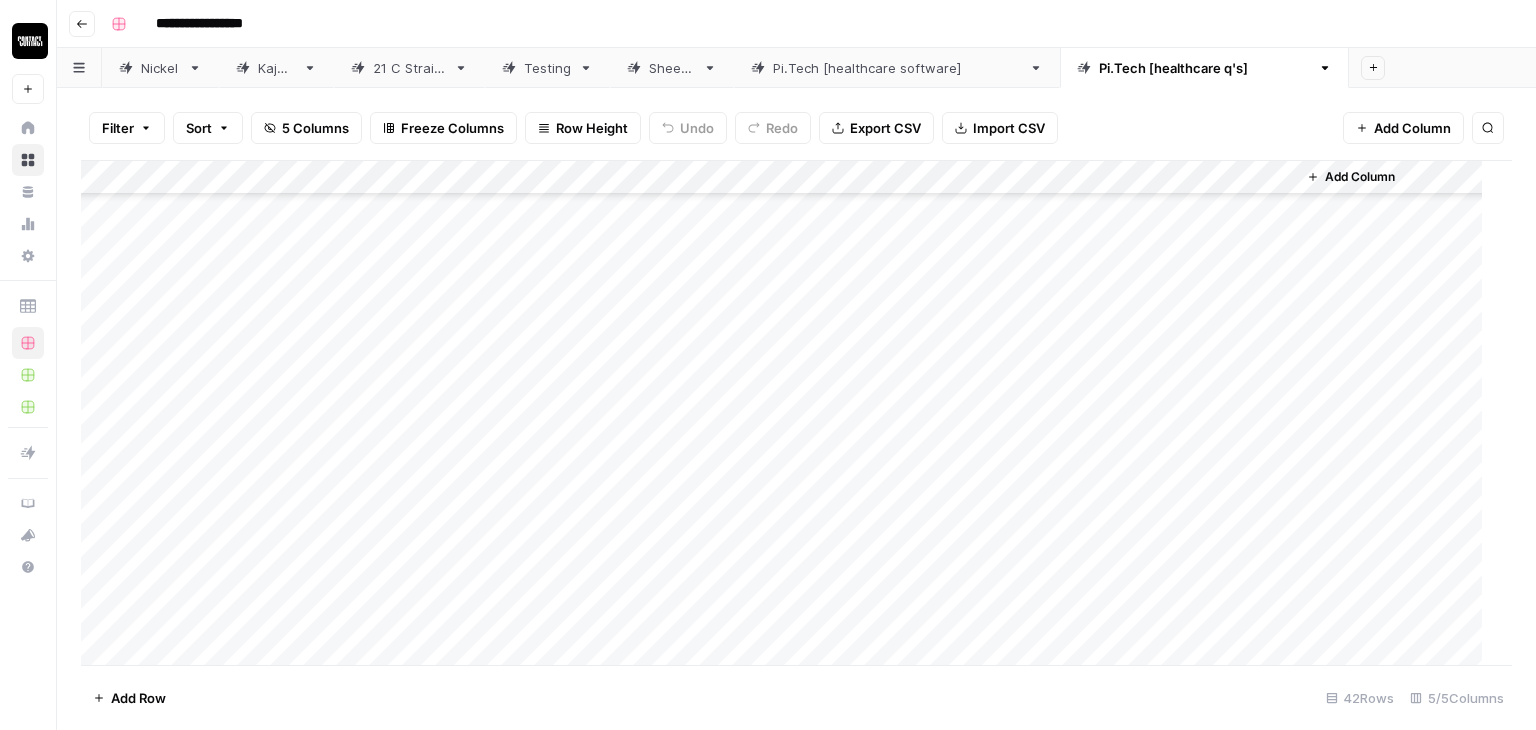 scroll, scrollTop: 989, scrollLeft: 0, axis: vertical 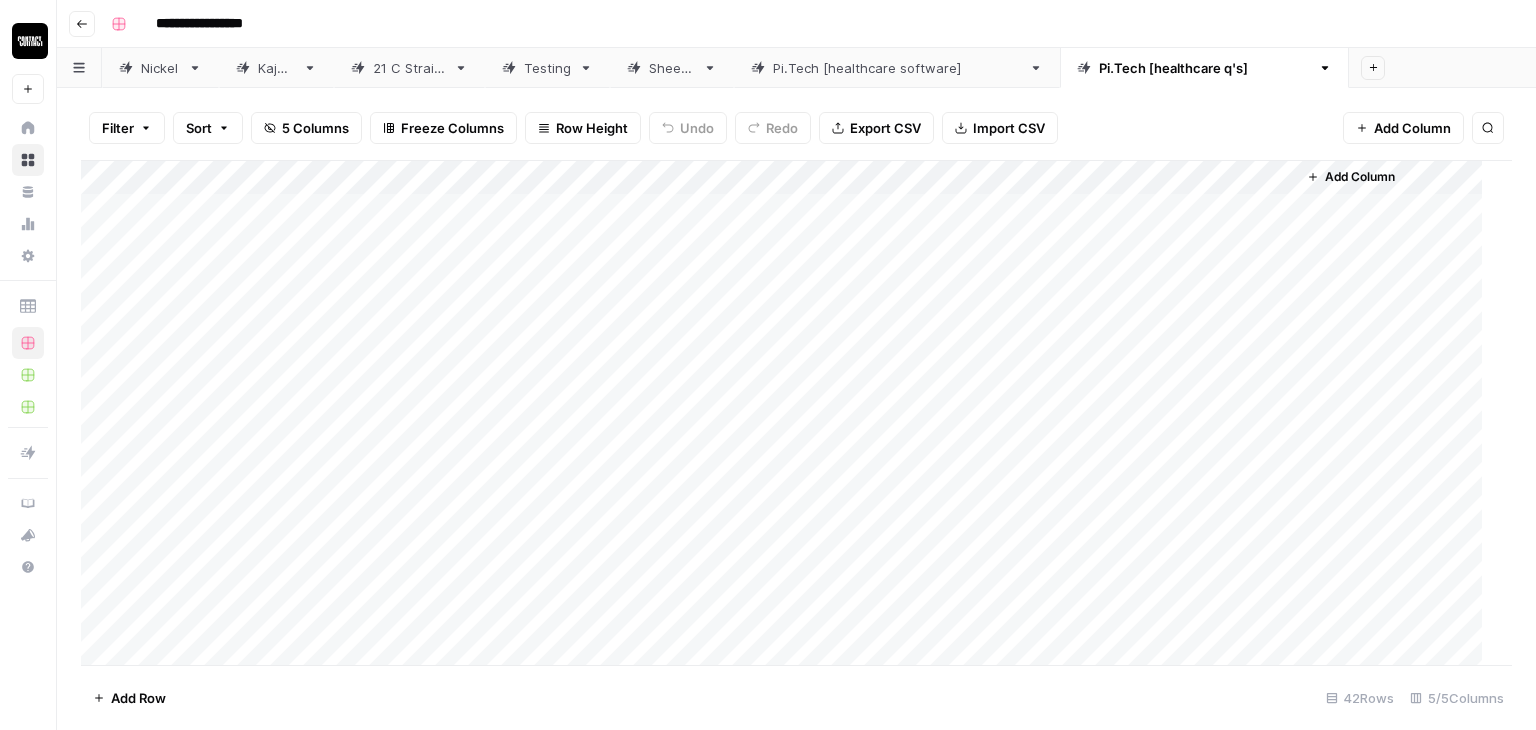 click on "Add Column" at bounding box center [789, 413] 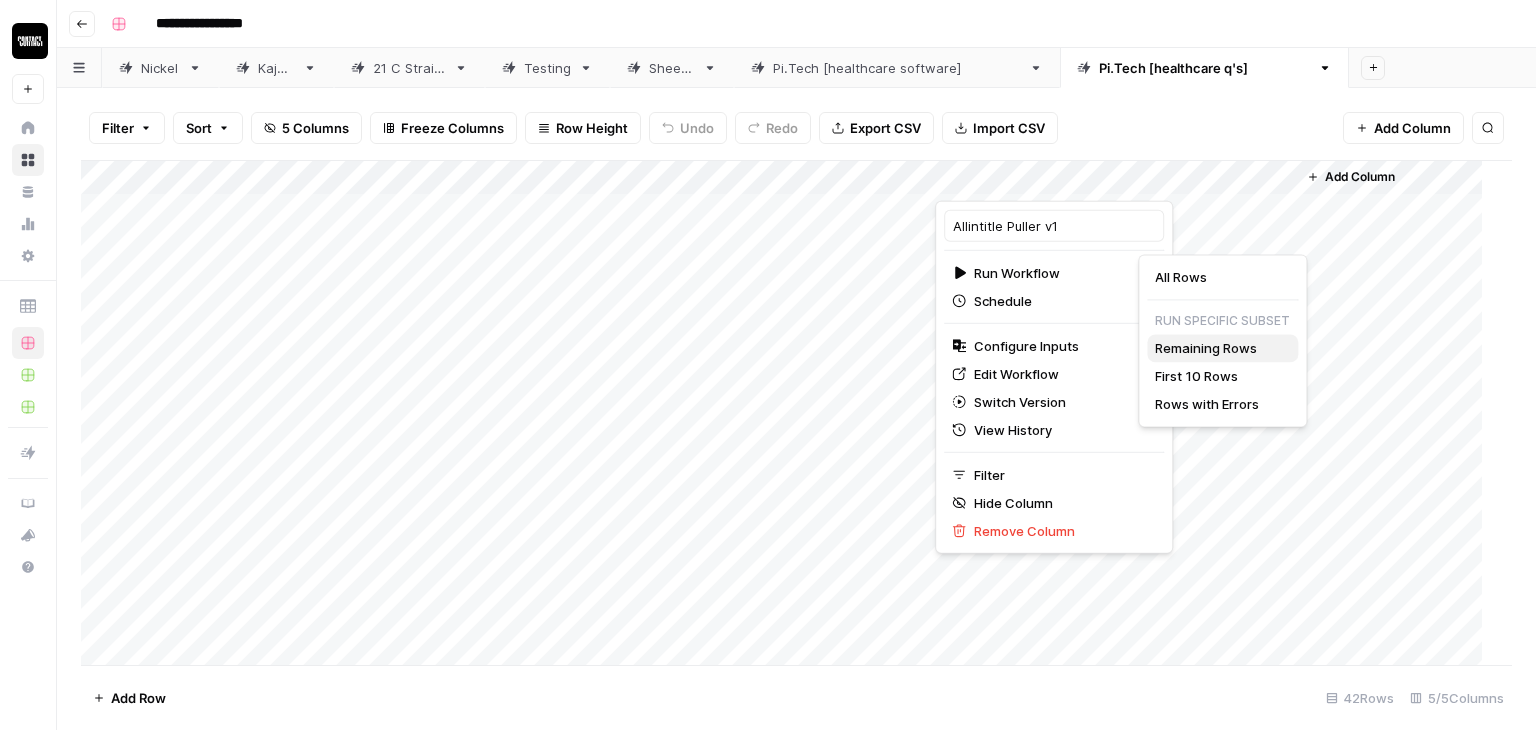 click on "Remaining Rows" at bounding box center (1206, 348) 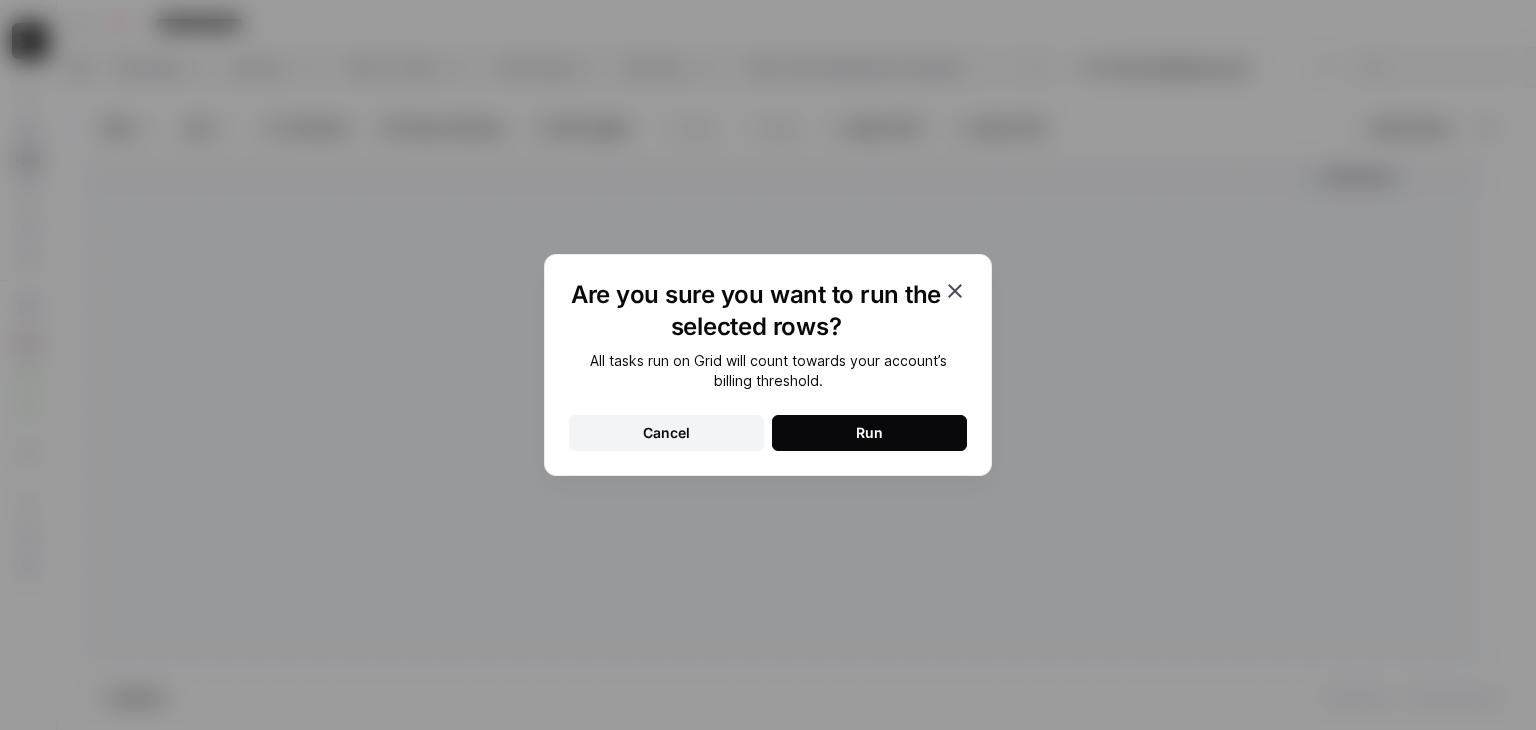 click 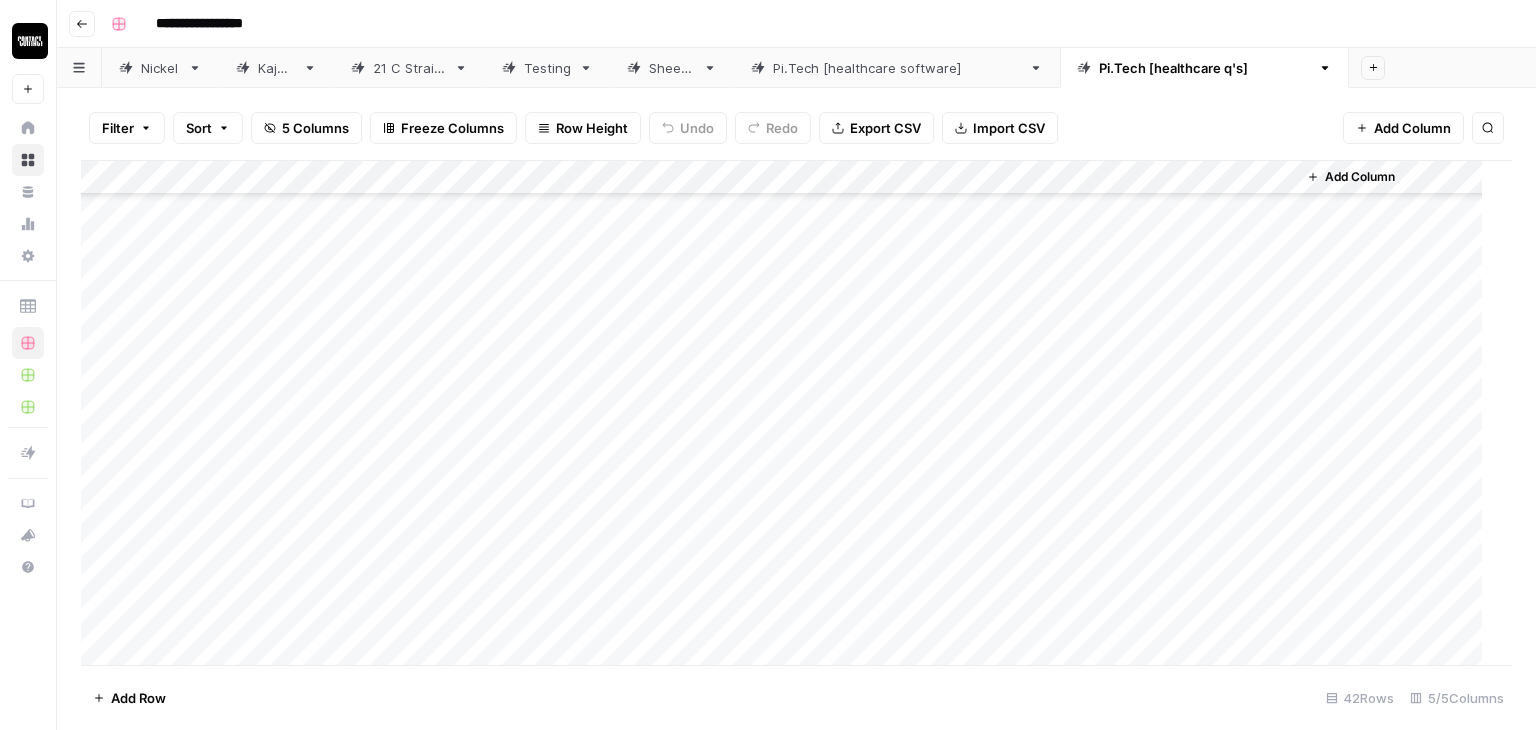 scroll, scrollTop: 251, scrollLeft: 0, axis: vertical 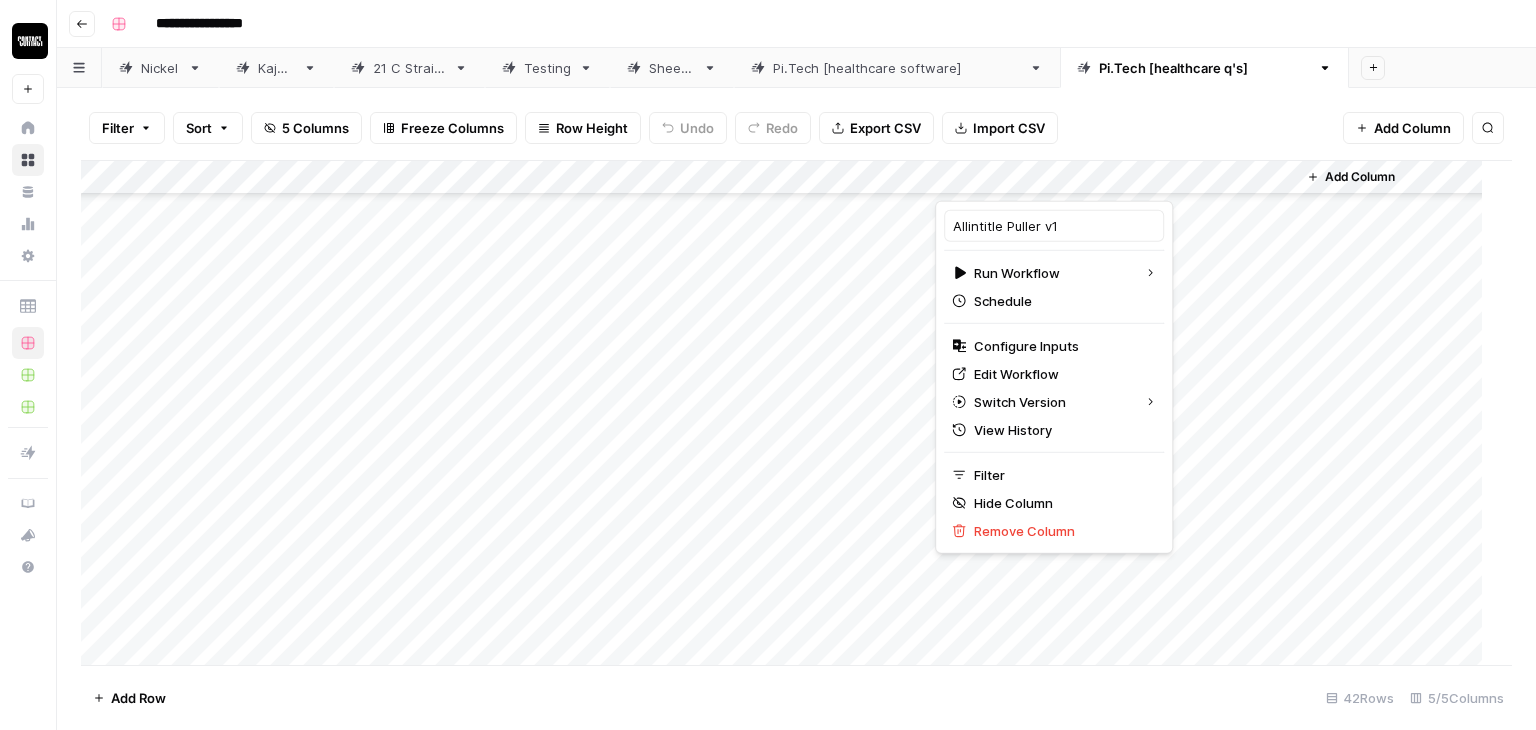 click on "Add Column" at bounding box center [789, 413] 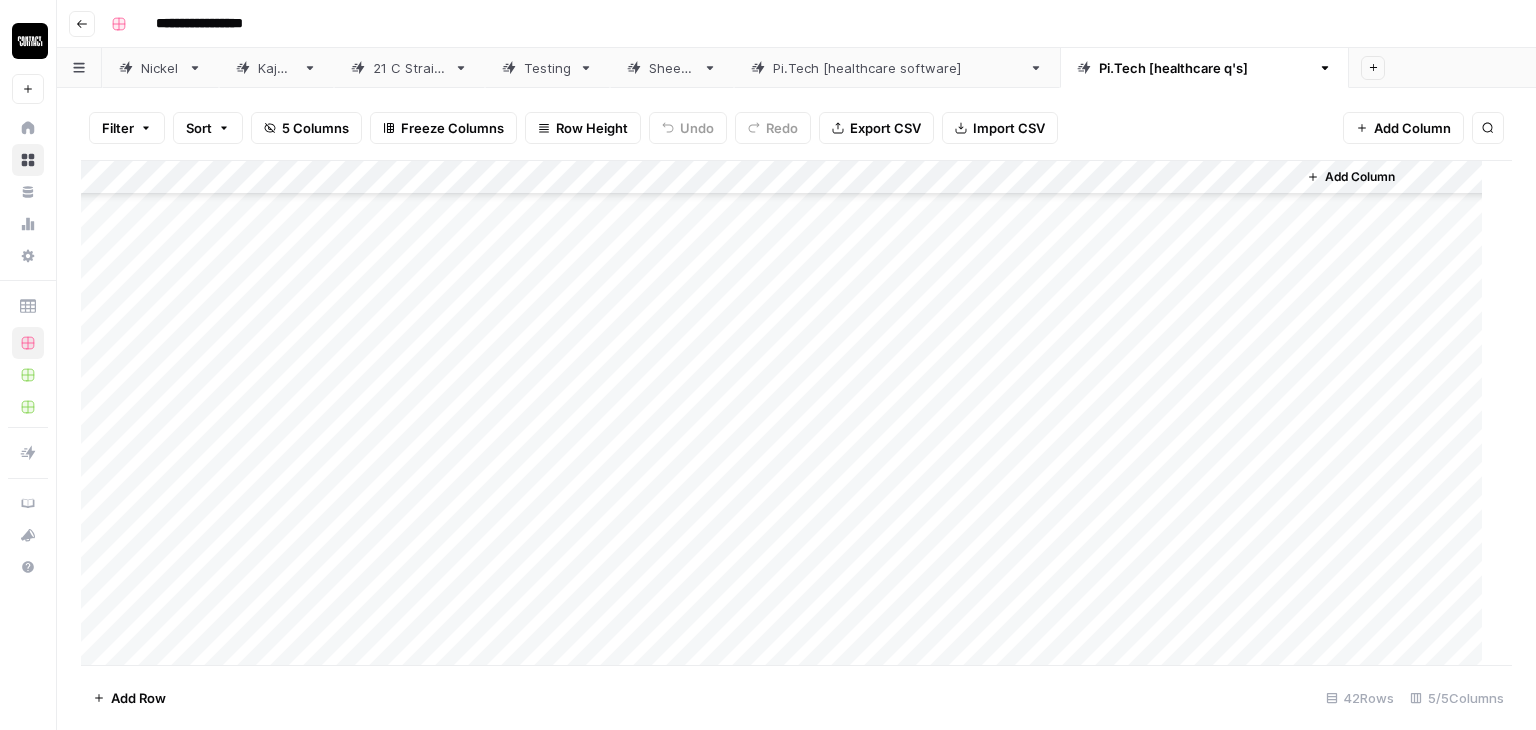 click on "Add Column" at bounding box center [789, 413] 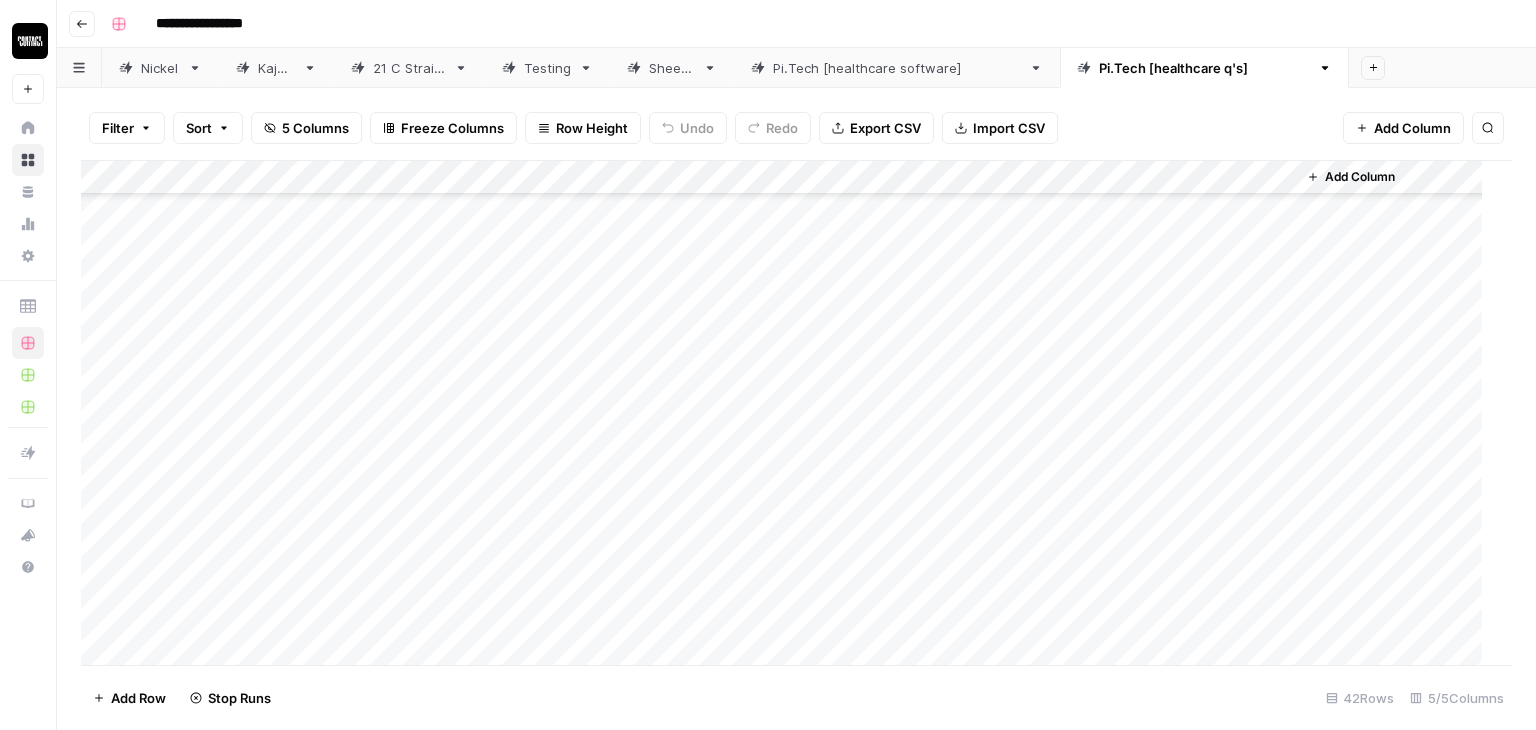 click on "Add Column" at bounding box center (789, 413) 